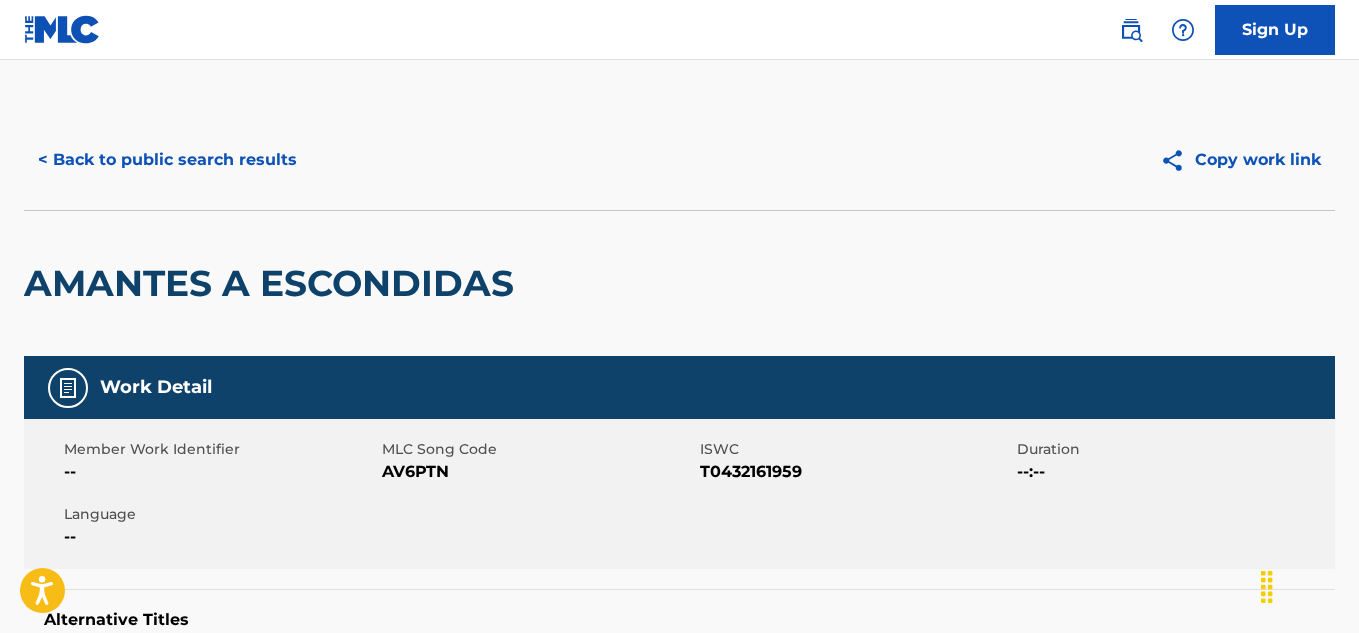 scroll, scrollTop: 400, scrollLeft: 0, axis: vertical 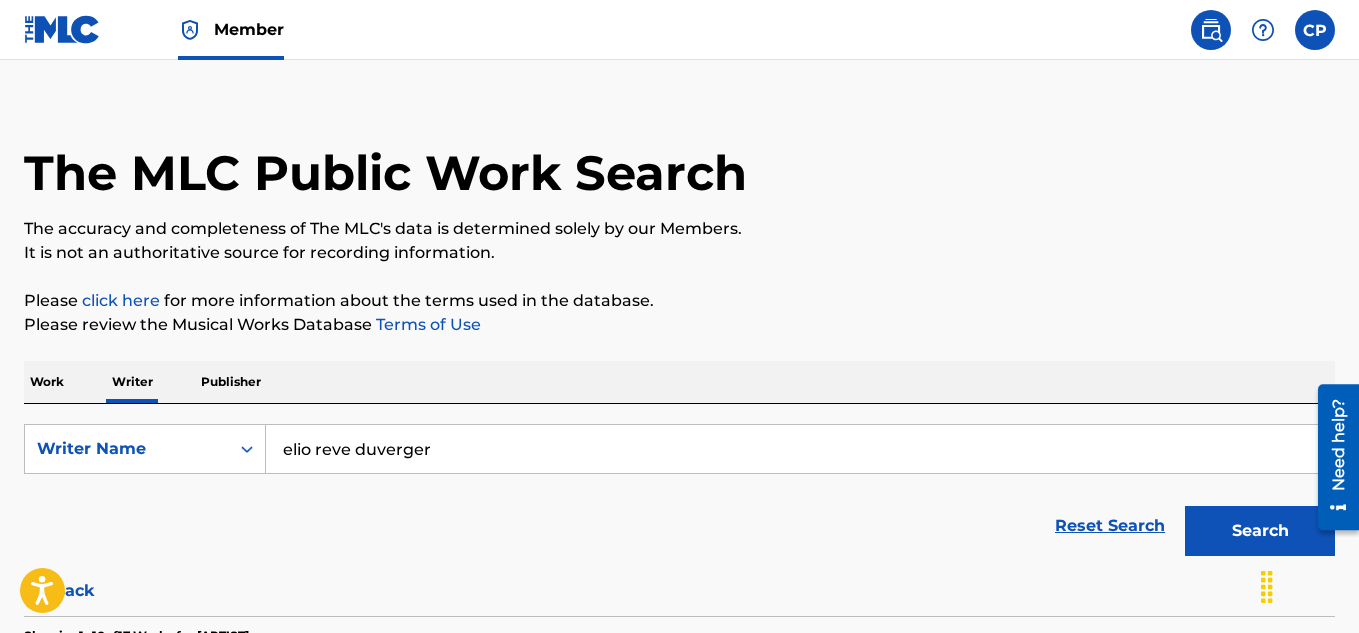 click on "Work" at bounding box center [47, 382] 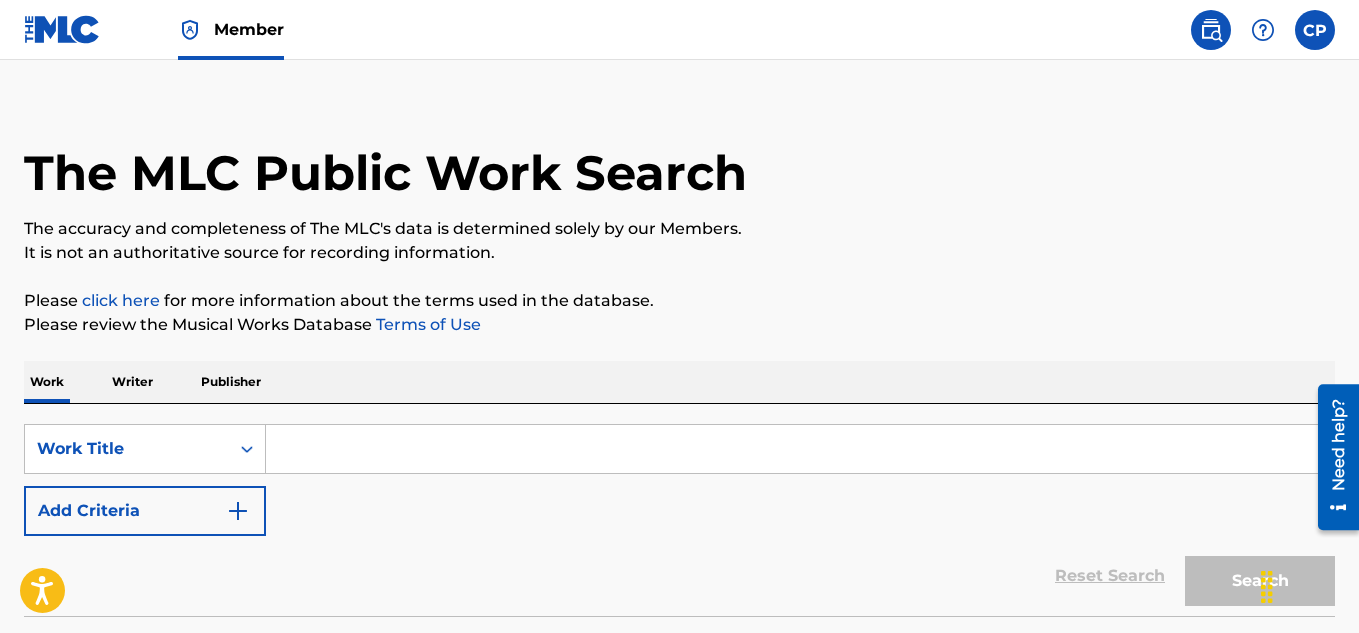 scroll, scrollTop: 0, scrollLeft: 0, axis: both 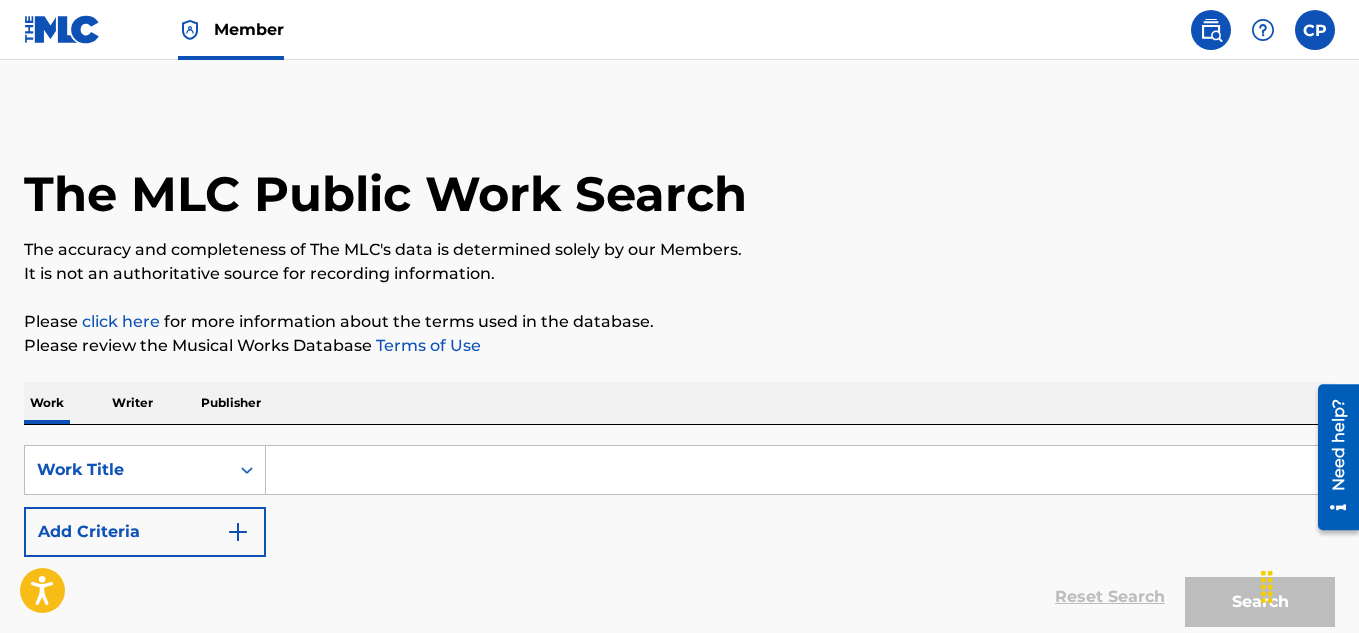 click at bounding box center (800, 470) 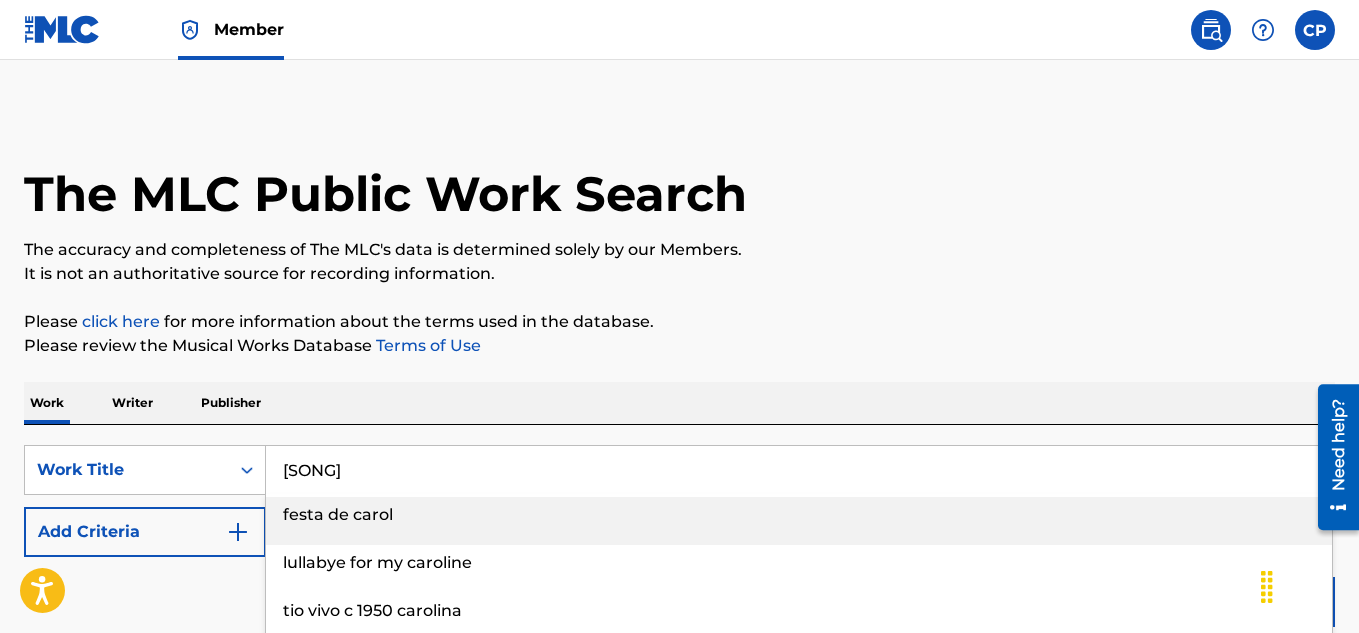 type on "[SONG]" 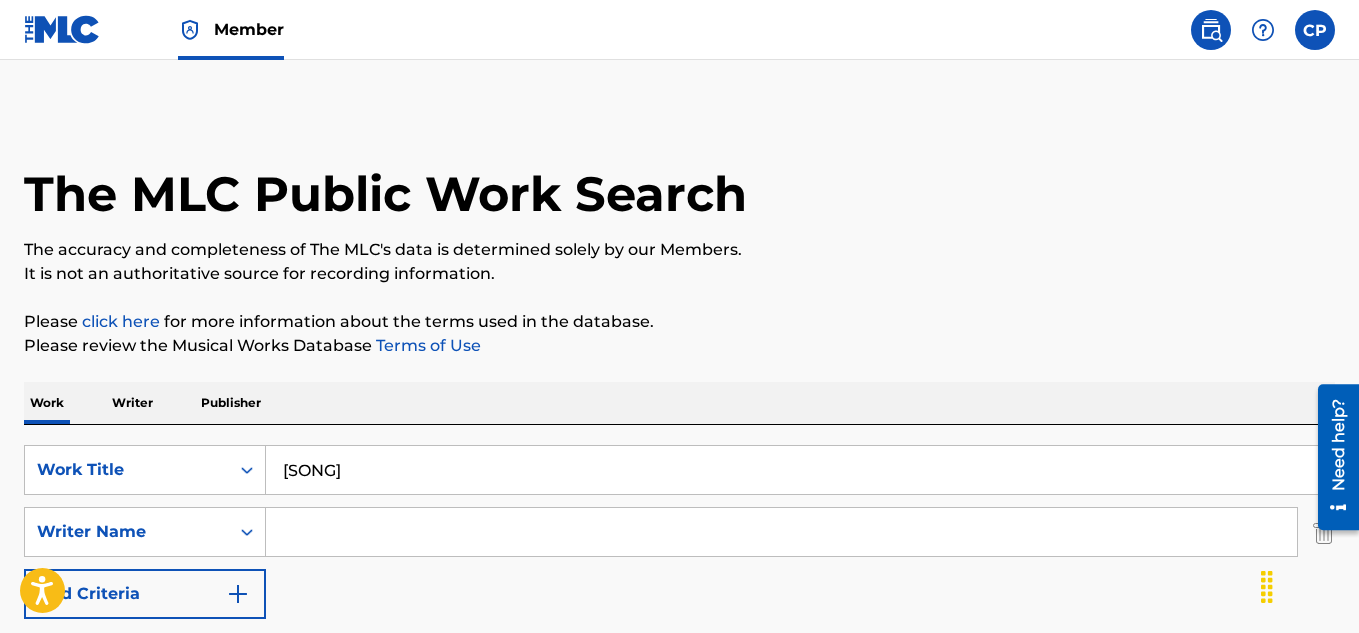 click at bounding box center (781, 532) 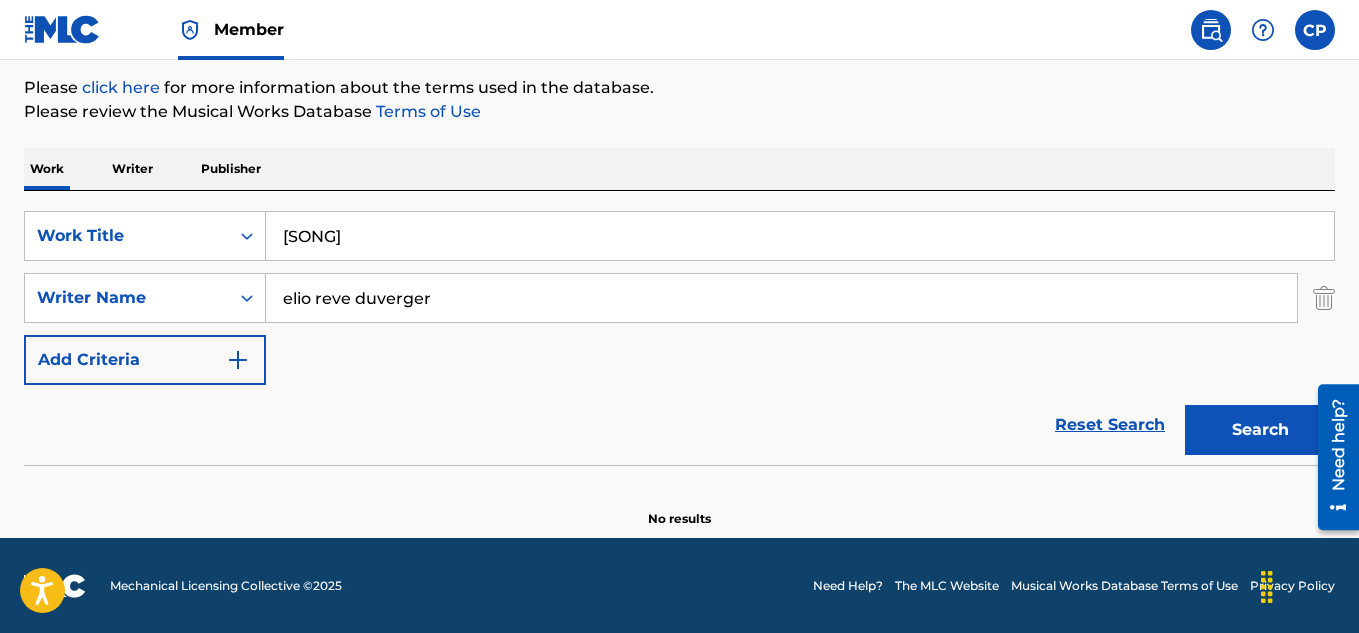 scroll, scrollTop: 235, scrollLeft: 0, axis: vertical 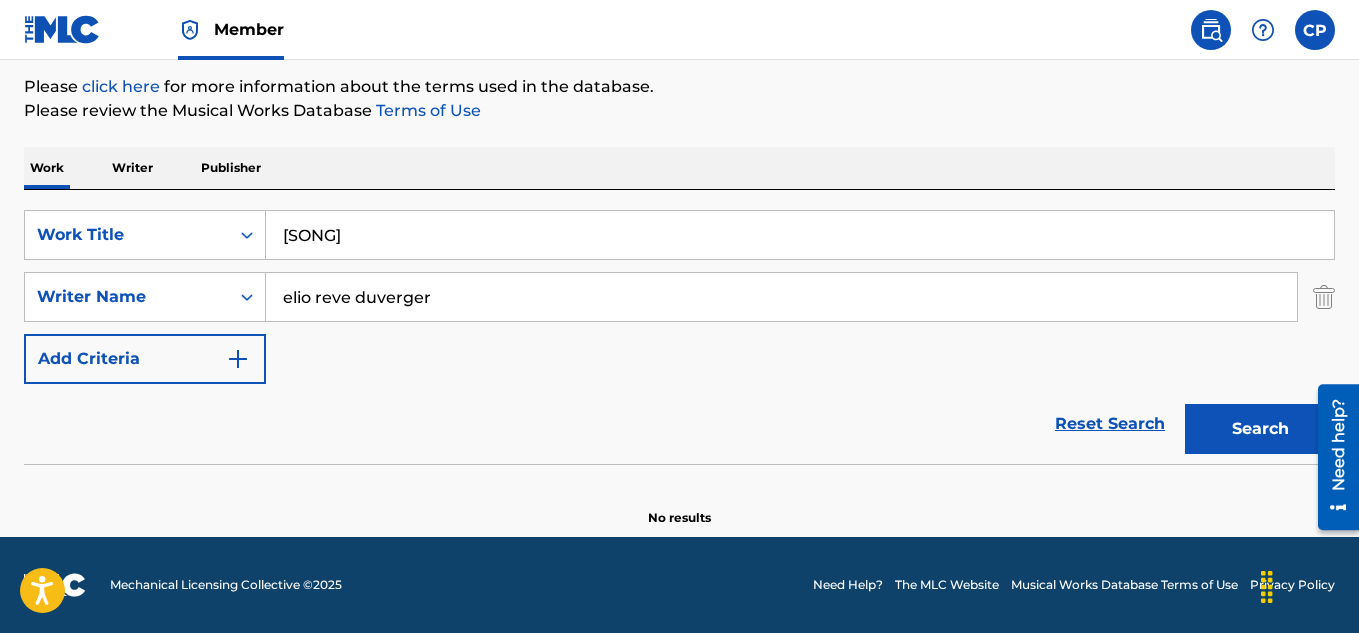 drag, startPoint x: 1198, startPoint y: 435, endPoint x: 1068, endPoint y: 445, distance: 130.38405 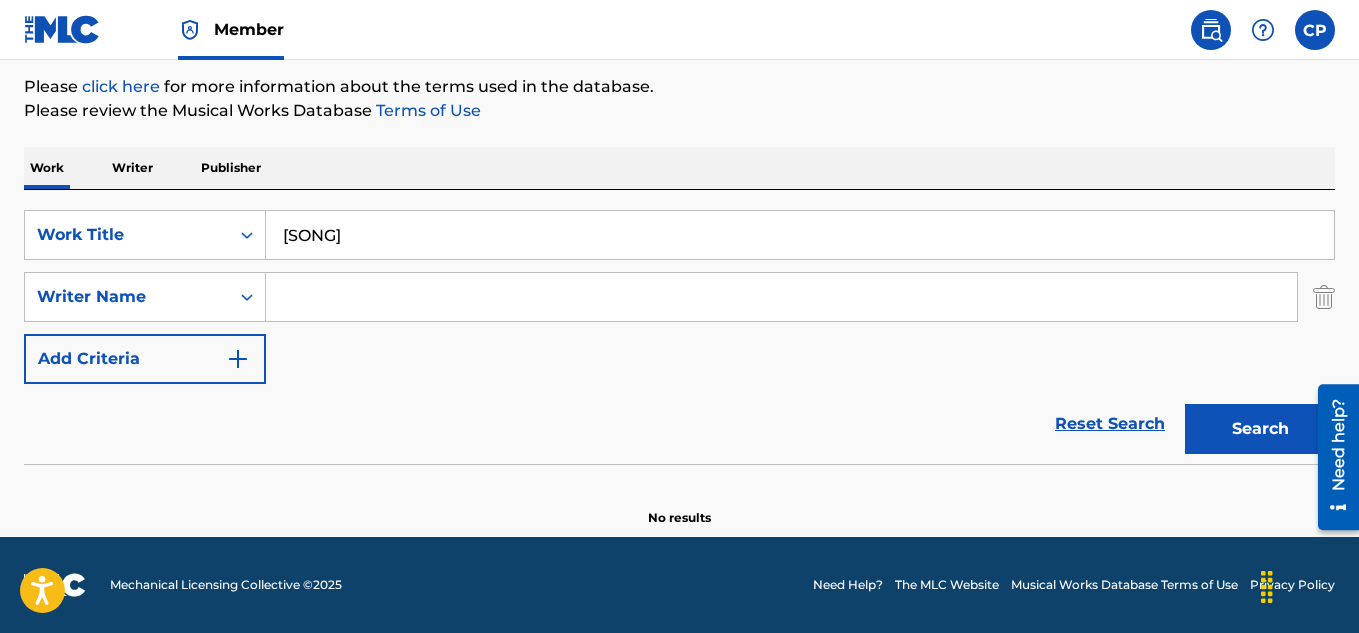 click on "Search" at bounding box center [1260, 429] 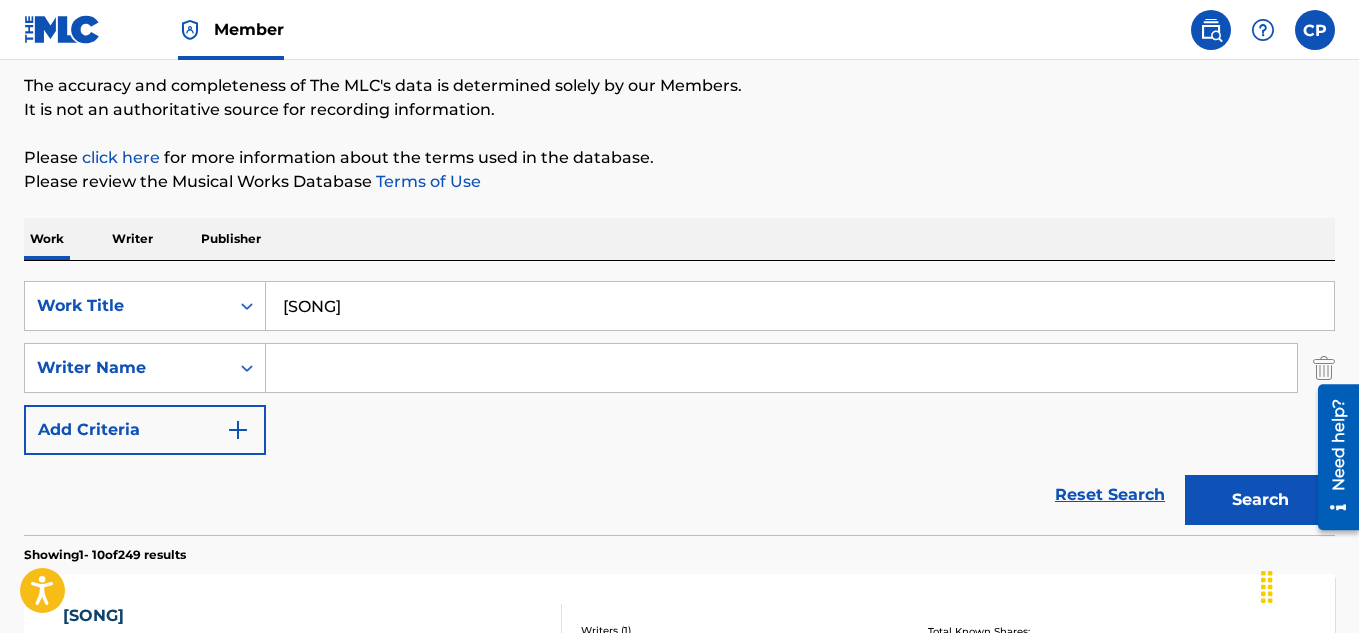 scroll, scrollTop: 135, scrollLeft: 0, axis: vertical 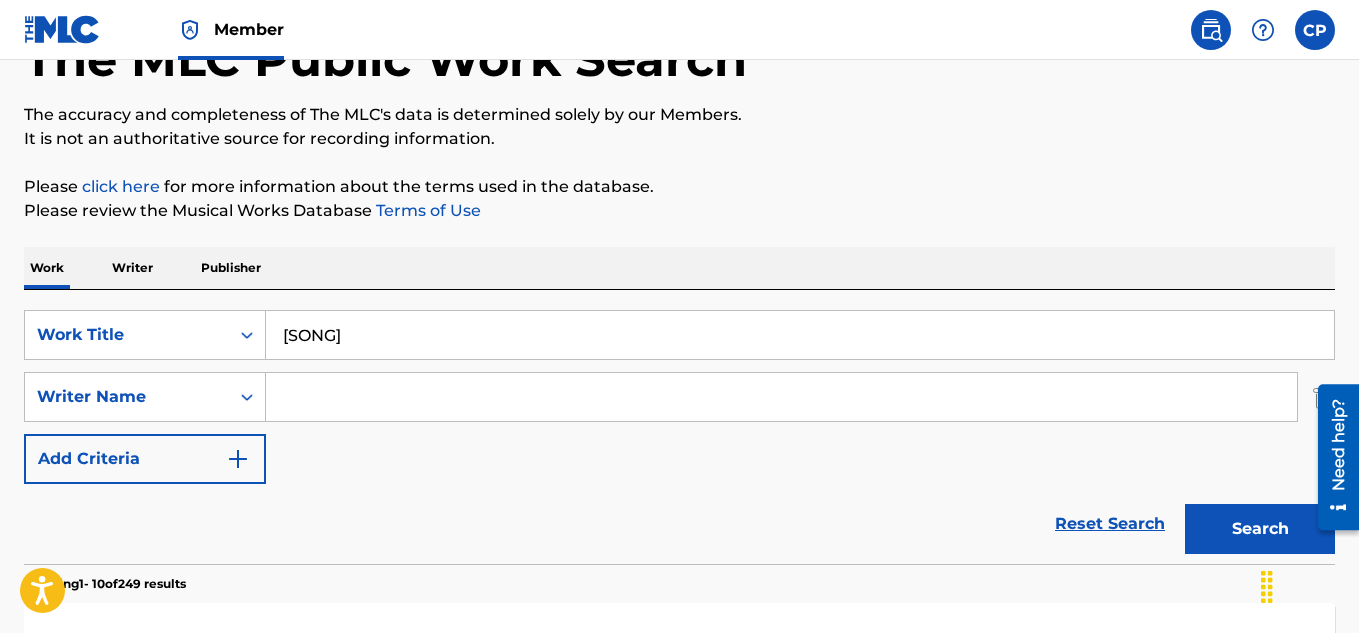 click at bounding box center (781, 397) 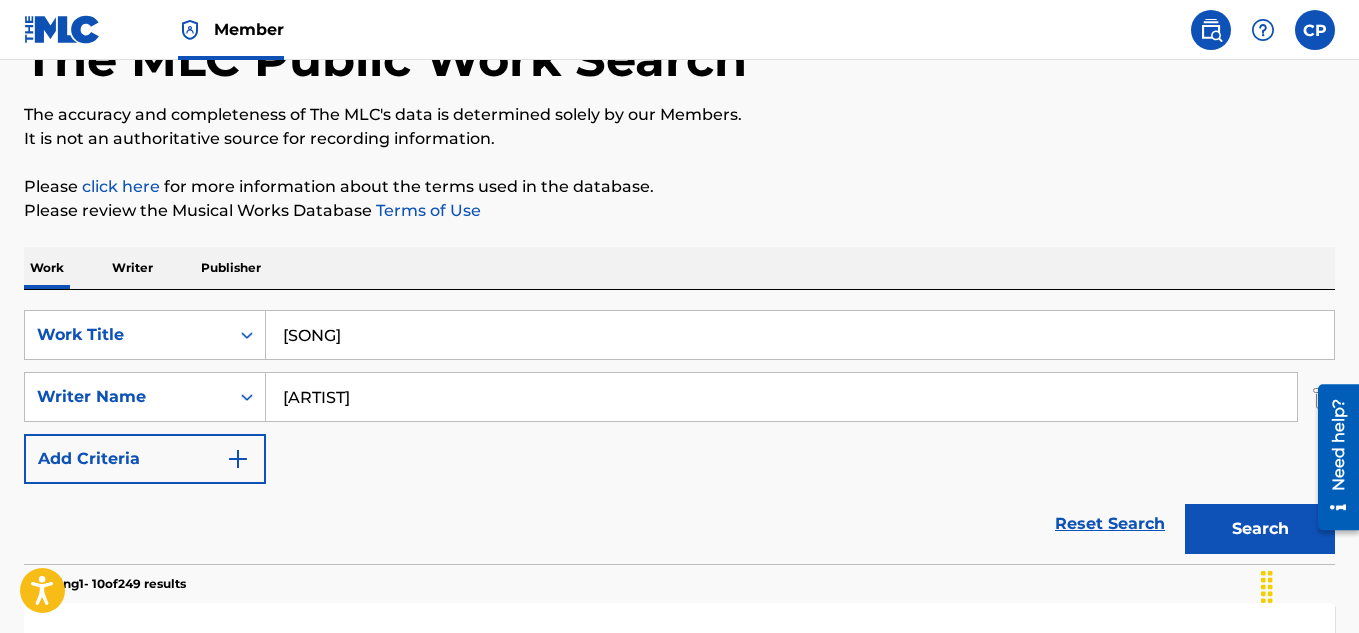 type on "[FIRST_NAME] [LAST_NAME]" 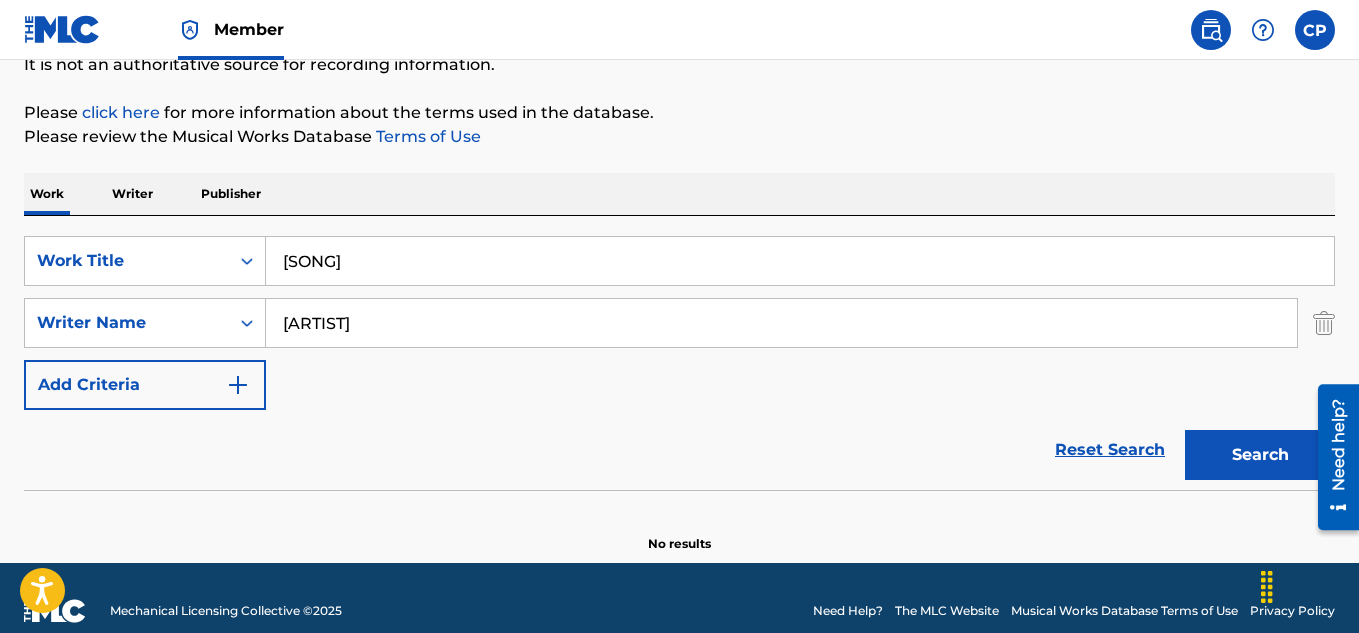 scroll, scrollTop: 235, scrollLeft: 0, axis: vertical 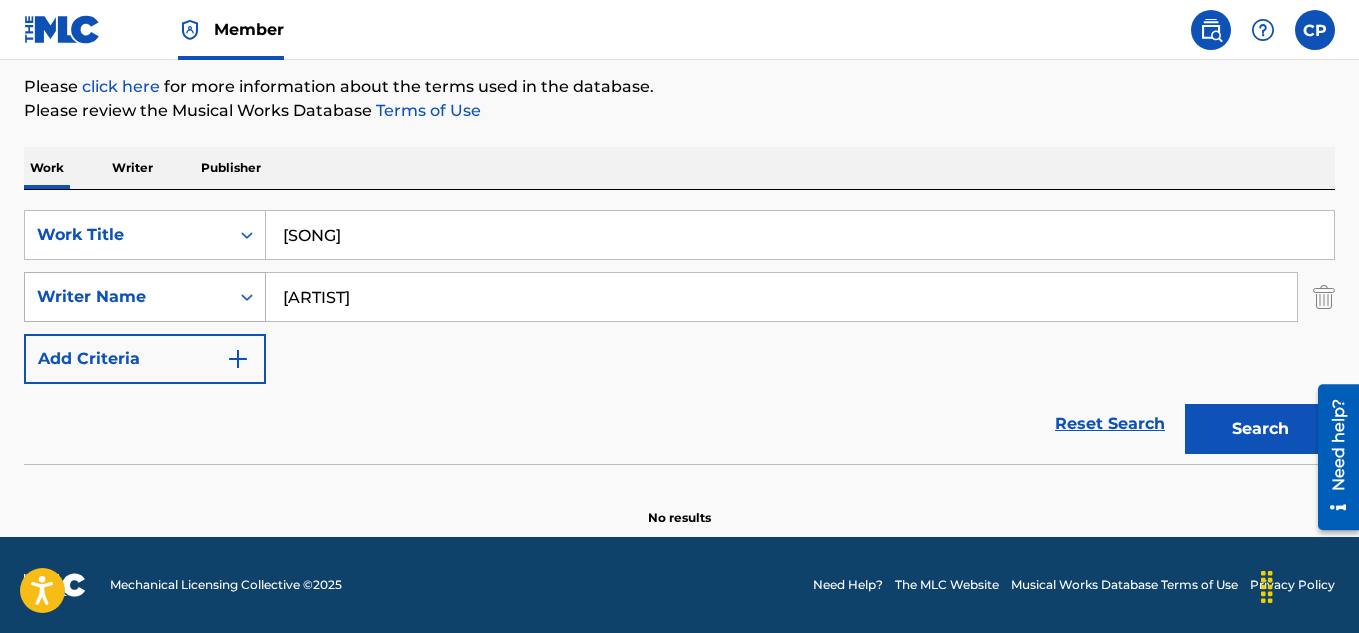 drag, startPoint x: 406, startPoint y: 300, endPoint x: 137, endPoint y: 292, distance: 269.11893 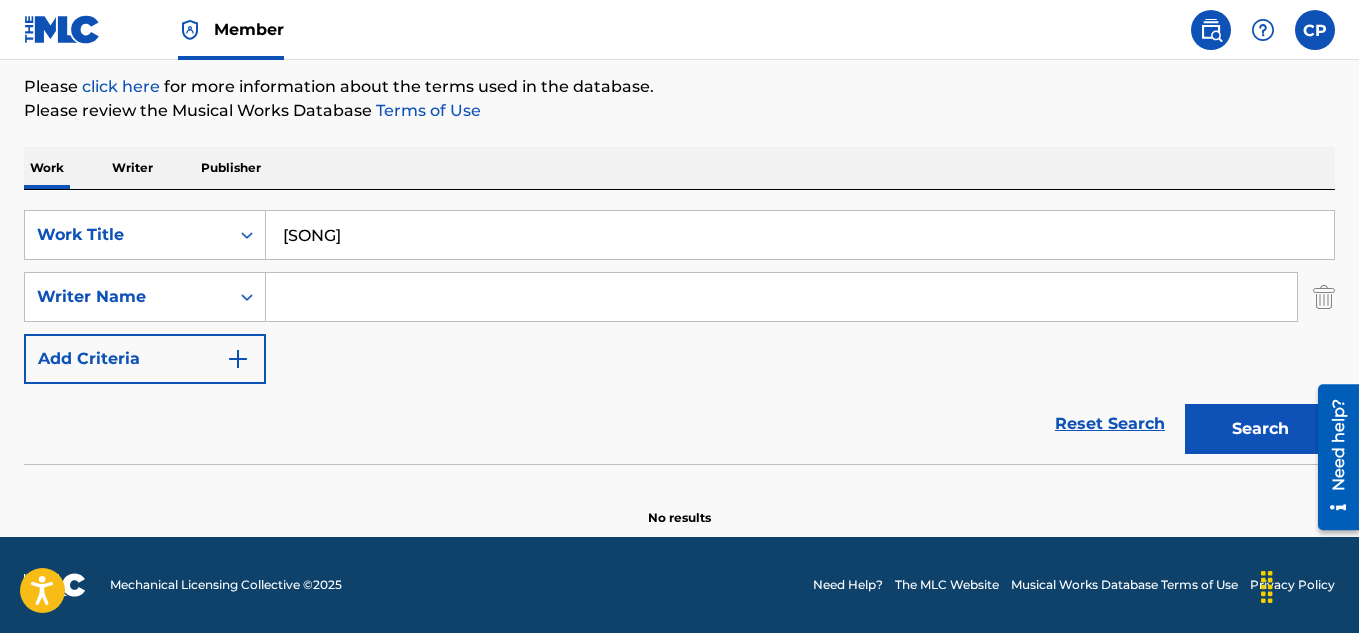 type 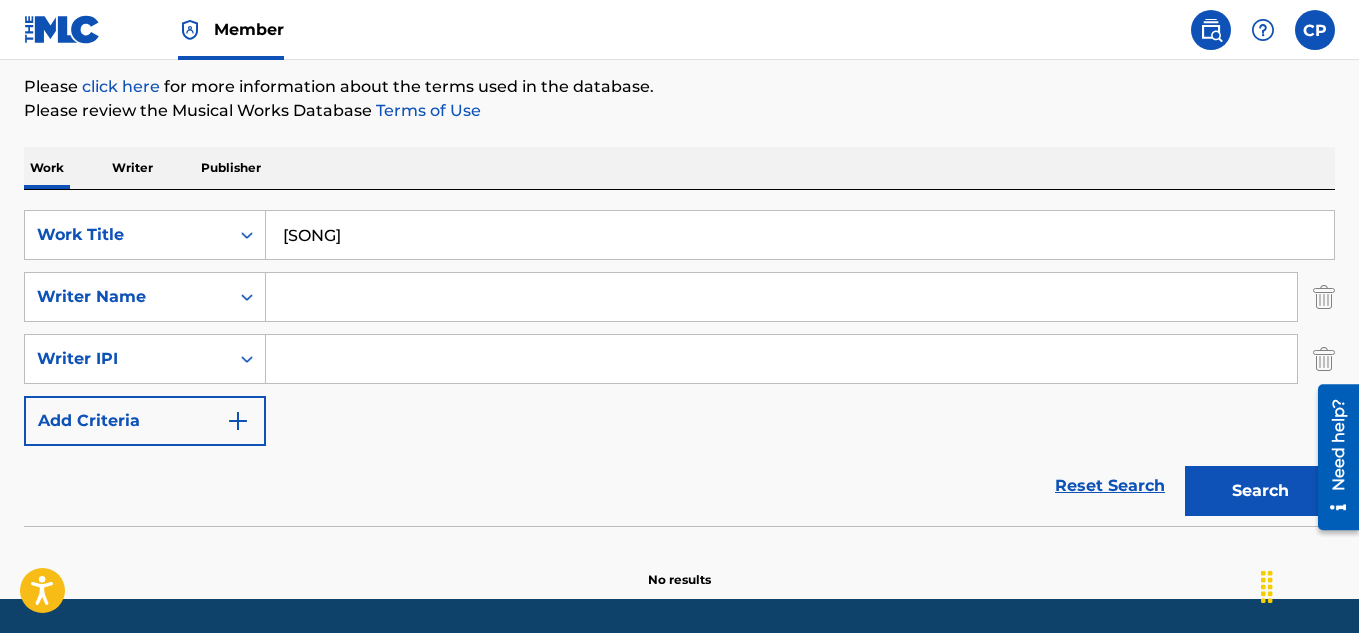 click 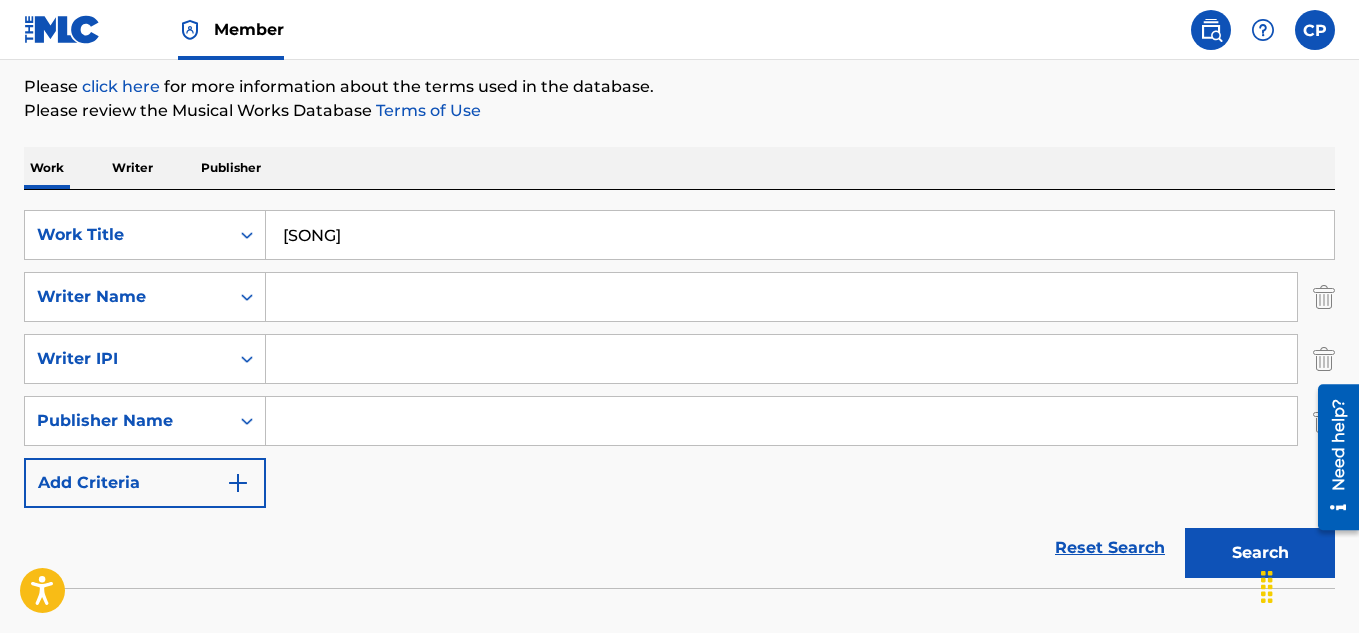 click on "Add Criteria" at bounding box center [145, 483] 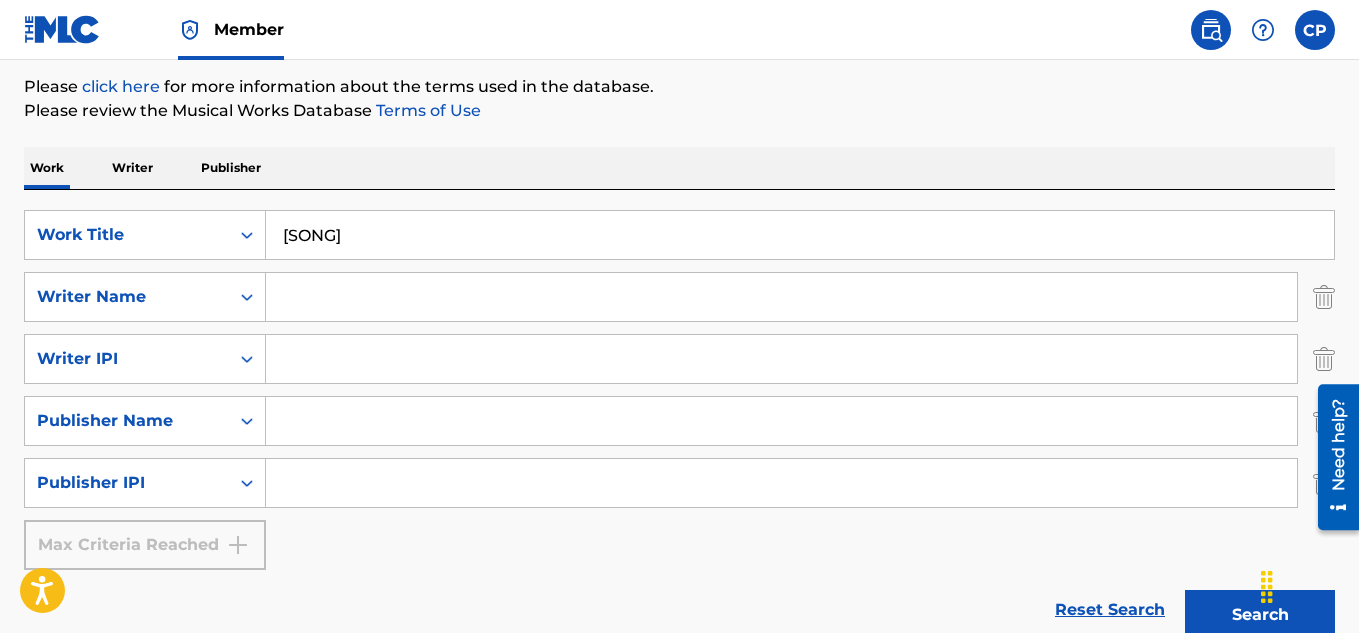 click at bounding box center (781, 421) 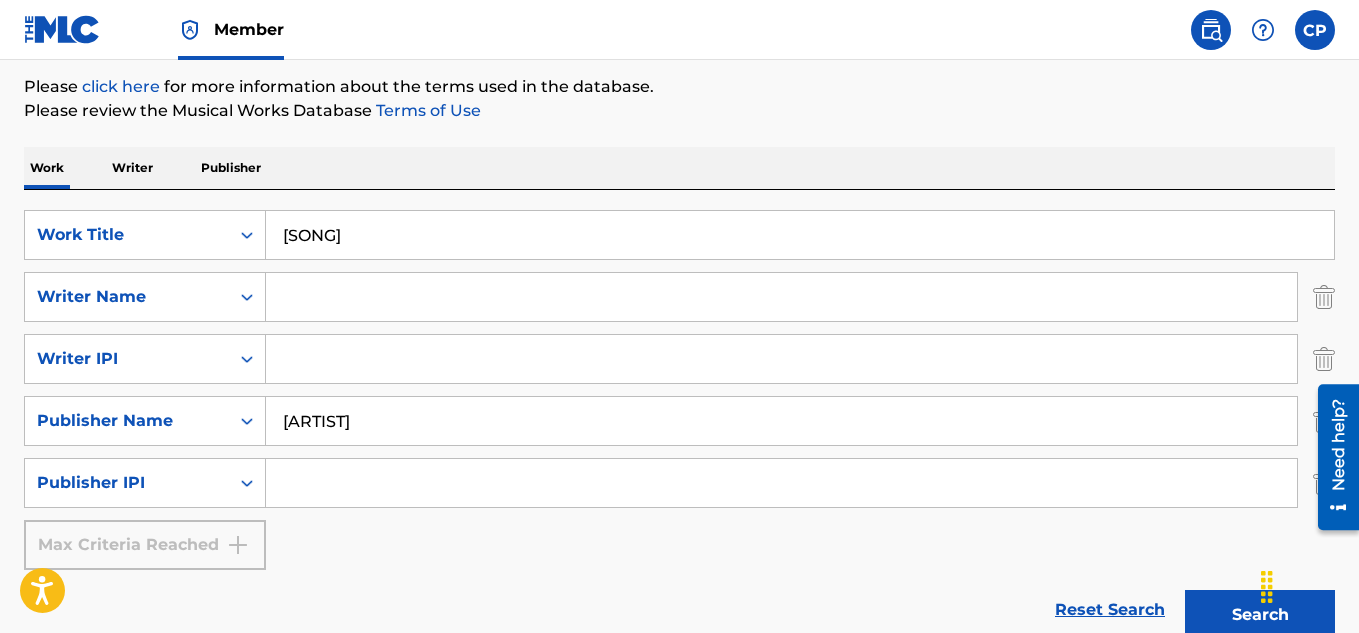 click on "Search" at bounding box center [1260, 615] 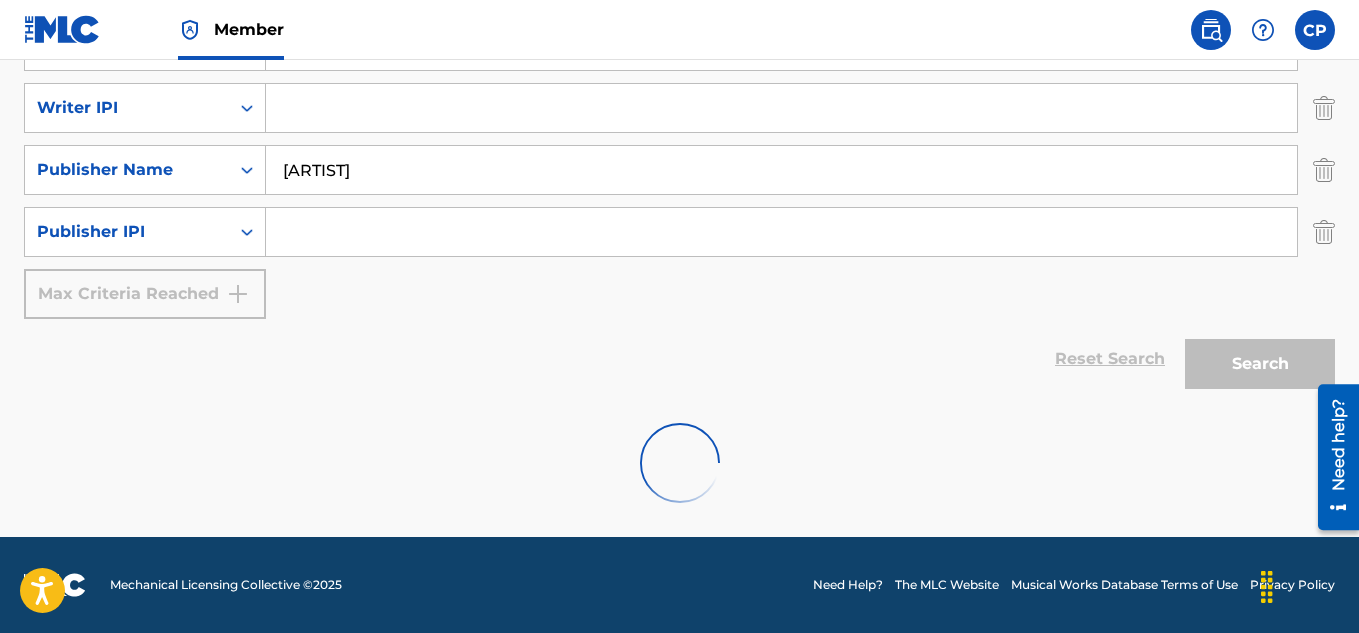 scroll, scrollTop: 421, scrollLeft: 0, axis: vertical 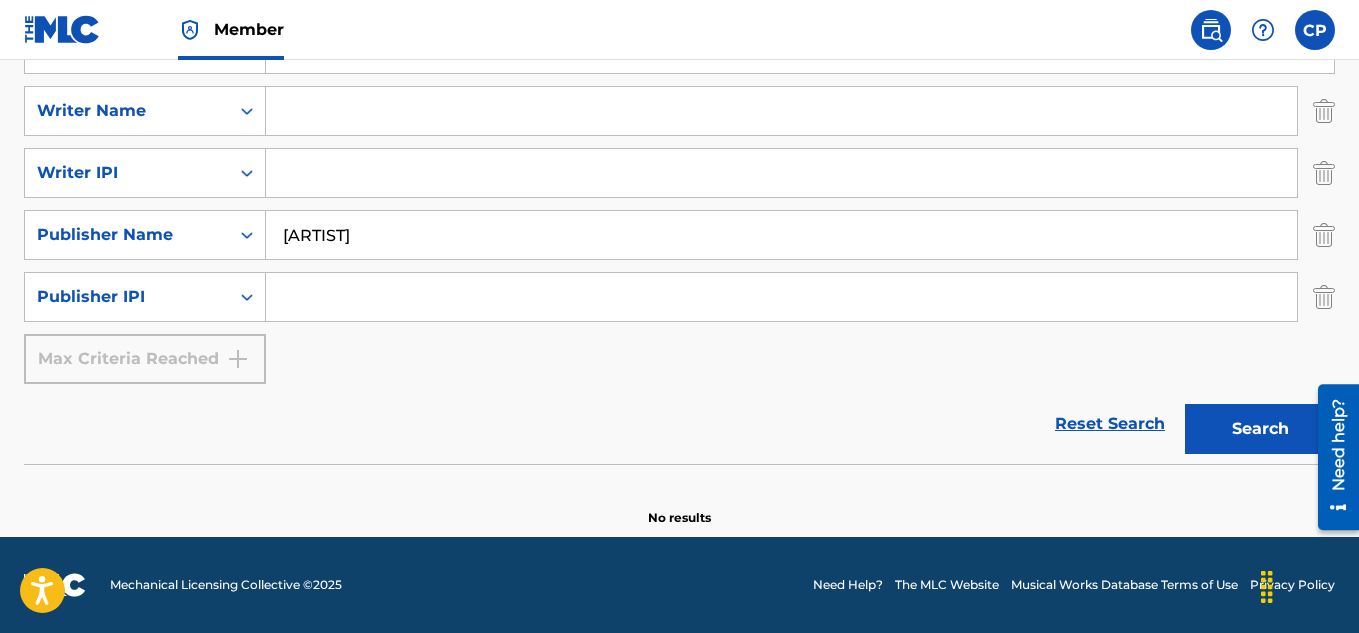 click on "MUSEK" at bounding box center [781, 235] 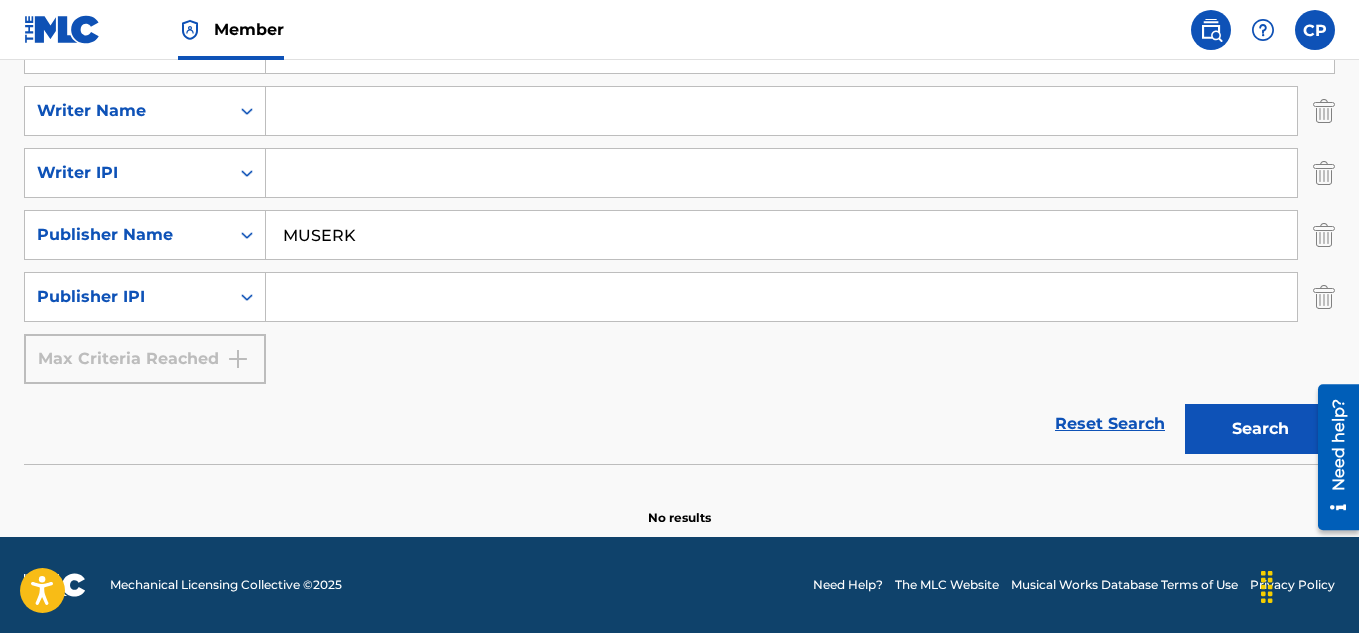 type on "MUSERK" 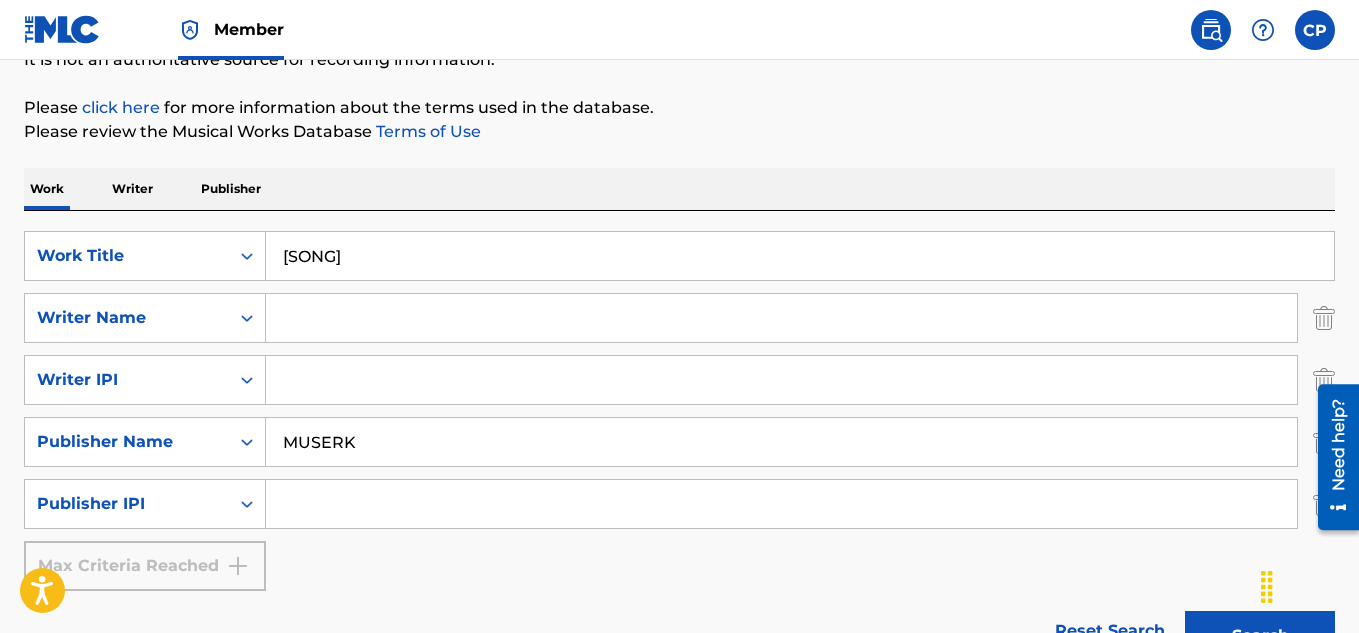 scroll, scrollTop: 21, scrollLeft: 0, axis: vertical 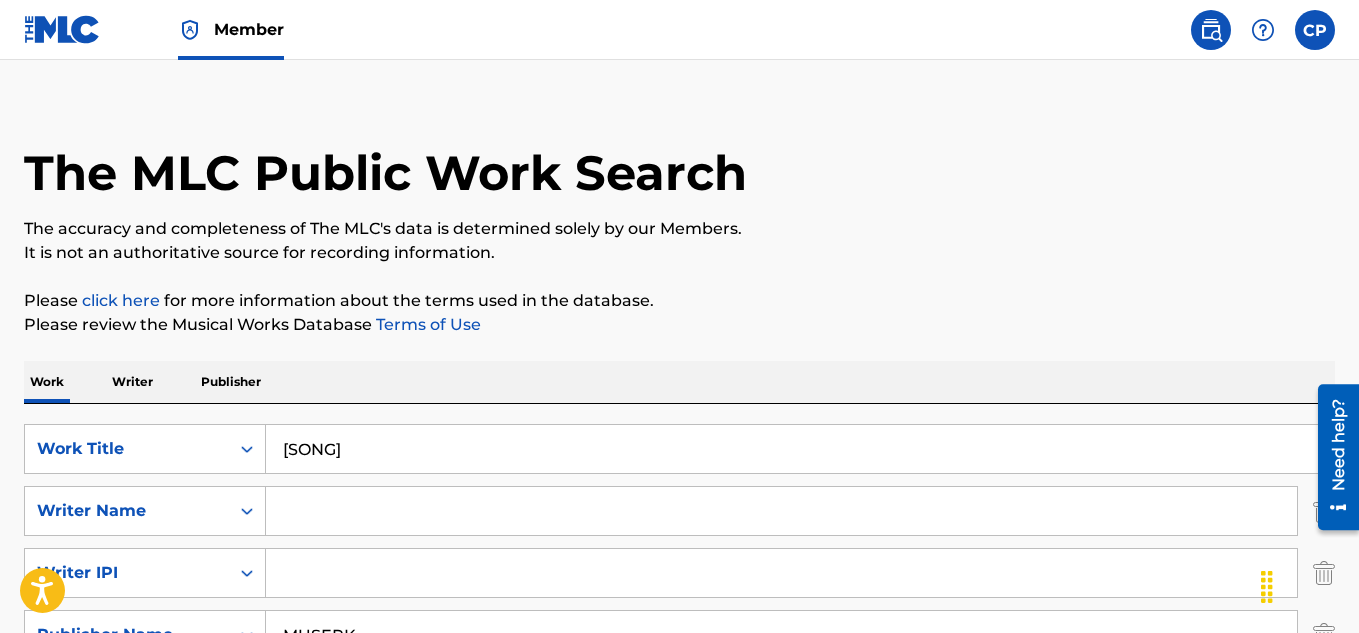 drag, startPoint x: 134, startPoint y: 376, endPoint x: 150, endPoint y: 391, distance: 21.931713 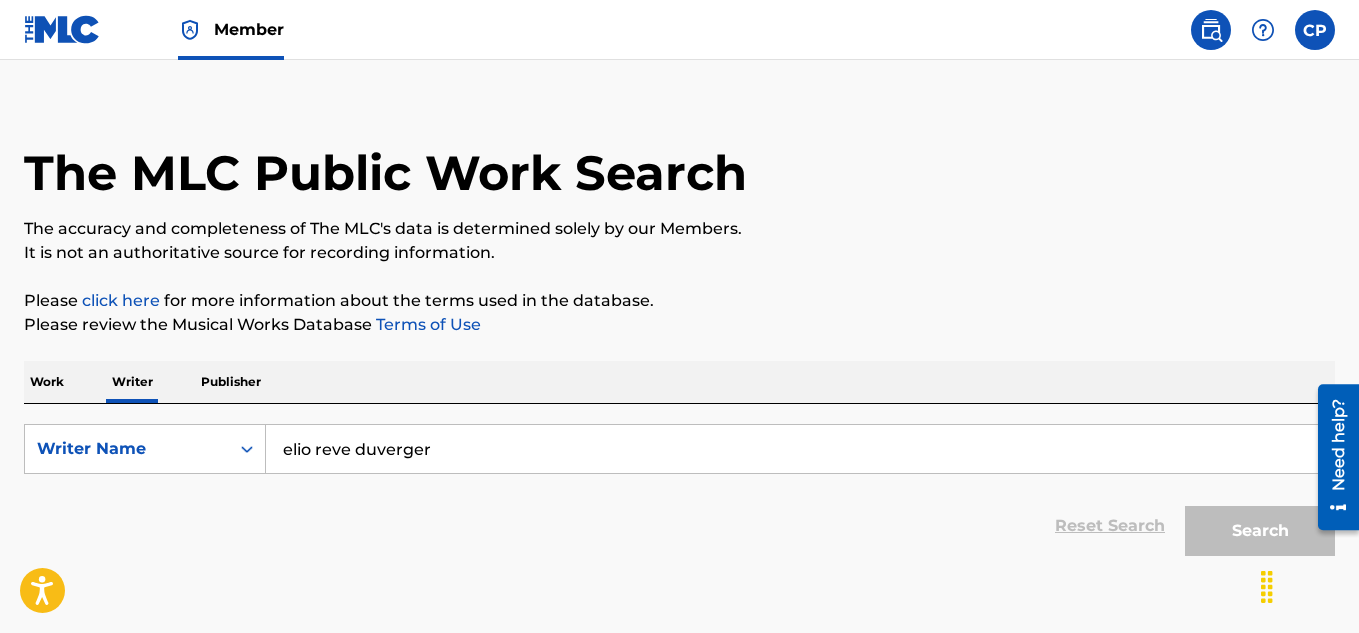 scroll, scrollTop: 0, scrollLeft: 0, axis: both 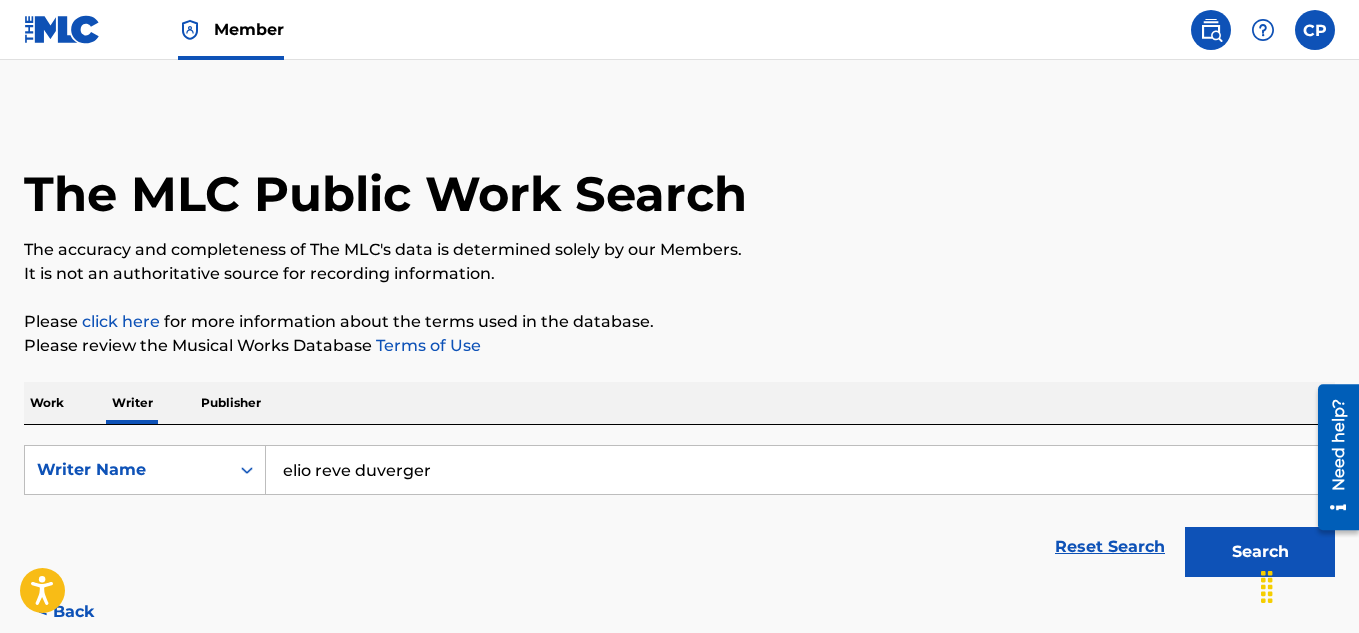click on "Search" at bounding box center (1260, 552) 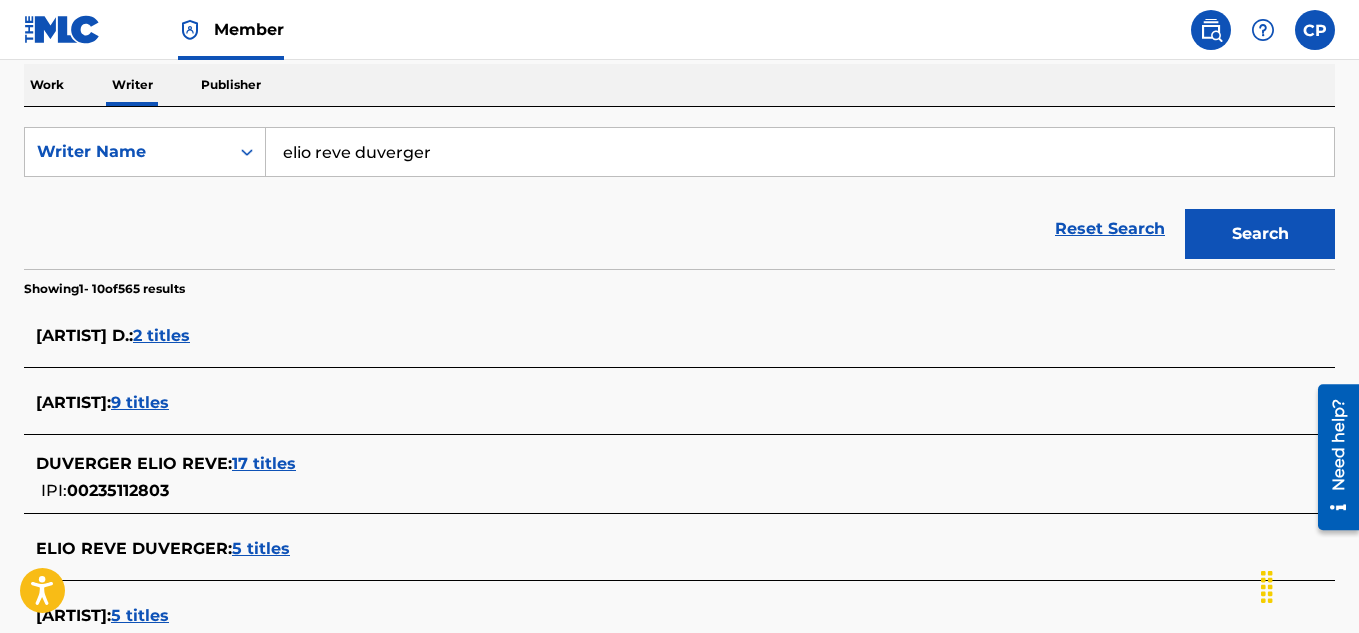 scroll, scrollTop: 488, scrollLeft: 0, axis: vertical 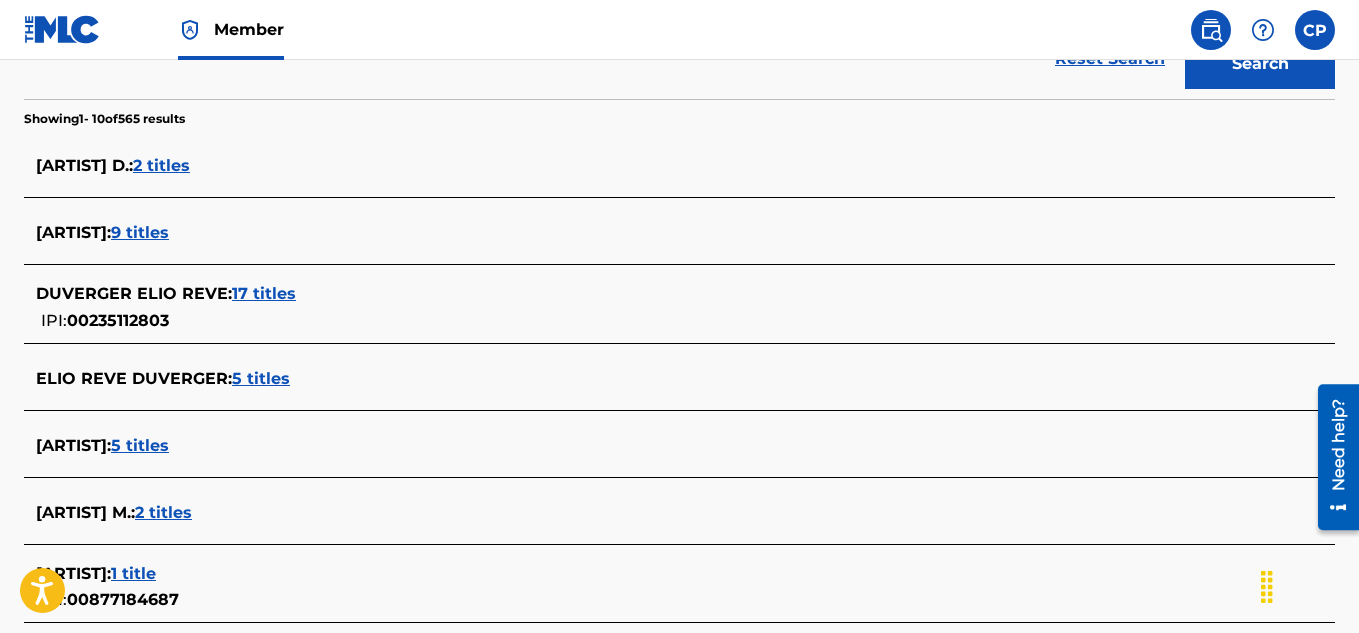 click on "9 titles" at bounding box center [140, 232] 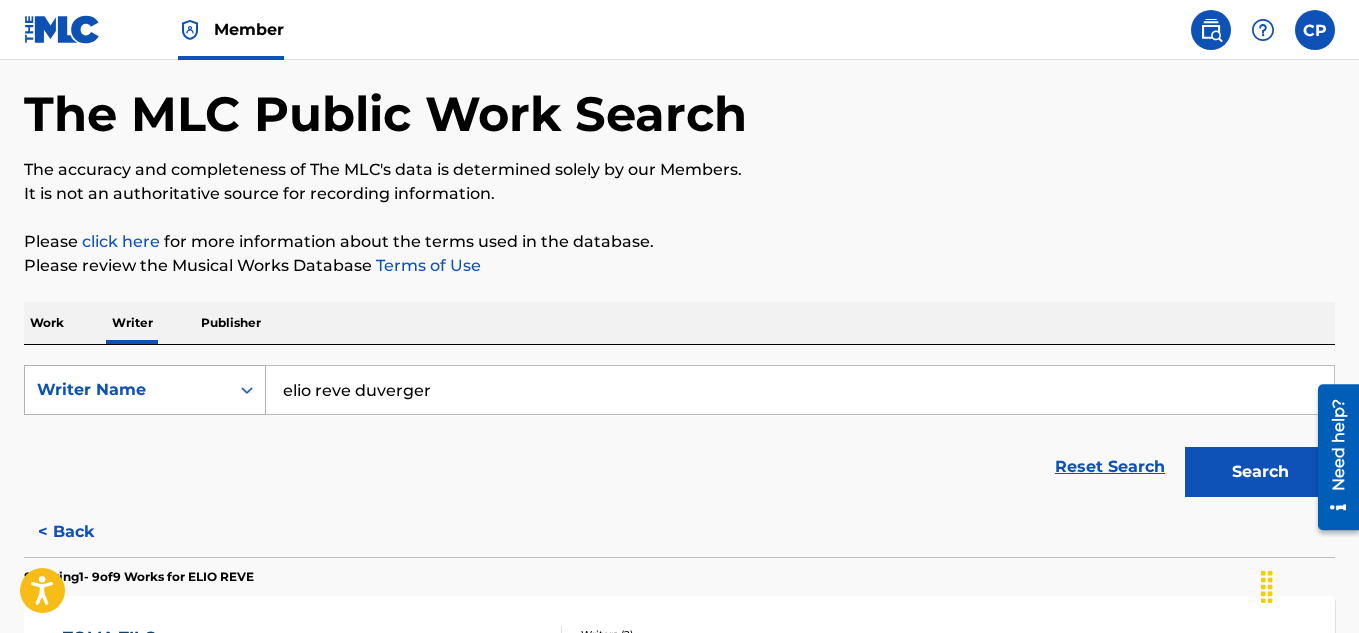 scroll, scrollTop: 49, scrollLeft: 0, axis: vertical 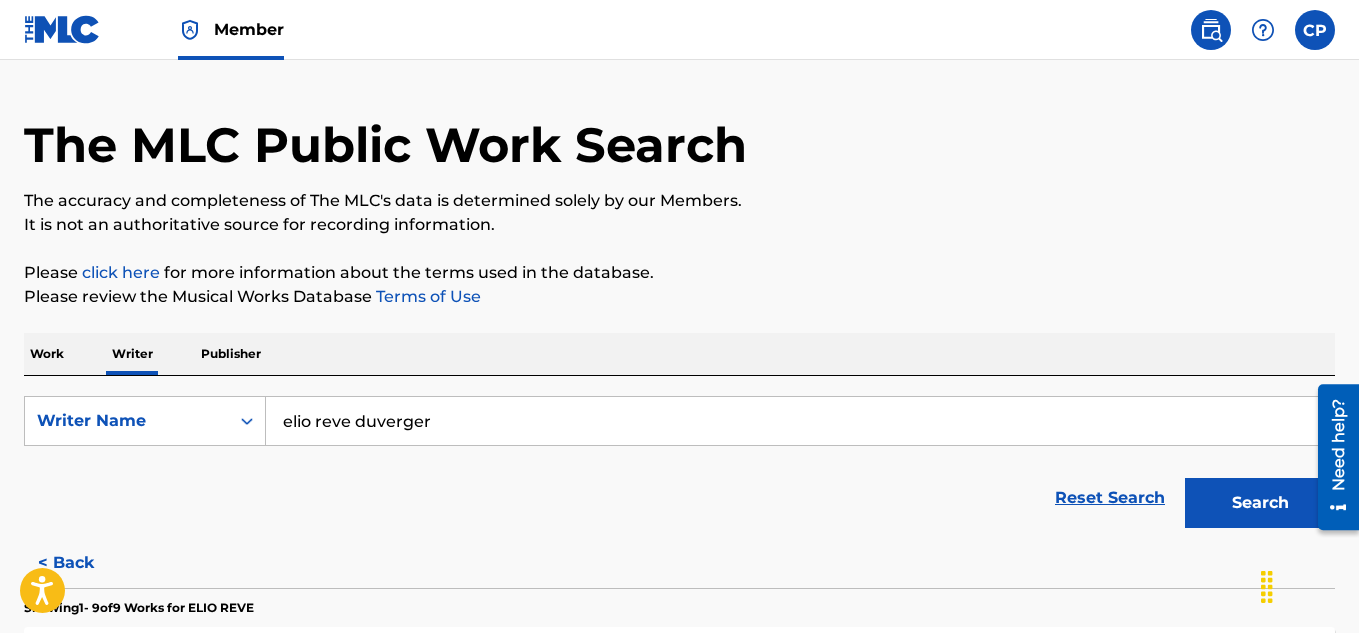 click on "< Back" at bounding box center [84, 563] 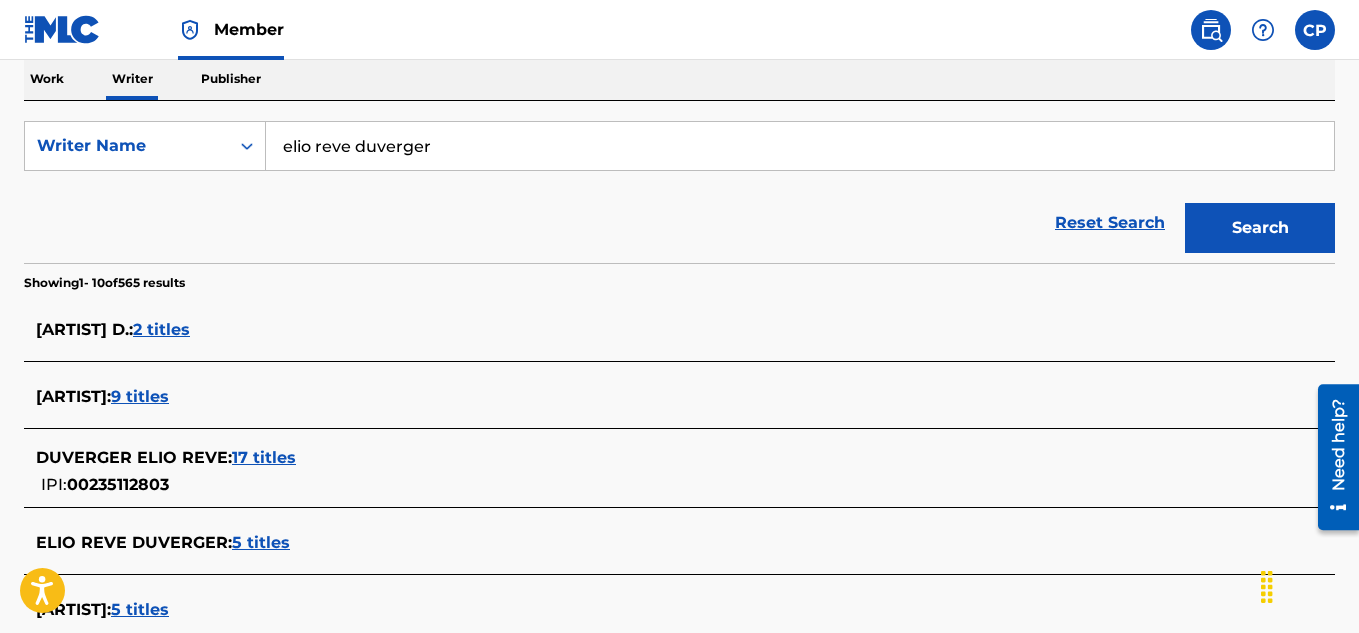 scroll, scrollTop: 349, scrollLeft: 0, axis: vertical 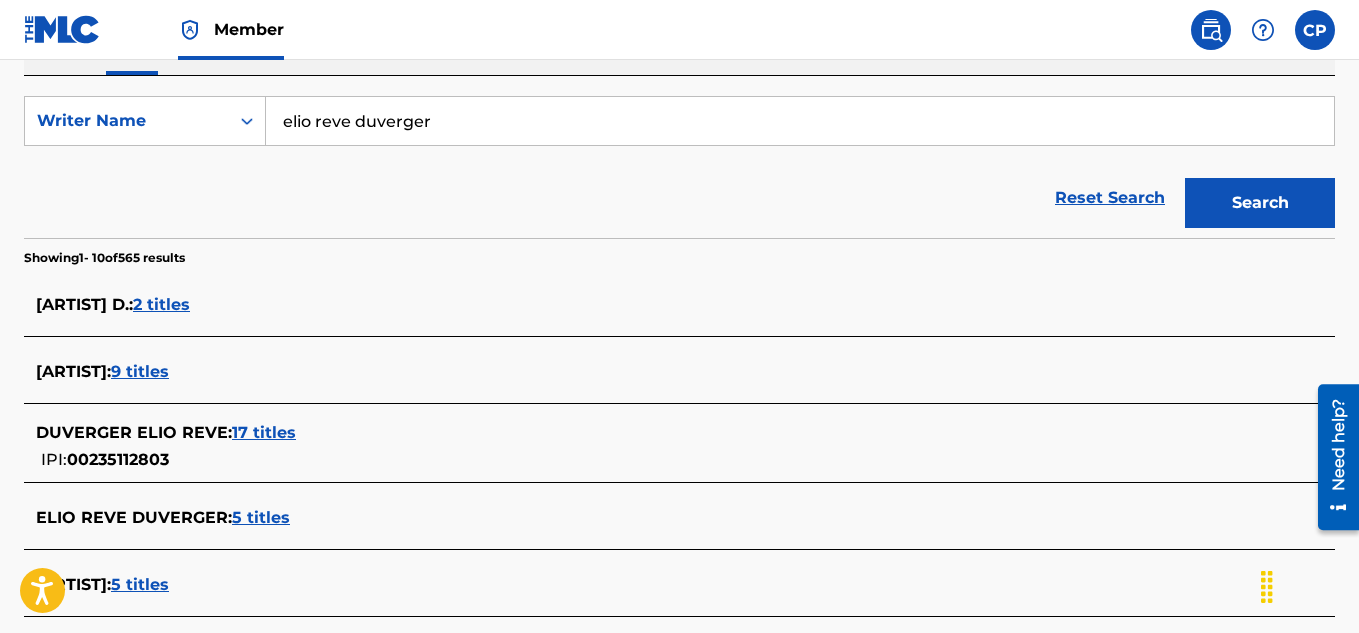 click on "2 titles" at bounding box center (161, 304) 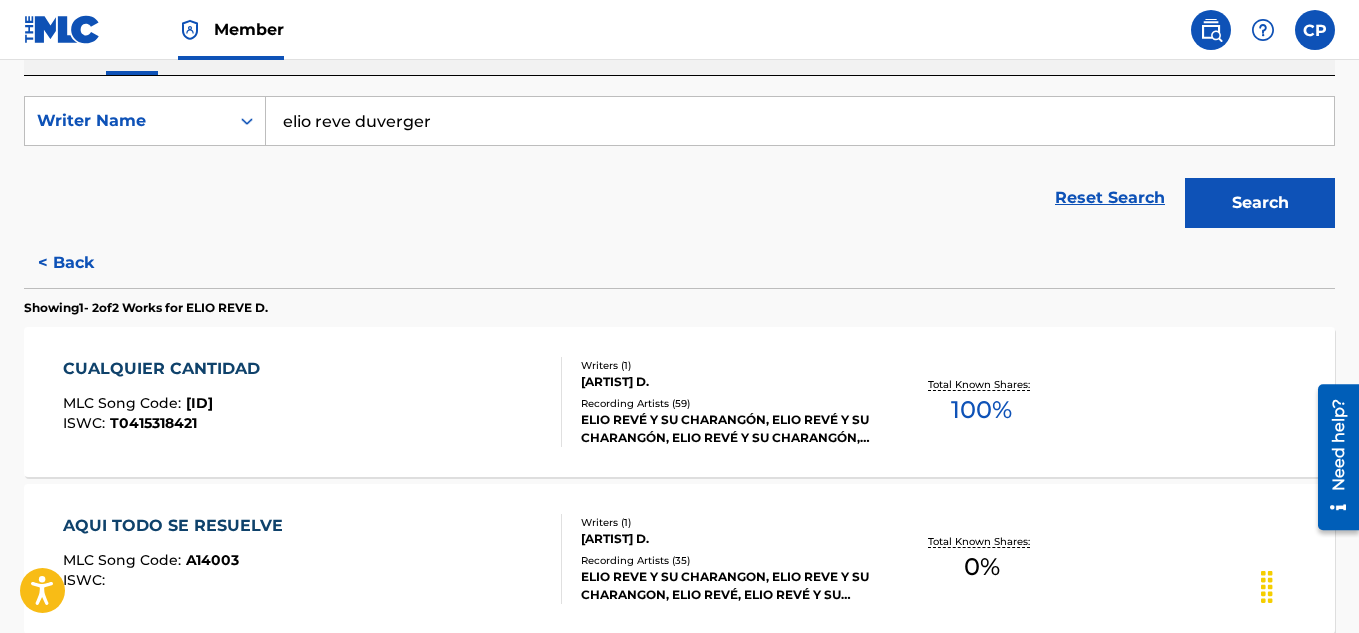 click on "CUALQUIER CANTIDAD" at bounding box center [166, 369] 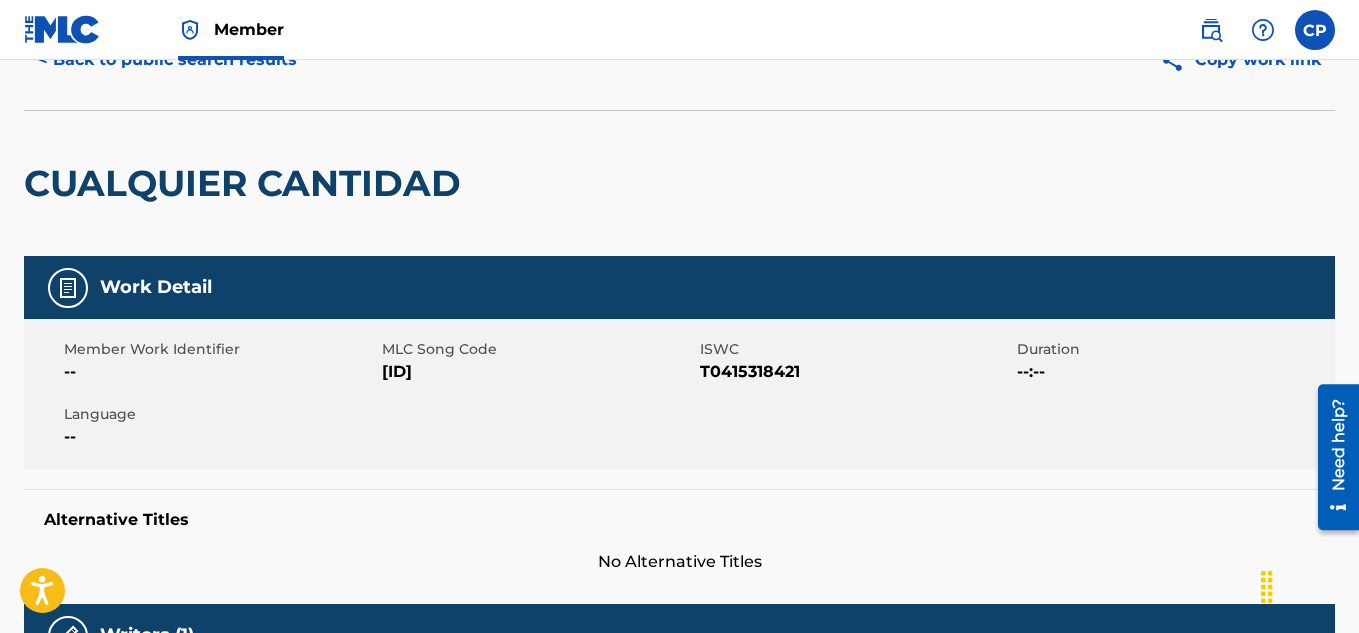 scroll, scrollTop: 0, scrollLeft: 0, axis: both 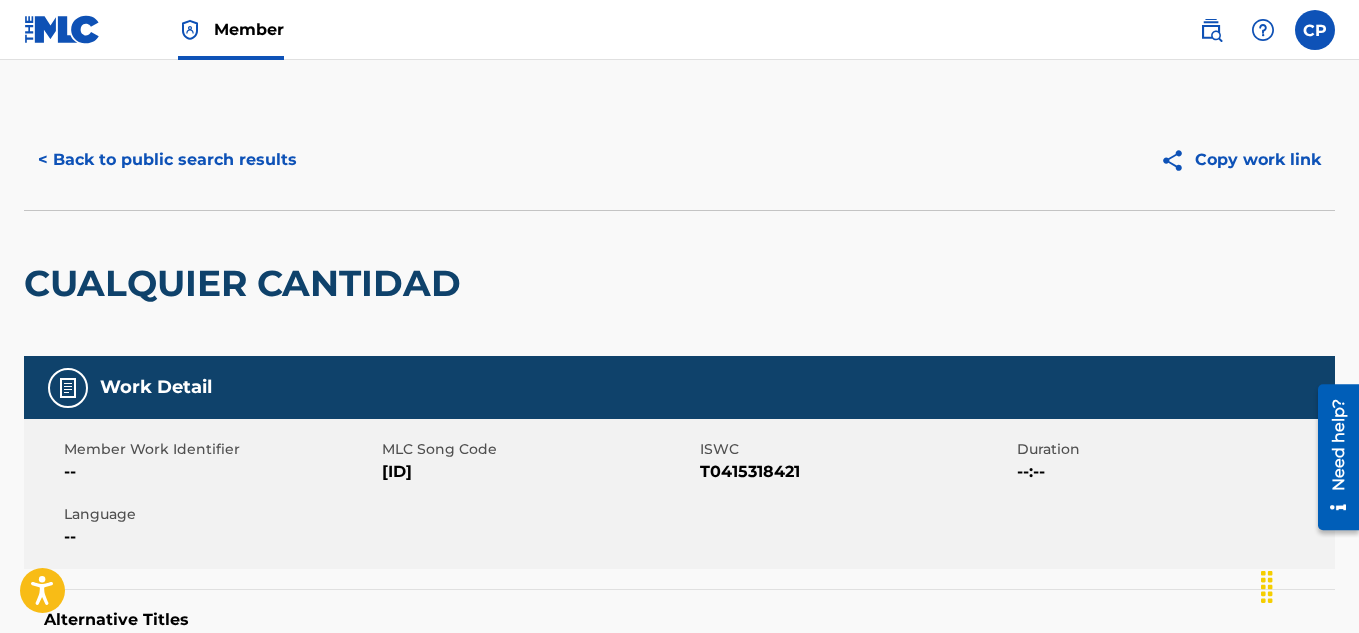 click on "< Back to public search results" at bounding box center (167, 160) 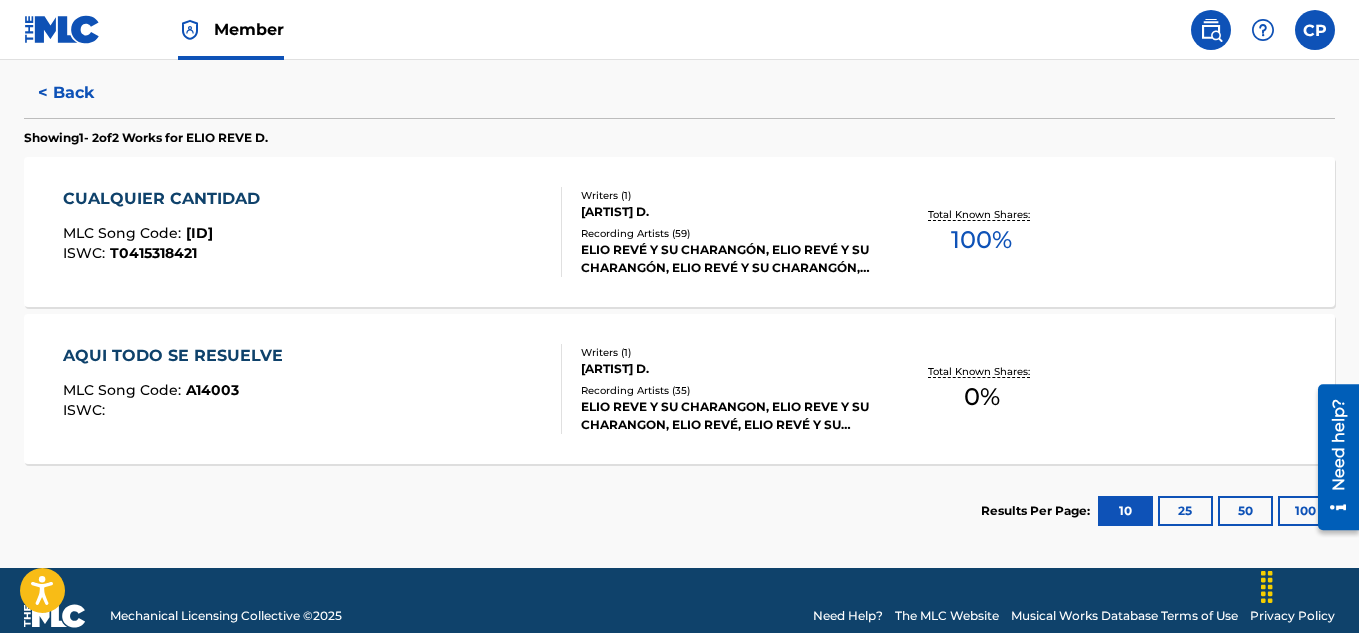scroll, scrollTop: 550, scrollLeft: 0, axis: vertical 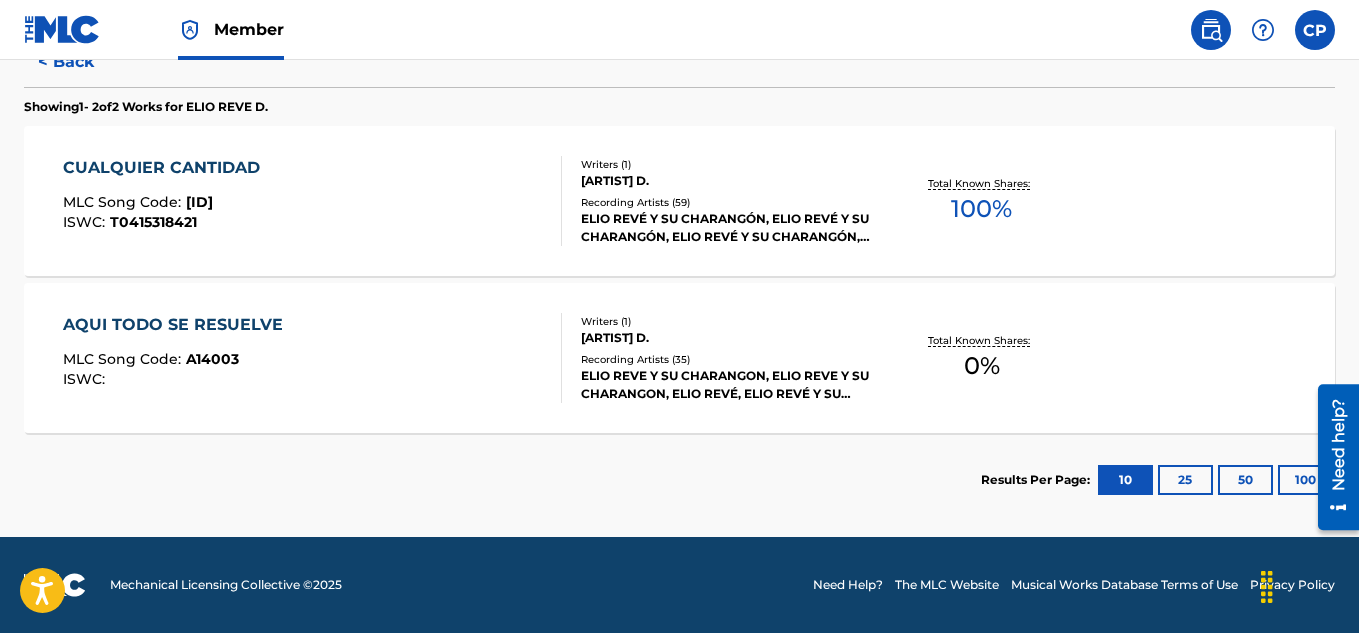 click on "AQUI TODO SE RESUELVE" at bounding box center (178, 325) 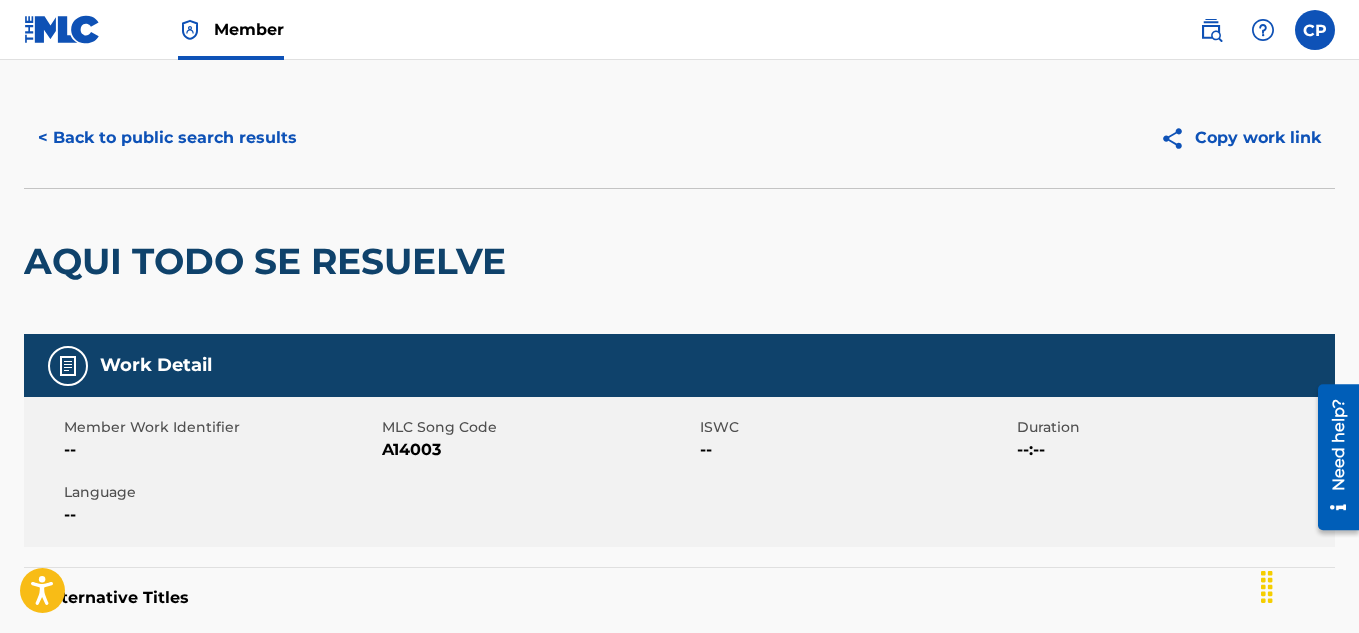 scroll, scrollTop: 0, scrollLeft: 0, axis: both 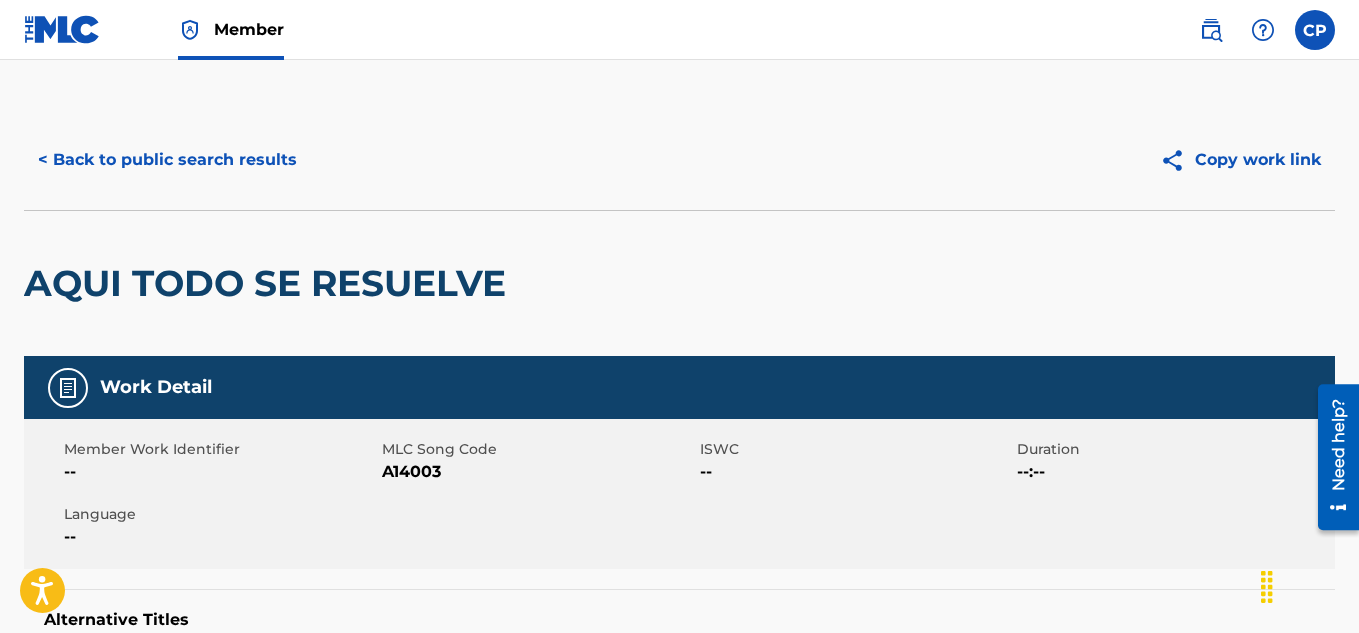 drag, startPoint x: 132, startPoint y: 164, endPoint x: 384, endPoint y: 229, distance: 260.24796 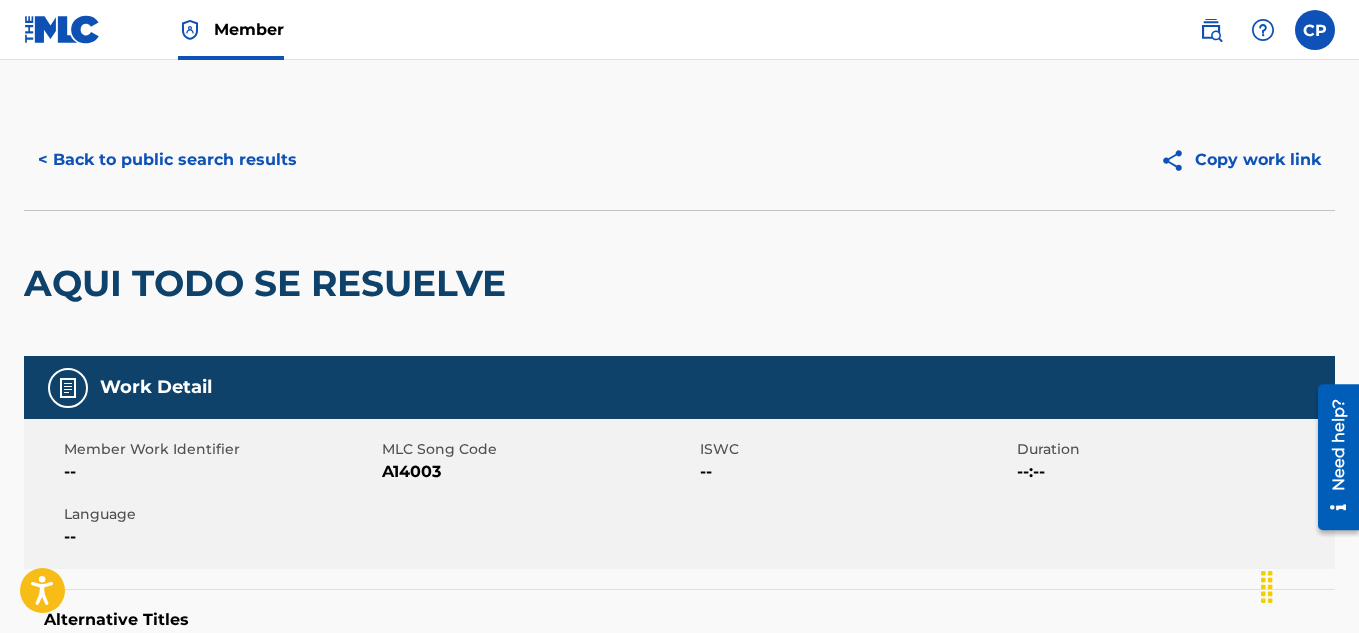 click on "< Back to public search results" at bounding box center [167, 160] 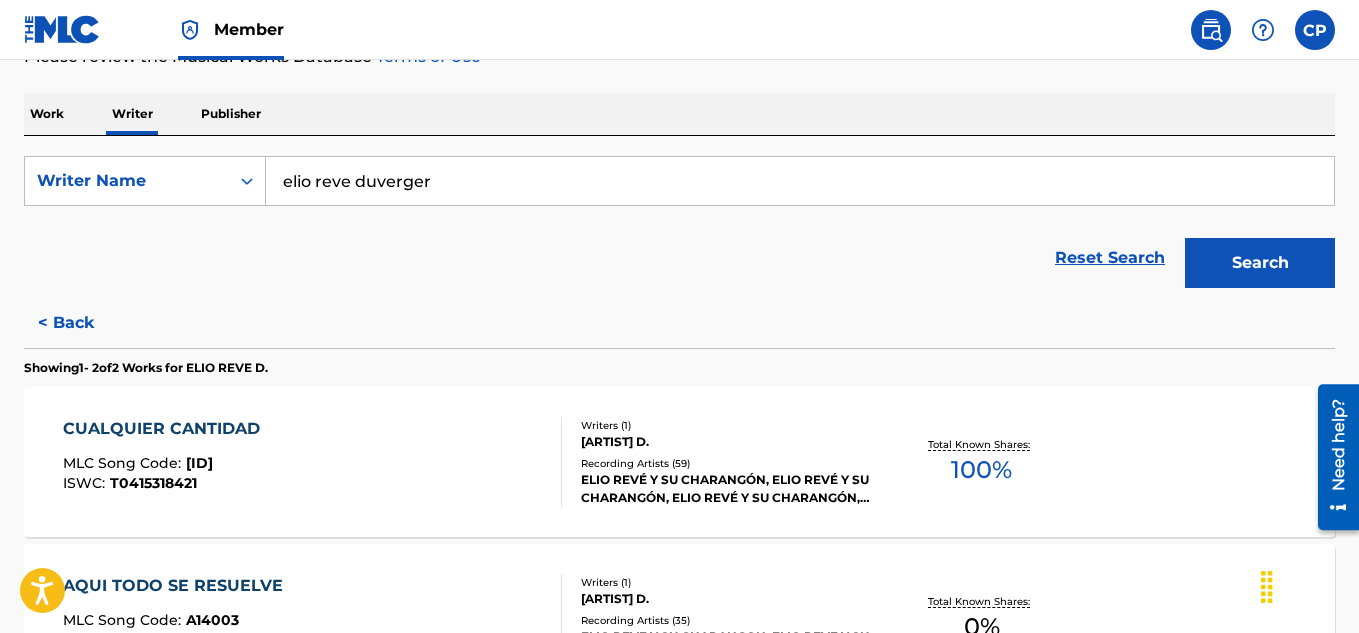 scroll, scrollTop: 321, scrollLeft: 0, axis: vertical 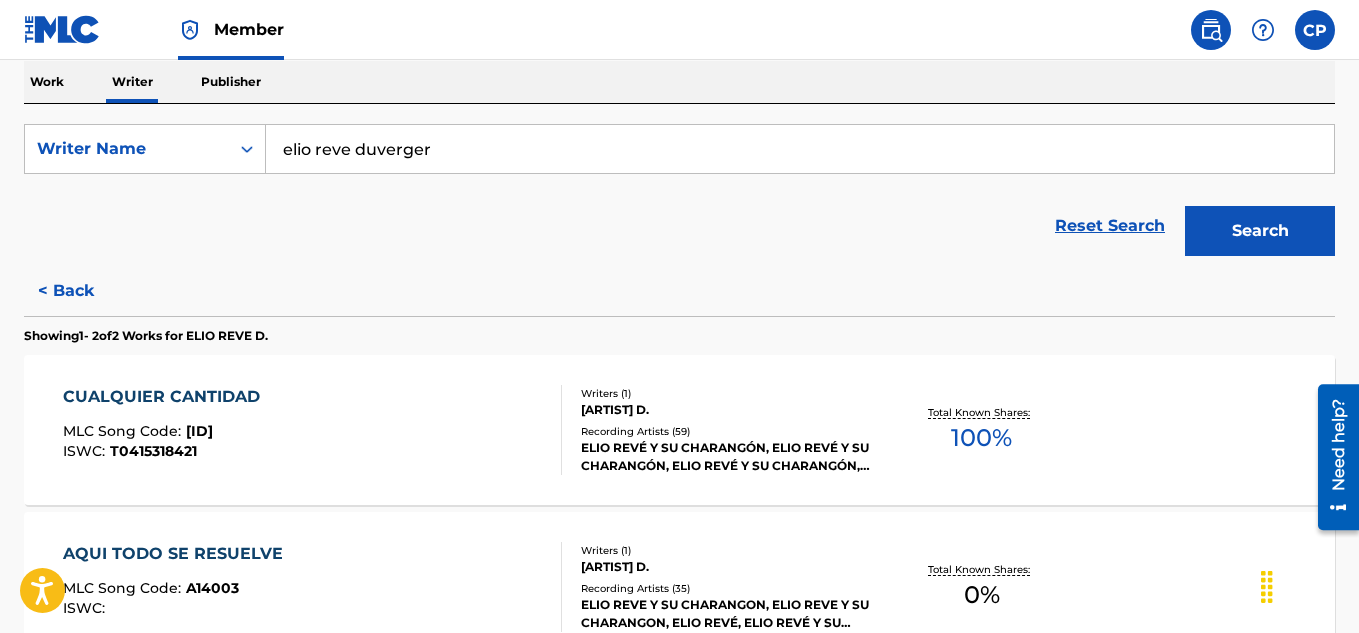 click on "< Back" at bounding box center (84, 291) 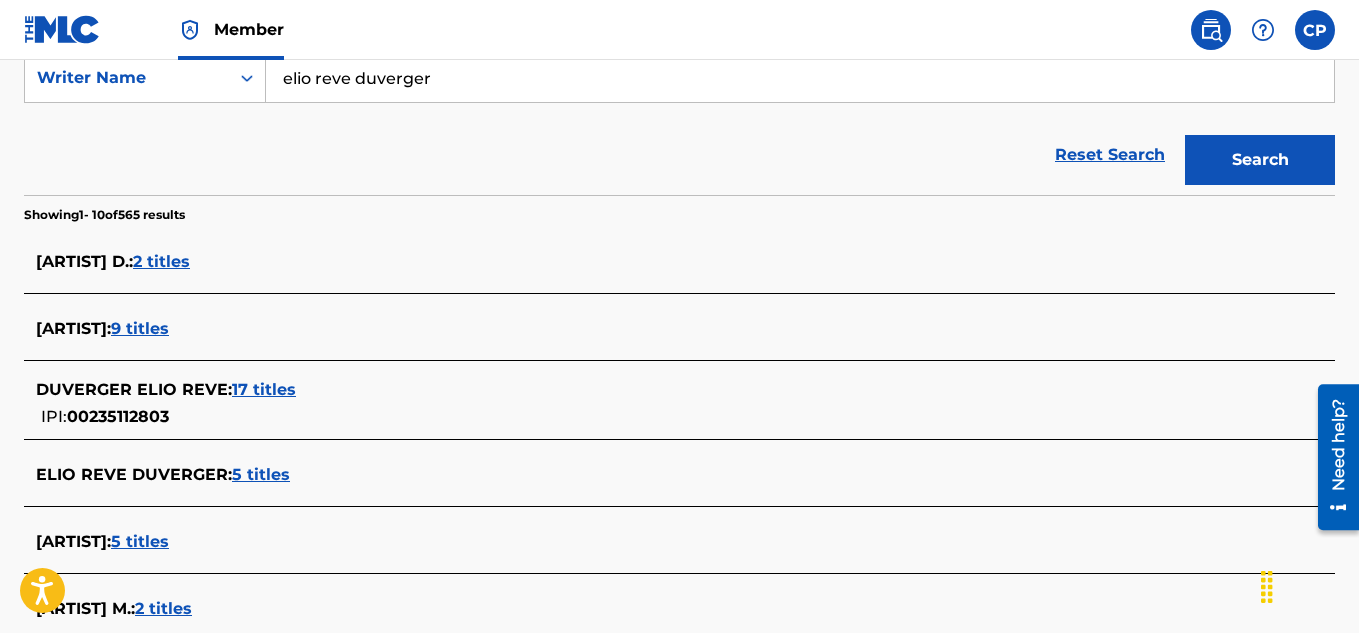 scroll, scrollTop: 521, scrollLeft: 0, axis: vertical 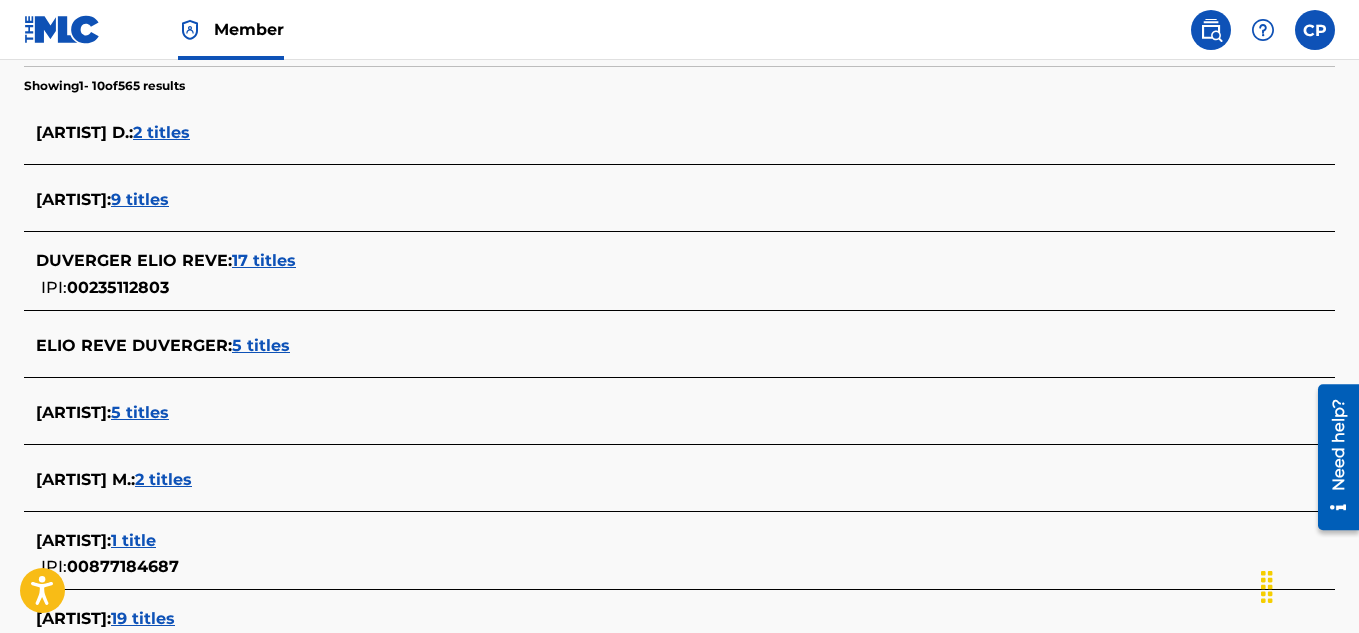 click on "17 titles" at bounding box center [264, 260] 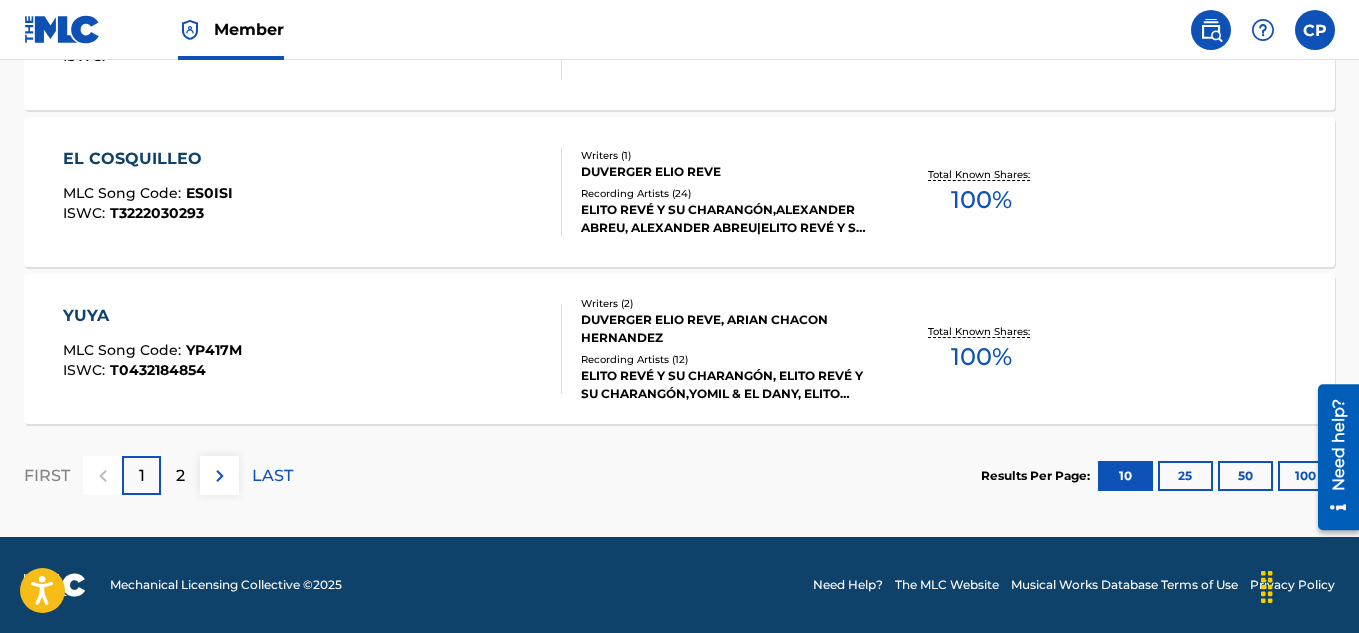 click on "2" at bounding box center [180, 476] 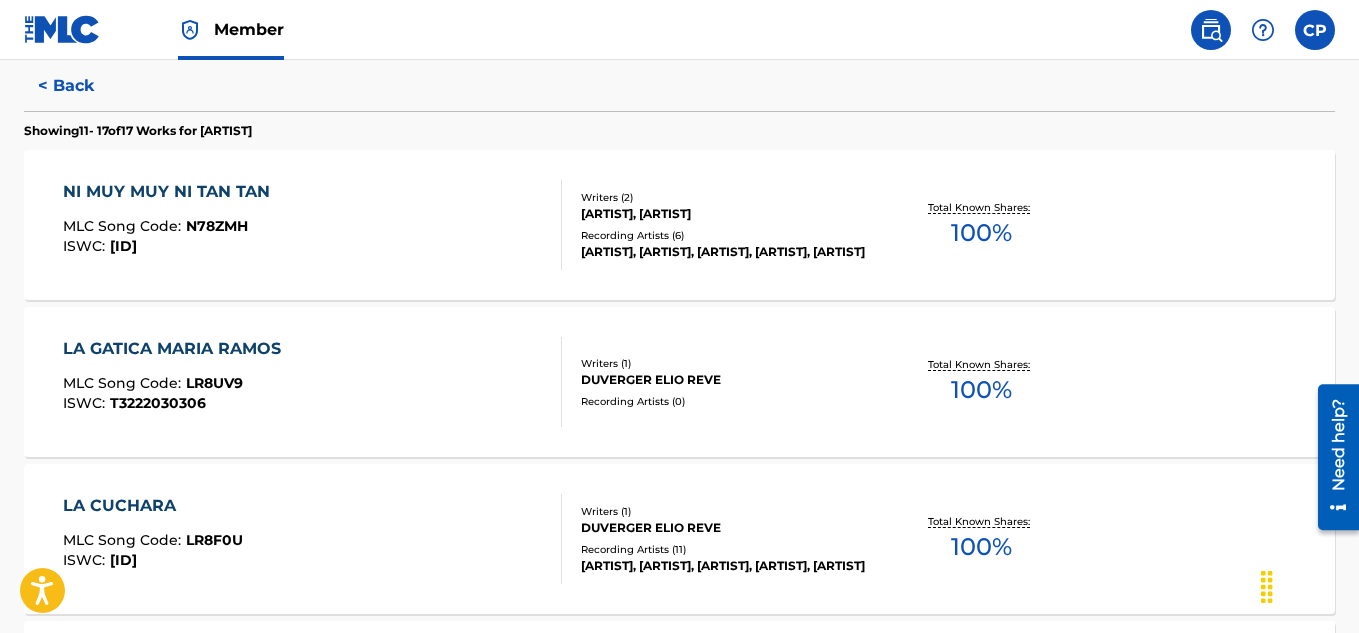 scroll, scrollTop: 344, scrollLeft: 0, axis: vertical 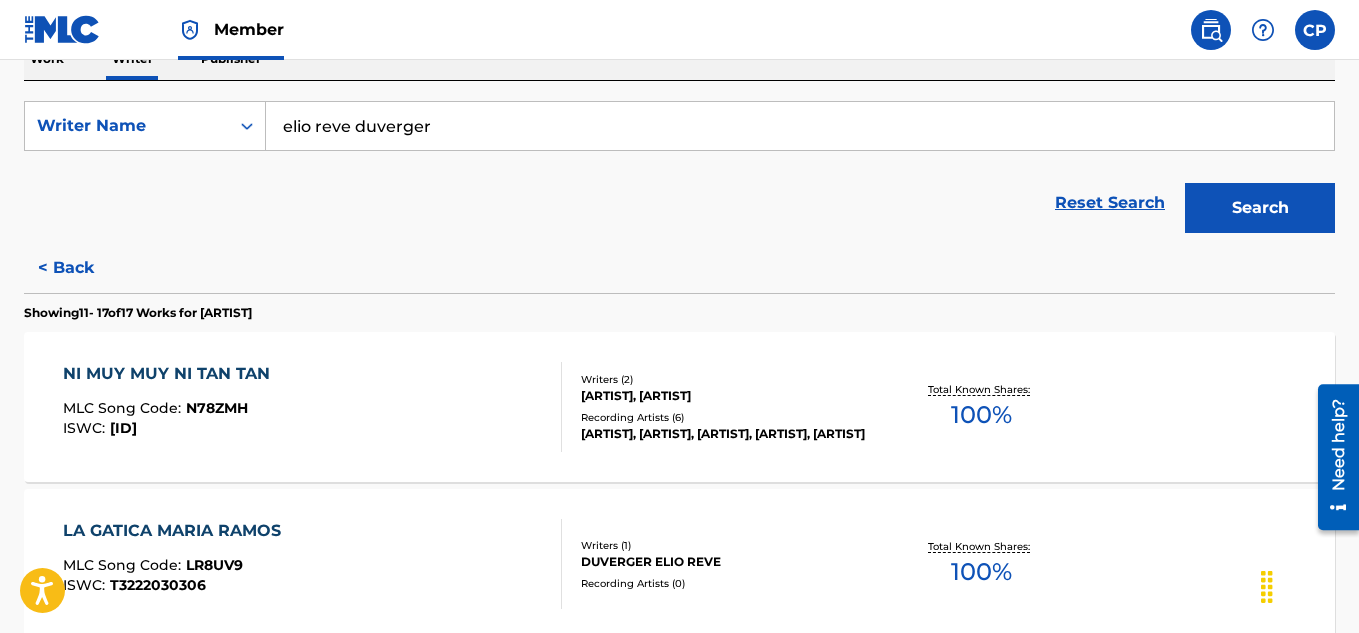 click on "NI MUY MUY NI TAN TAN" at bounding box center (171, 374) 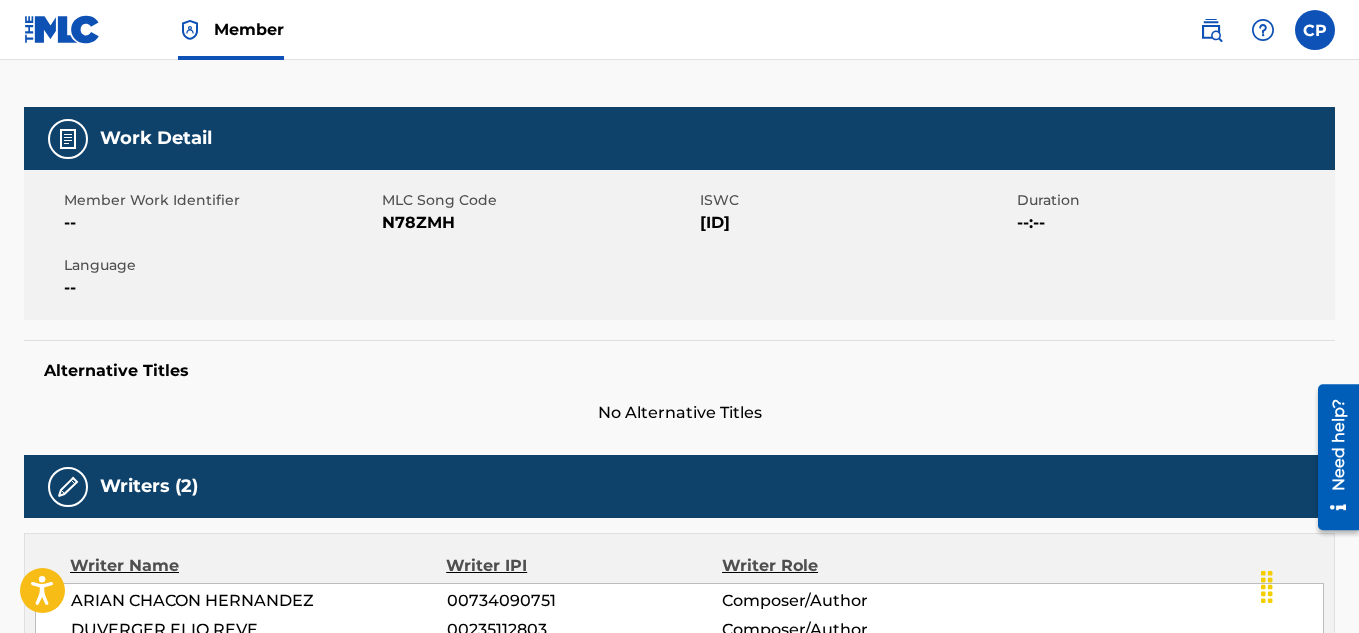 scroll, scrollTop: 0, scrollLeft: 0, axis: both 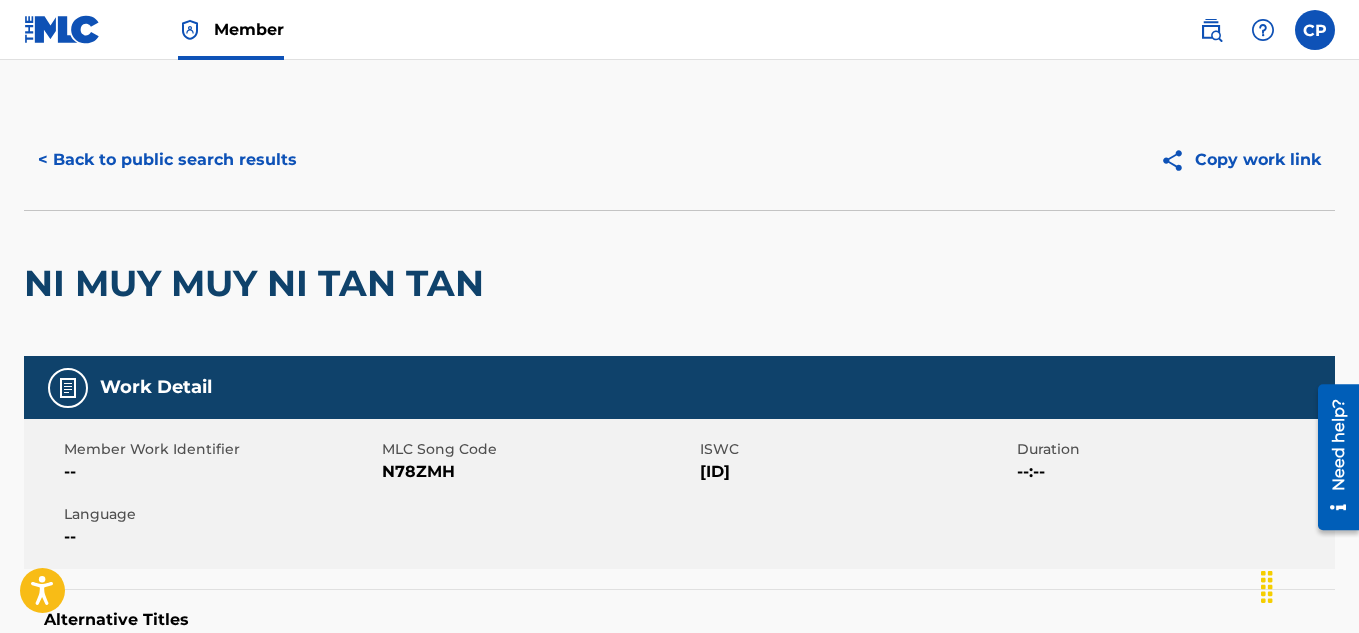 click on "< Back to public search results" at bounding box center (167, 160) 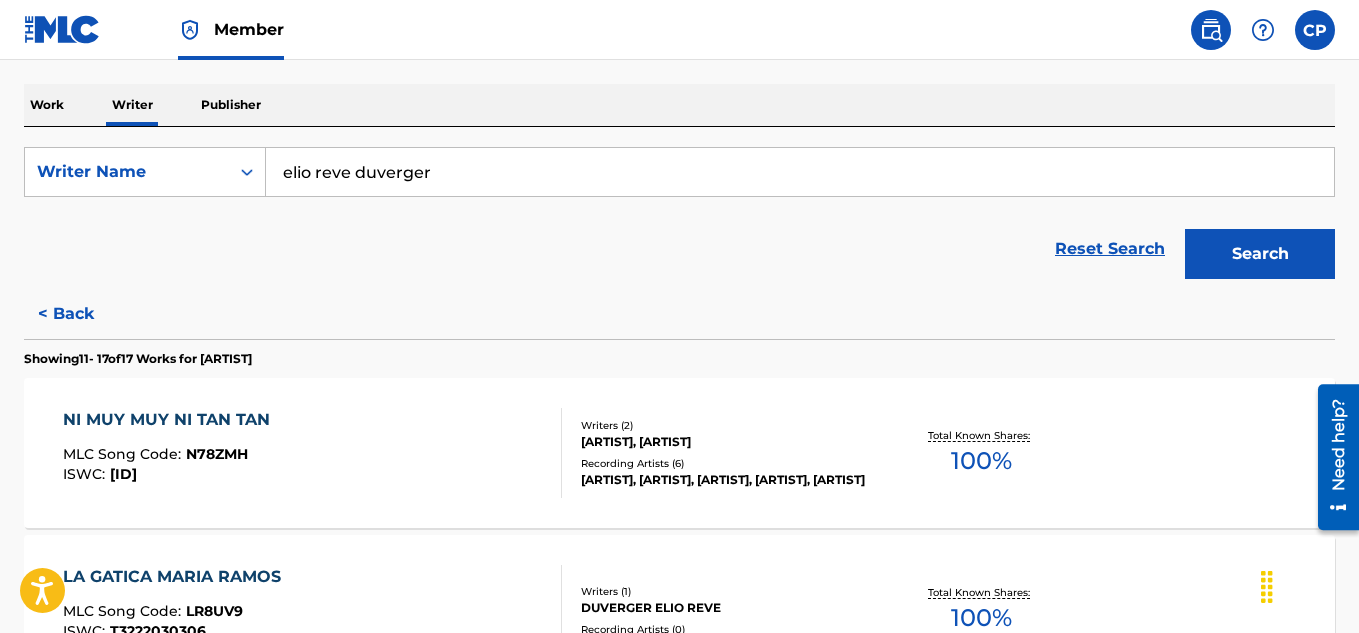scroll, scrollTop: 321, scrollLeft: 0, axis: vertical 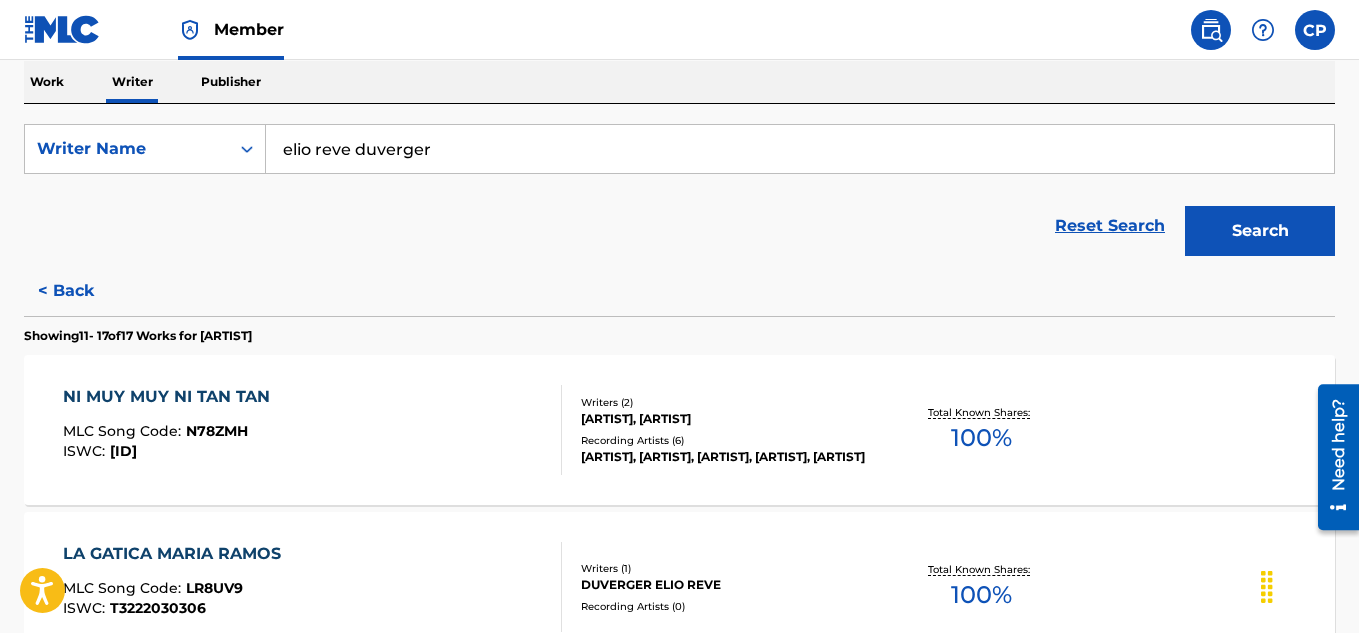 click on "< Back" at bounding box center [84, 291] 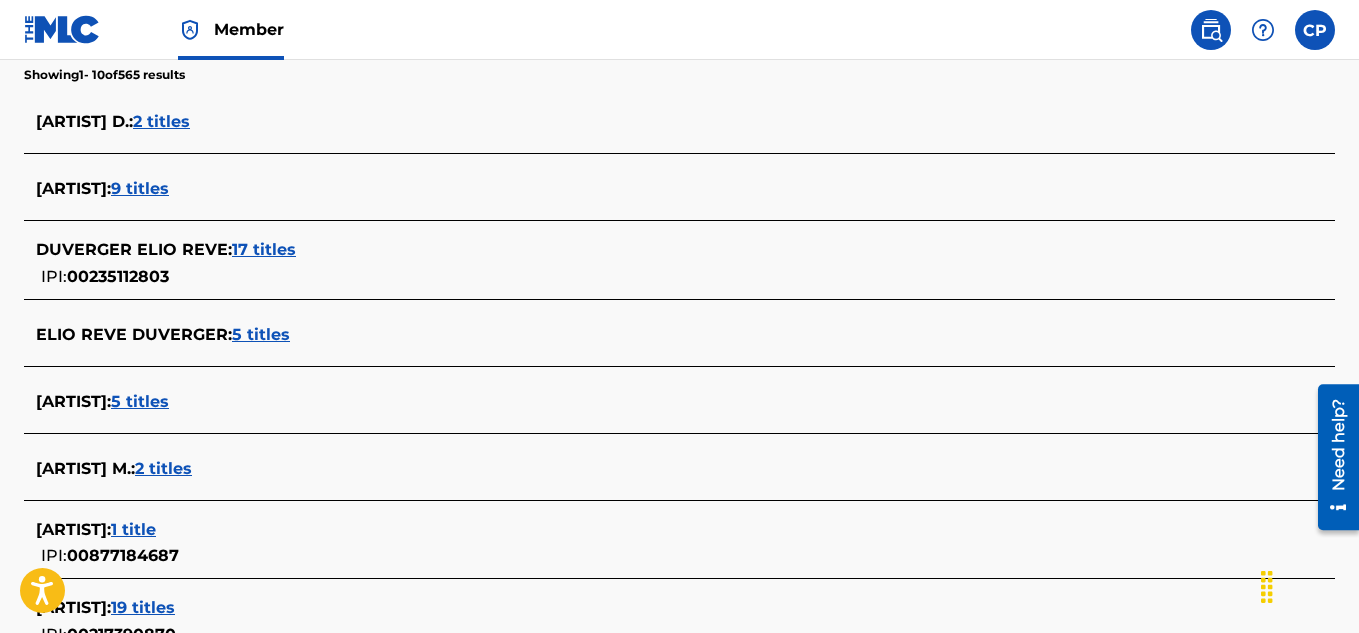 scroll, scrollTop: 621, scrollLeft: 0, axis: vertical 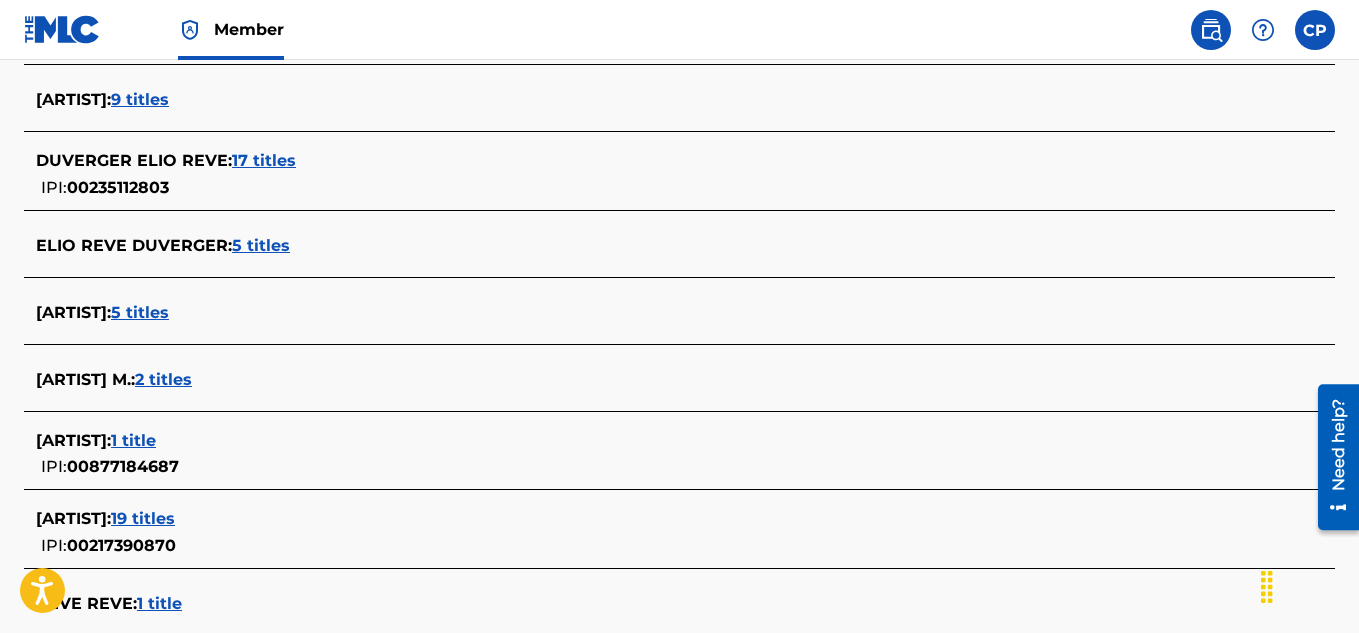 click on "5 titles" at bounding box center [261, 245] 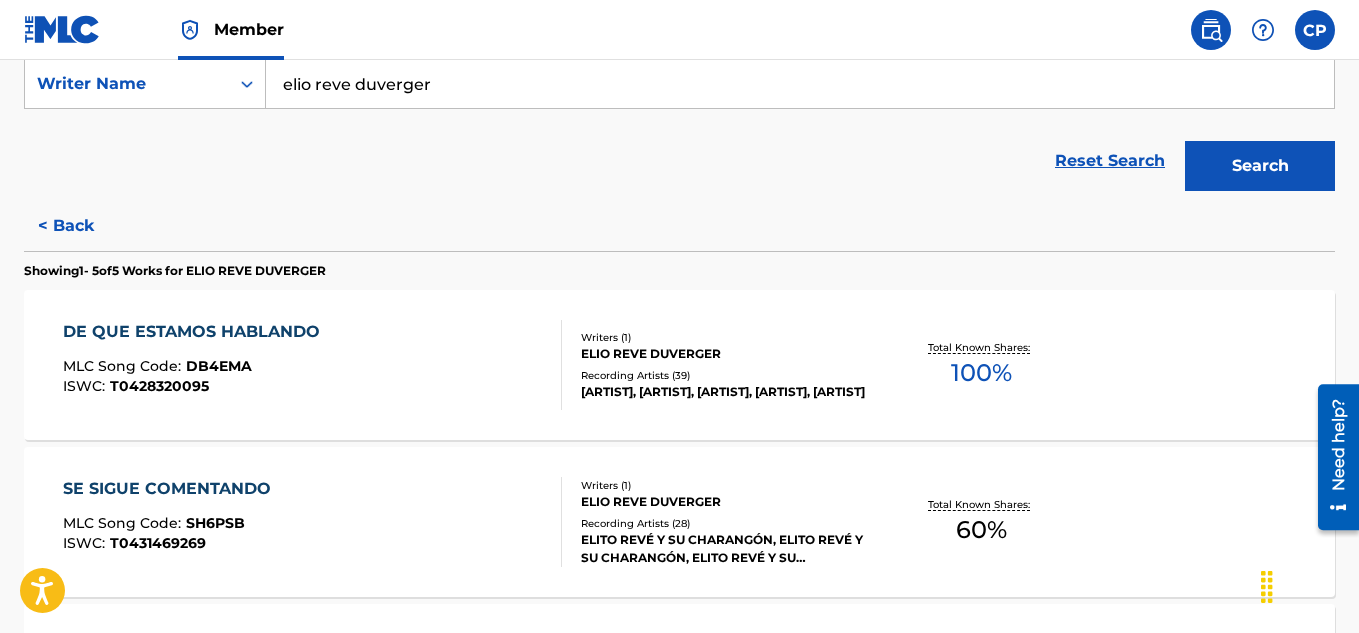 scroll, scrollTop: 421, scrollLeft: 0, axis: vertical 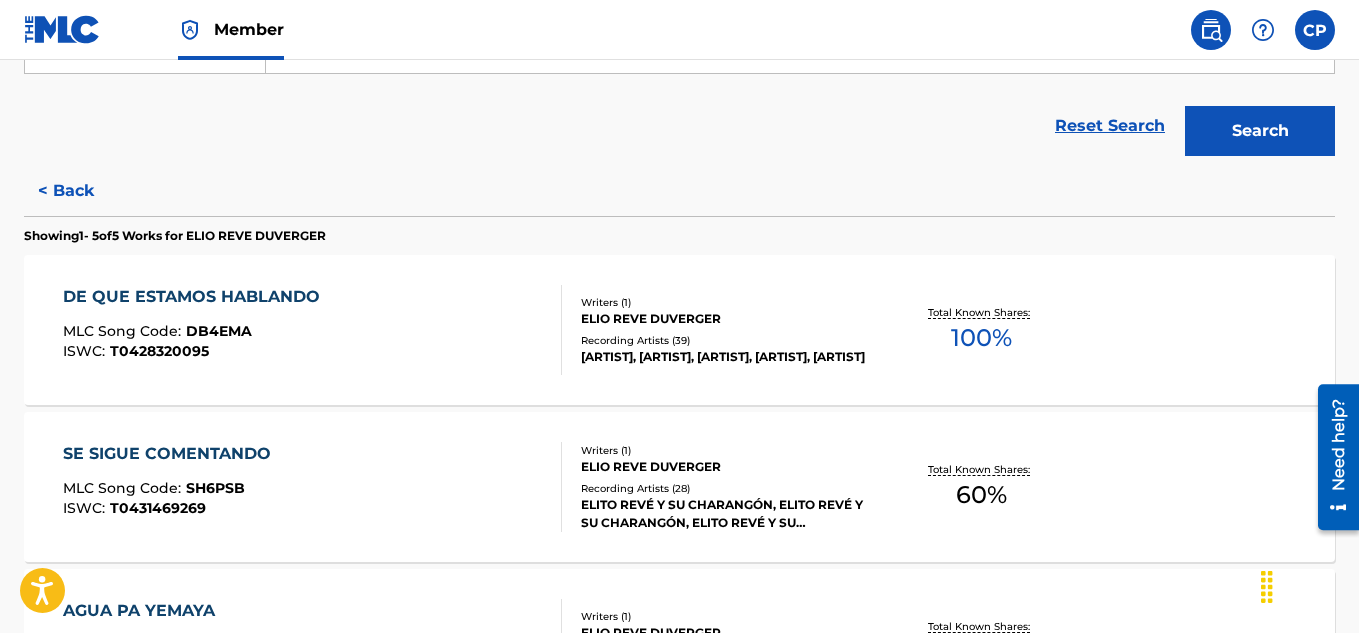 click on "DE QUE ESTAMOS HABLANDO" at bounding box center (196, 297) 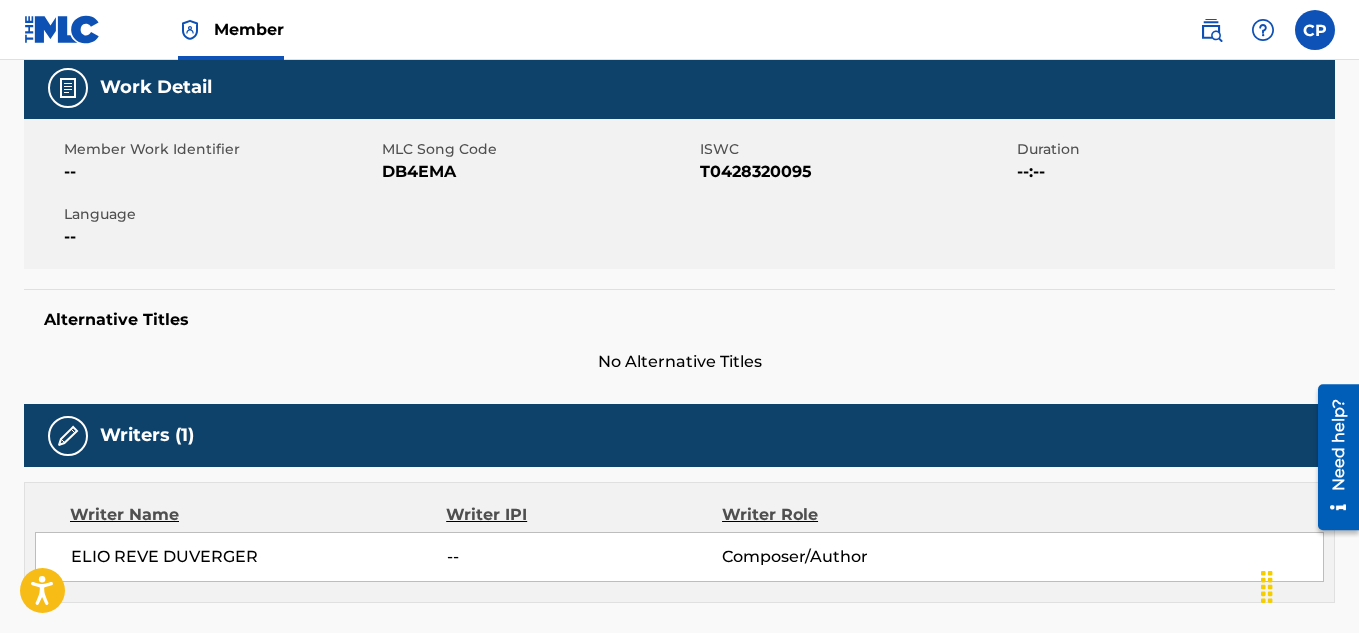 scroll, scrollTop: 0, scrollLeft: 0, axis: both 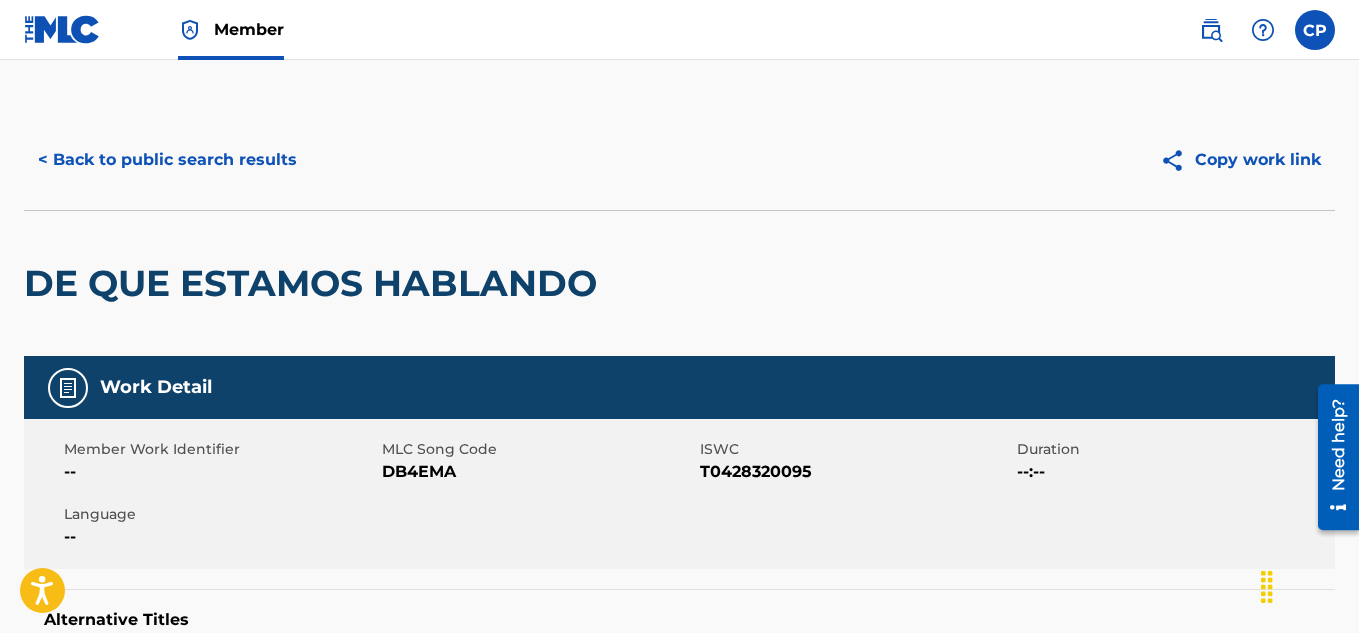 click on "< Back to public search results" at bounding box center (167, 160) 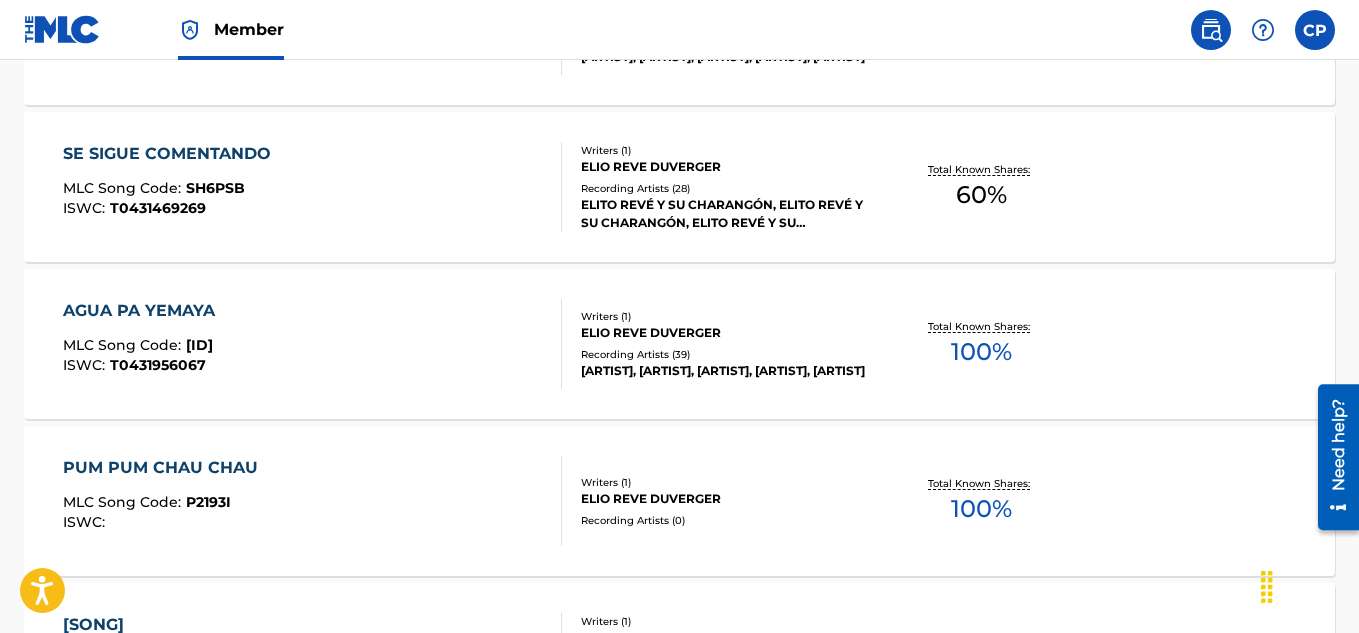 scroll, scrollTop: 321, scrollLeft: 0, axis: vertical 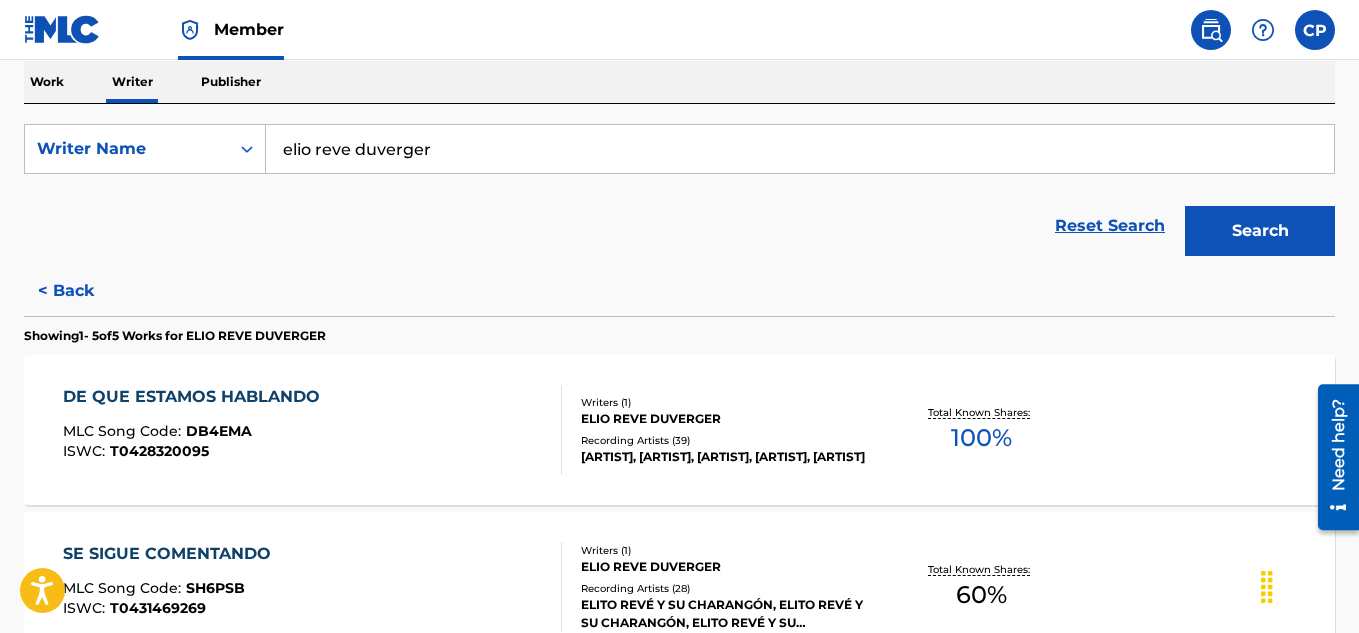 click on "< Back" at bounding box center (84, 291) 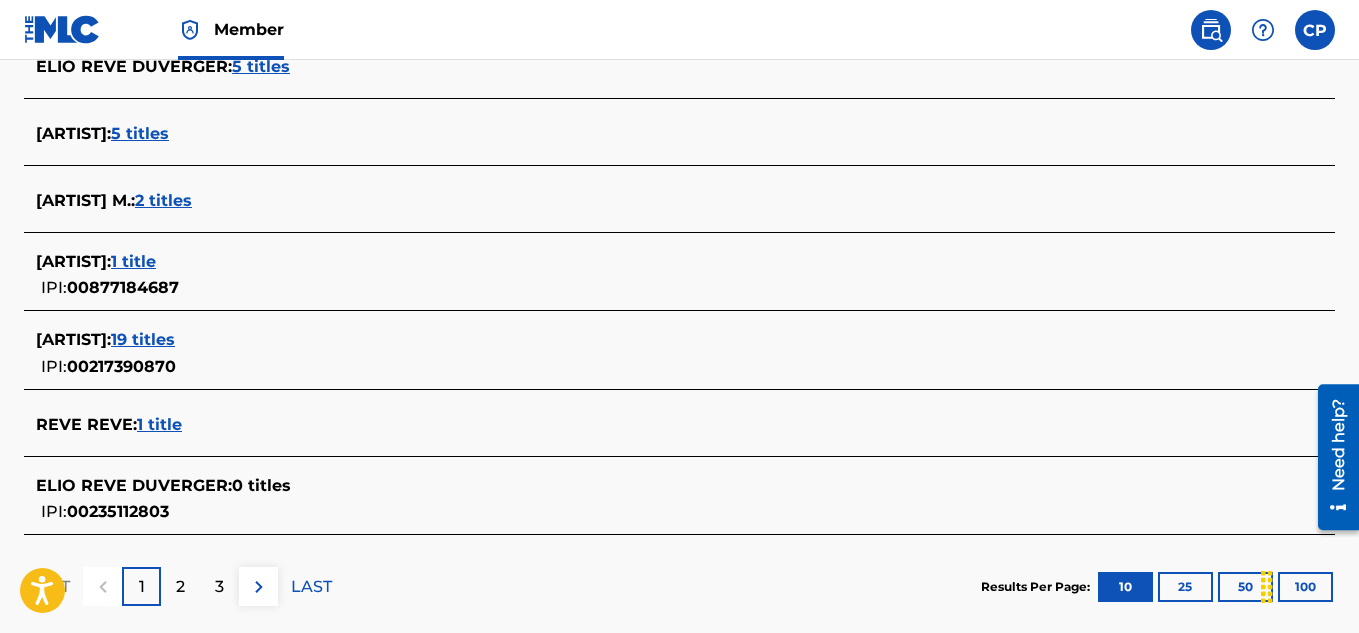 scroll, scrollTop: 821, scrollLeft: 0, axis: vertical 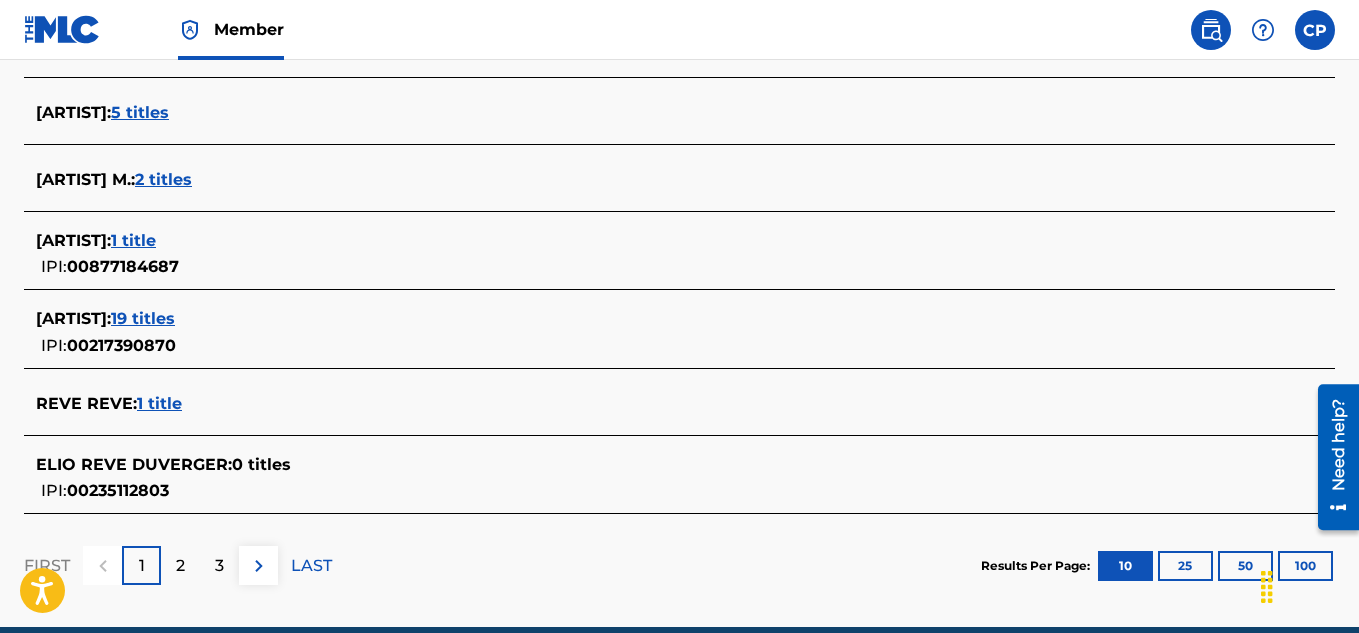 click on "1 title" at bounding box center [133, 240] 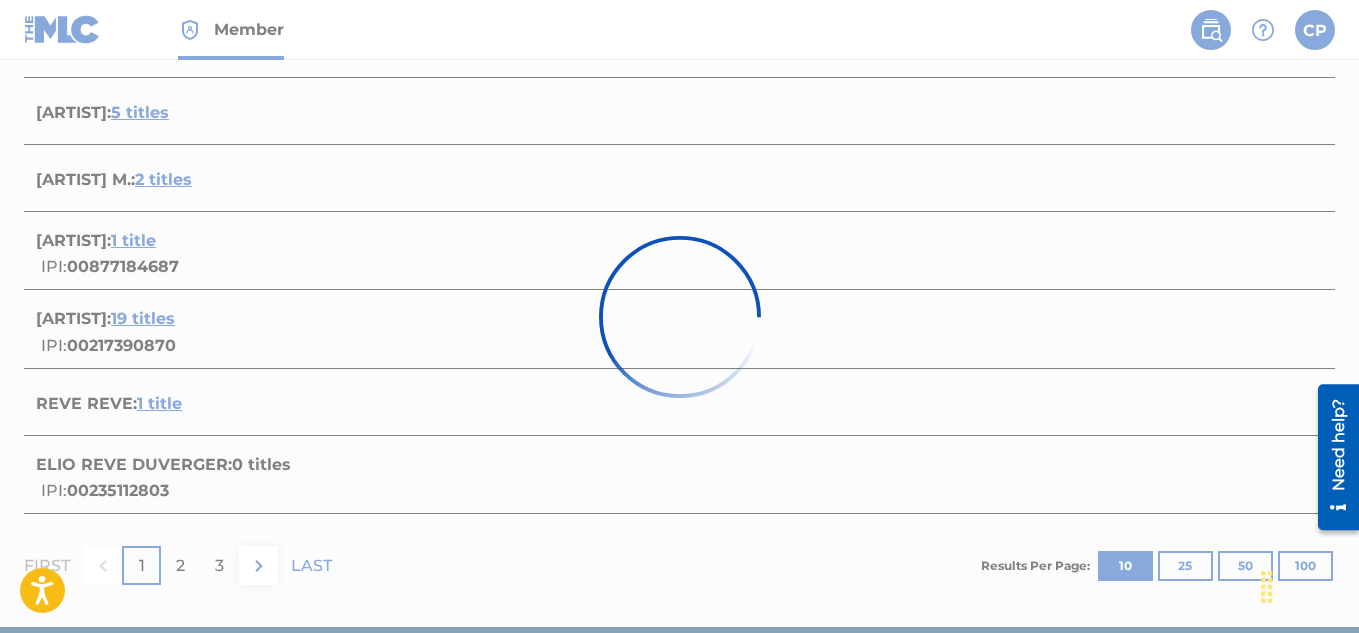 scroll, scrollTop: 393, scrollLeft: 0, axis: vertical 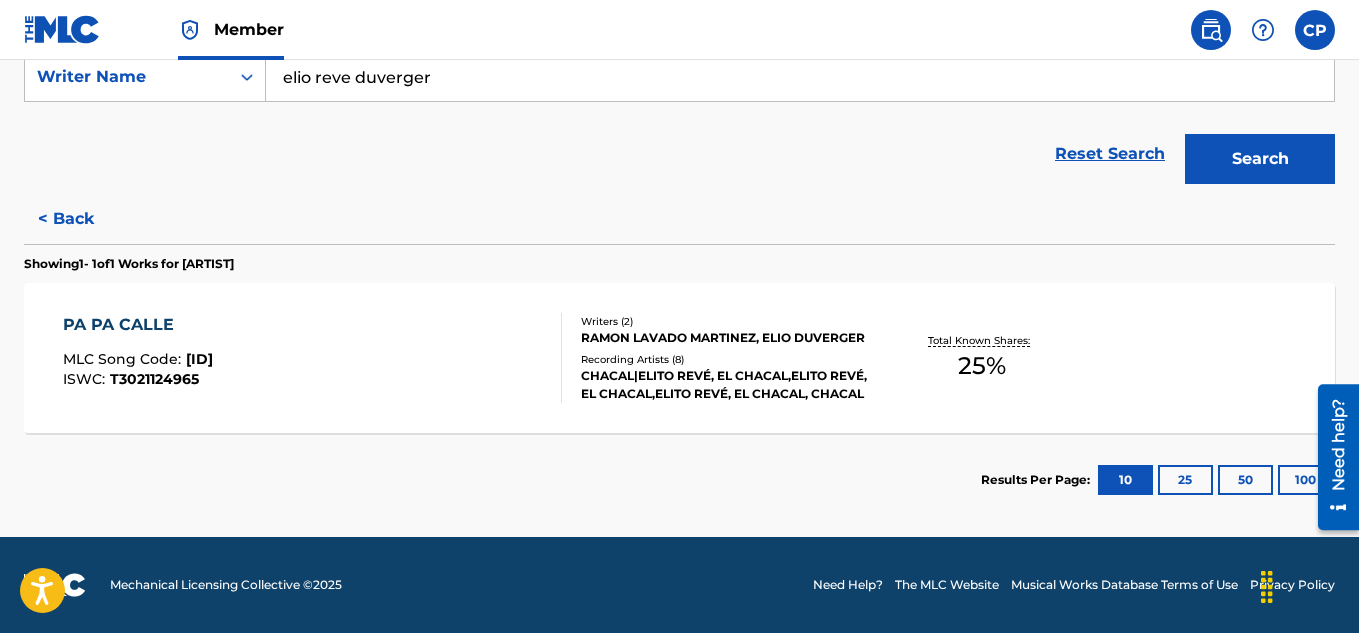 click on "< Back" at bounding box center (84, 219) 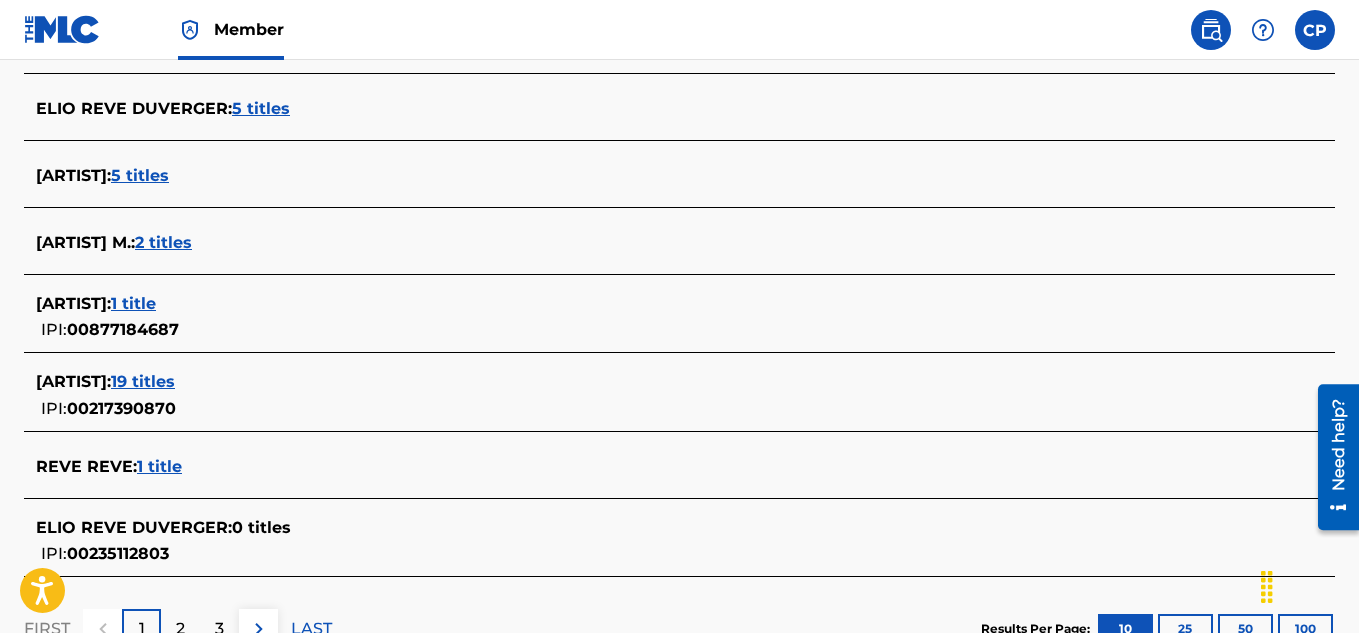 scroll, scrollTop: 793, scrollLeft: 0, axis: vertical 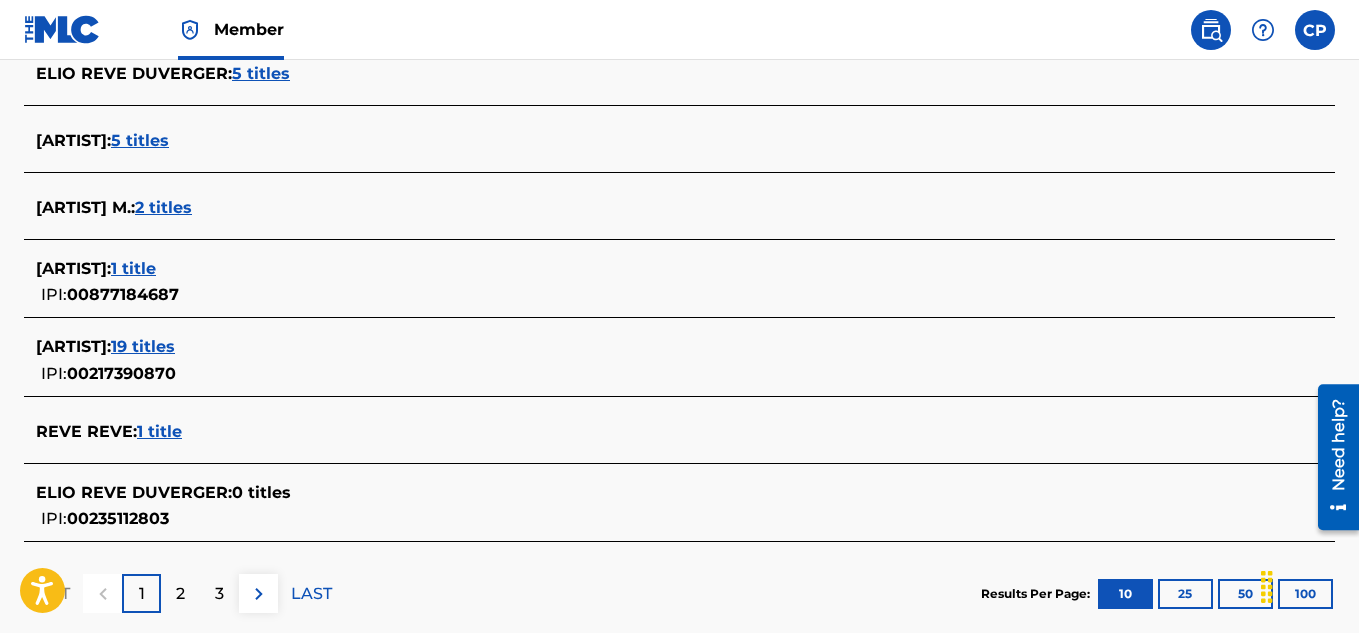 click on "2" at bounding box center (180, 594) 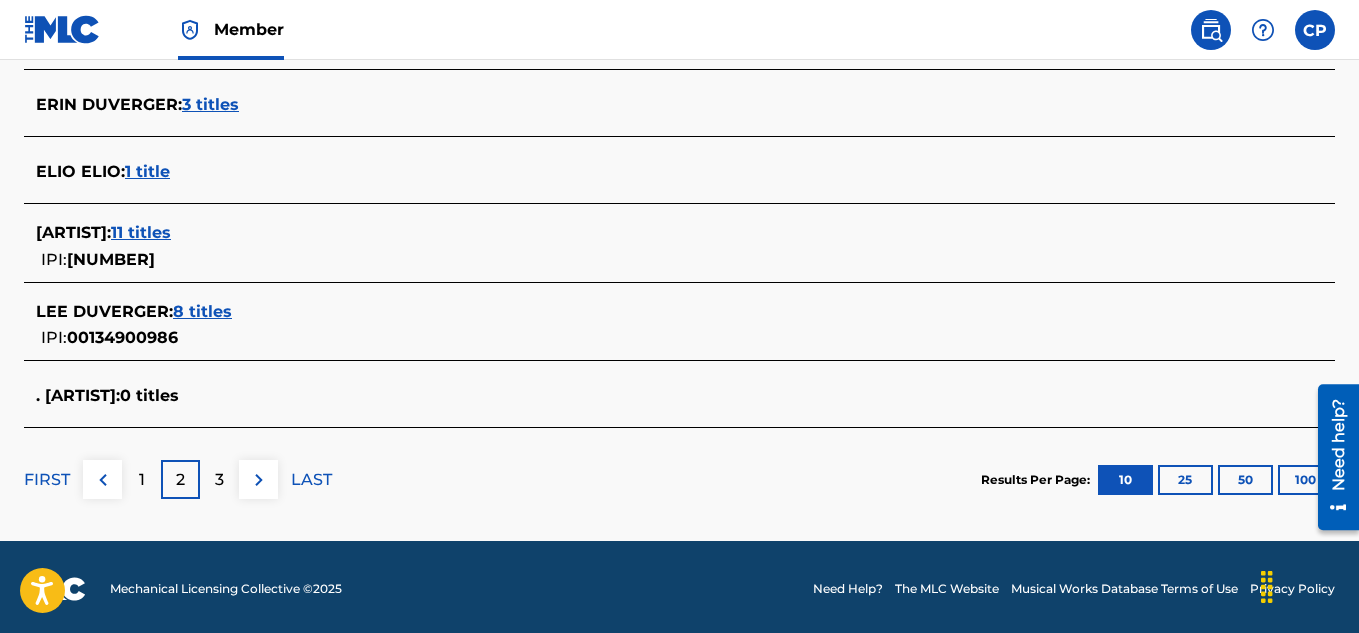 scroll, scrollTop: 911, scrollLeft: 0, axis: vertical 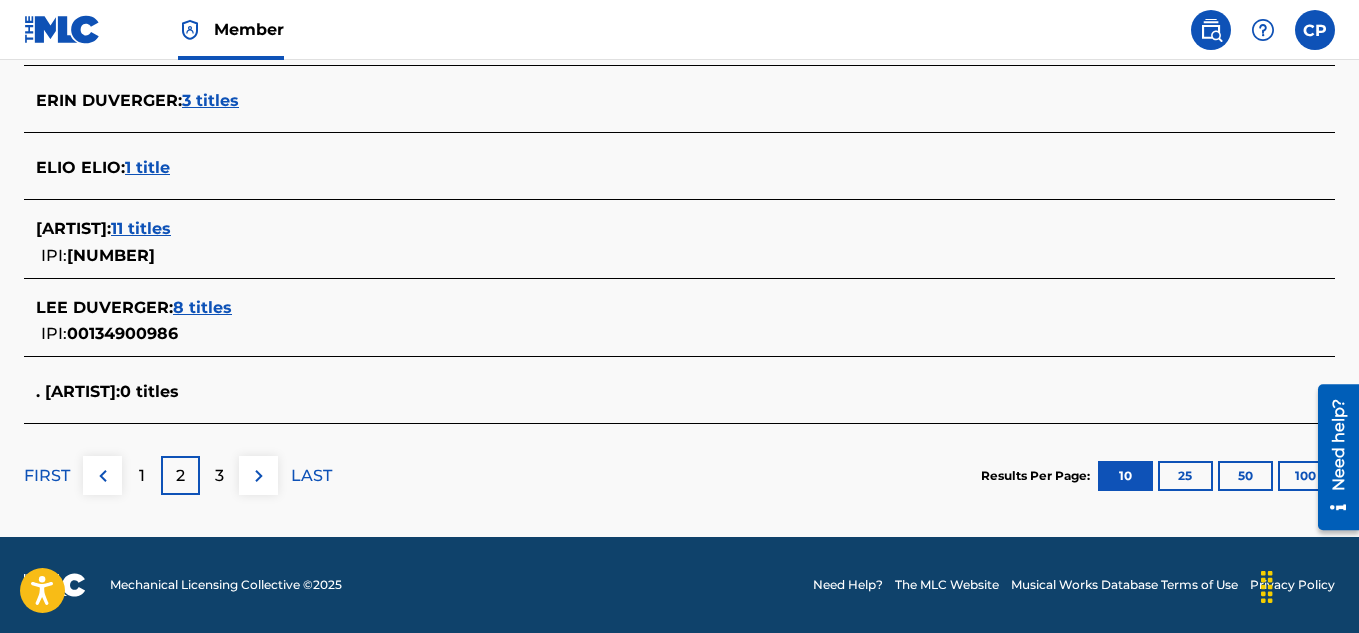 click on "1" at bounding box center (142, 476) 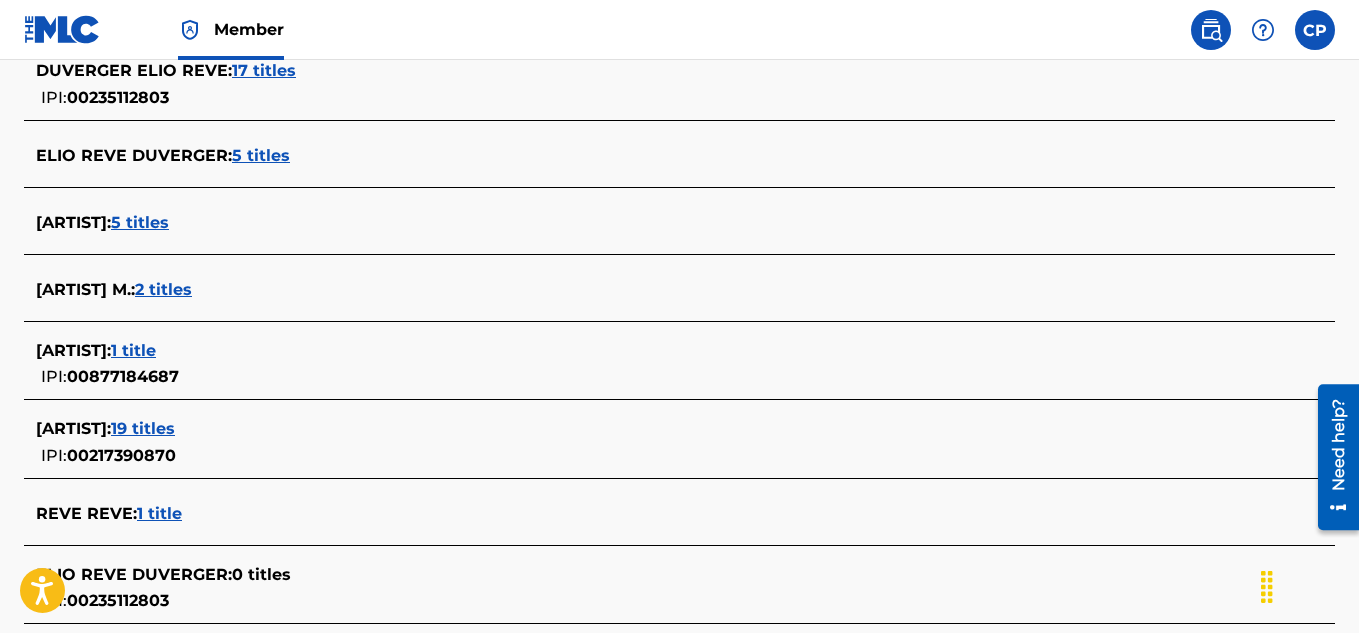scroll, scrollTop: 0, scrollLeft: 0, axis: both 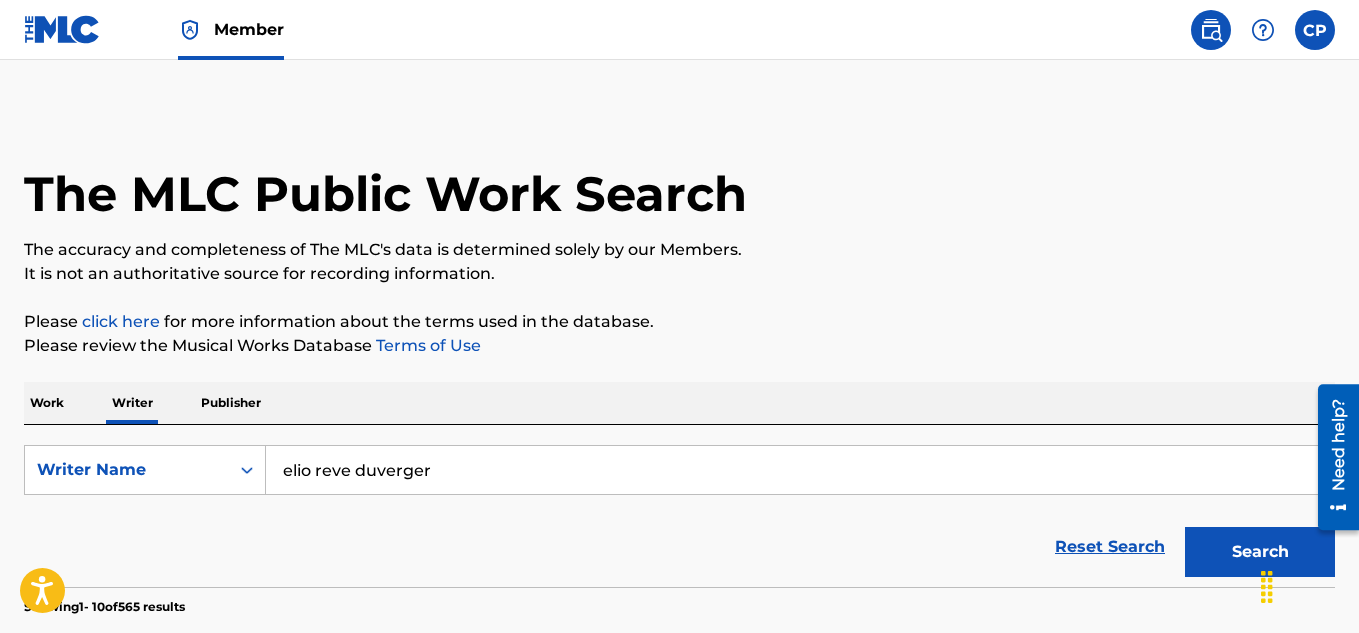click on "Work" at bounding box center [47, 403] 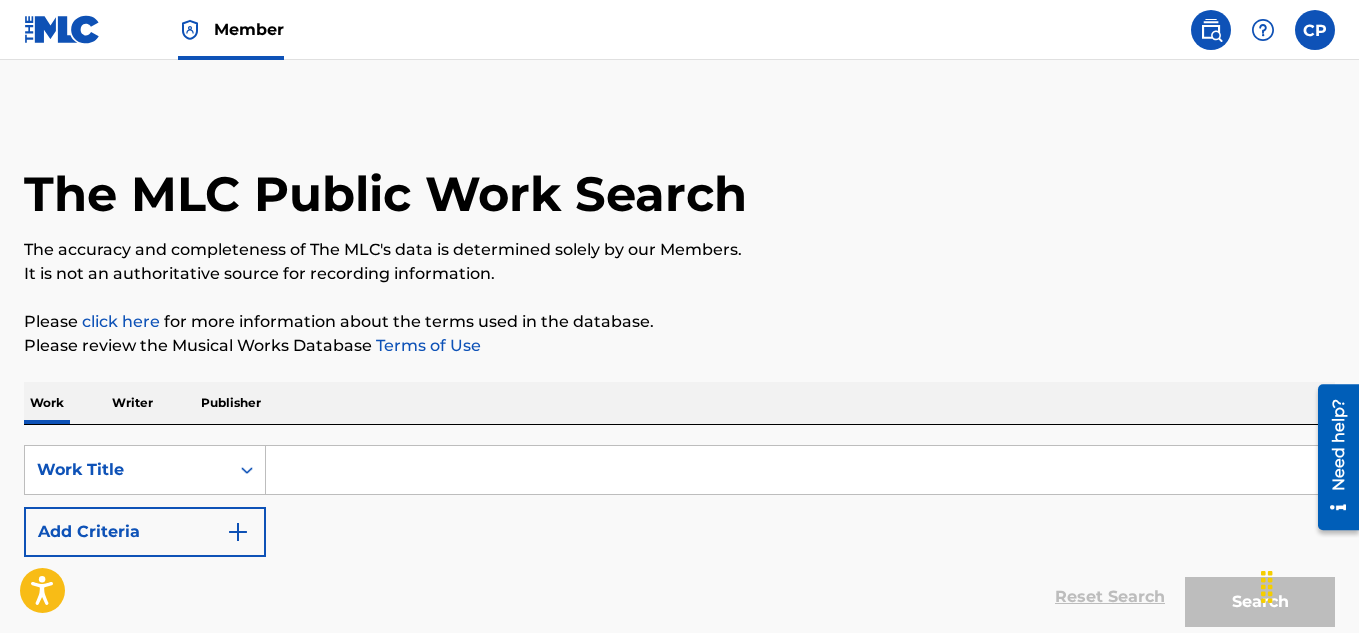 click at bounding box center (800, 470) 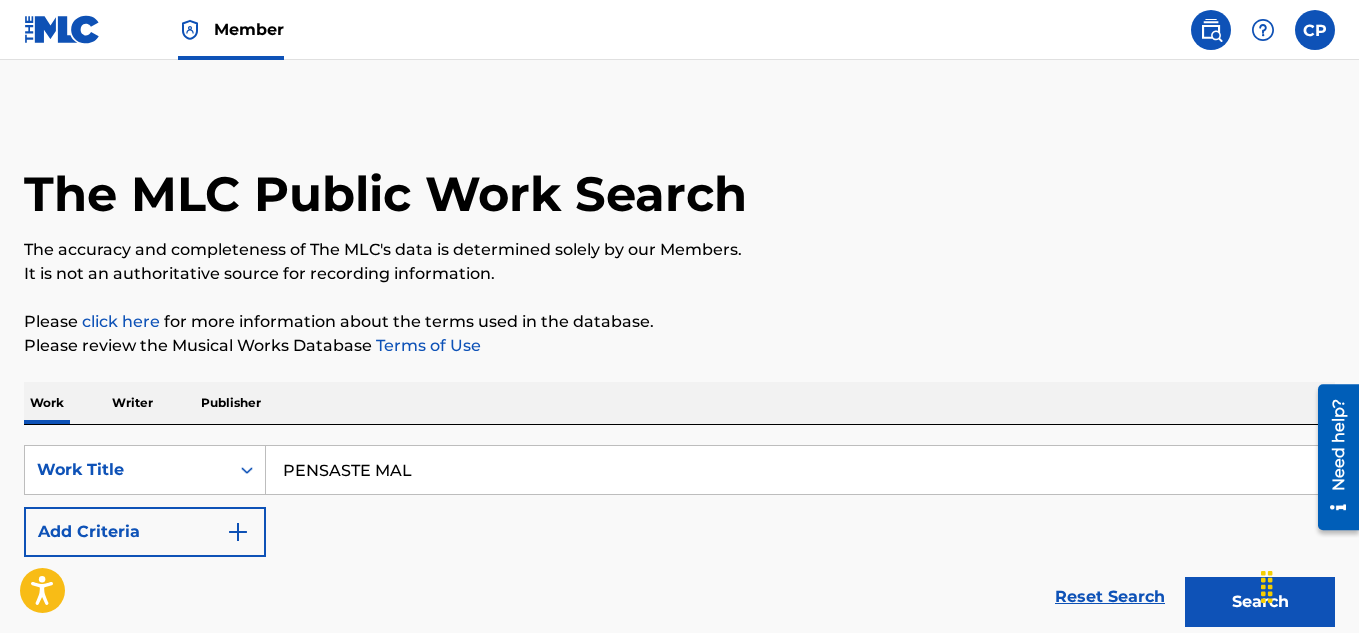 type on "PENSASTE MAL" 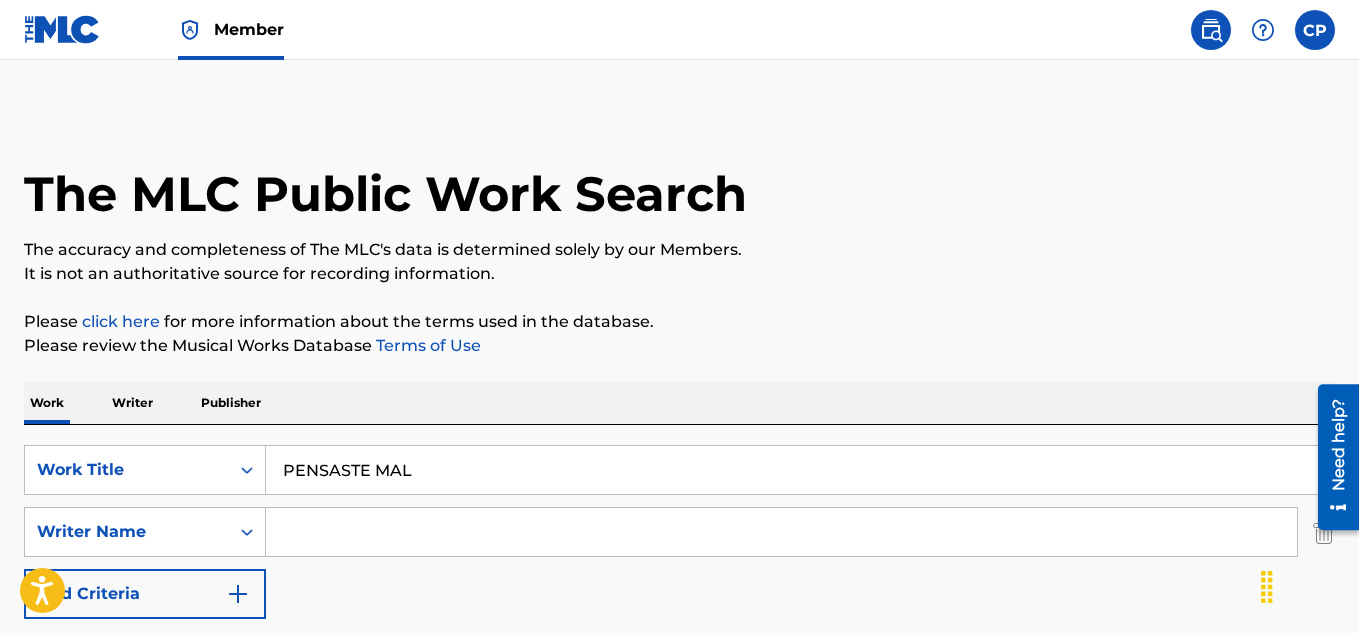 click at bounding box center [781, 532] 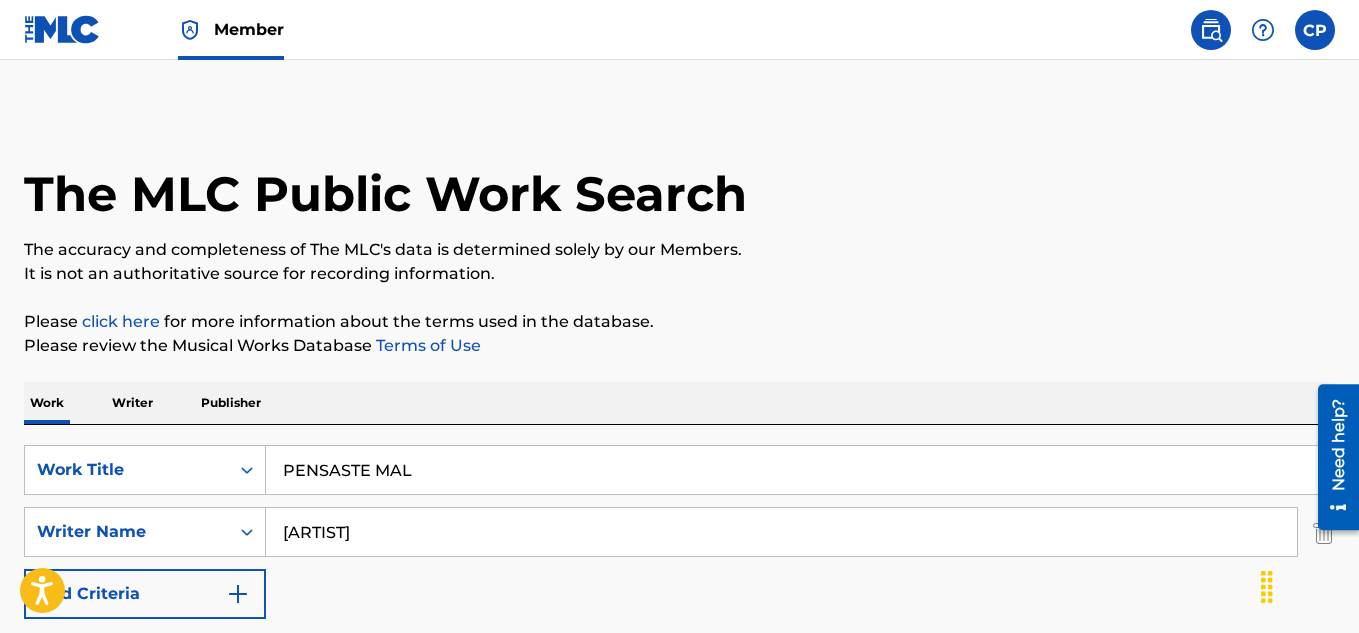 type on "elio reve duverger" 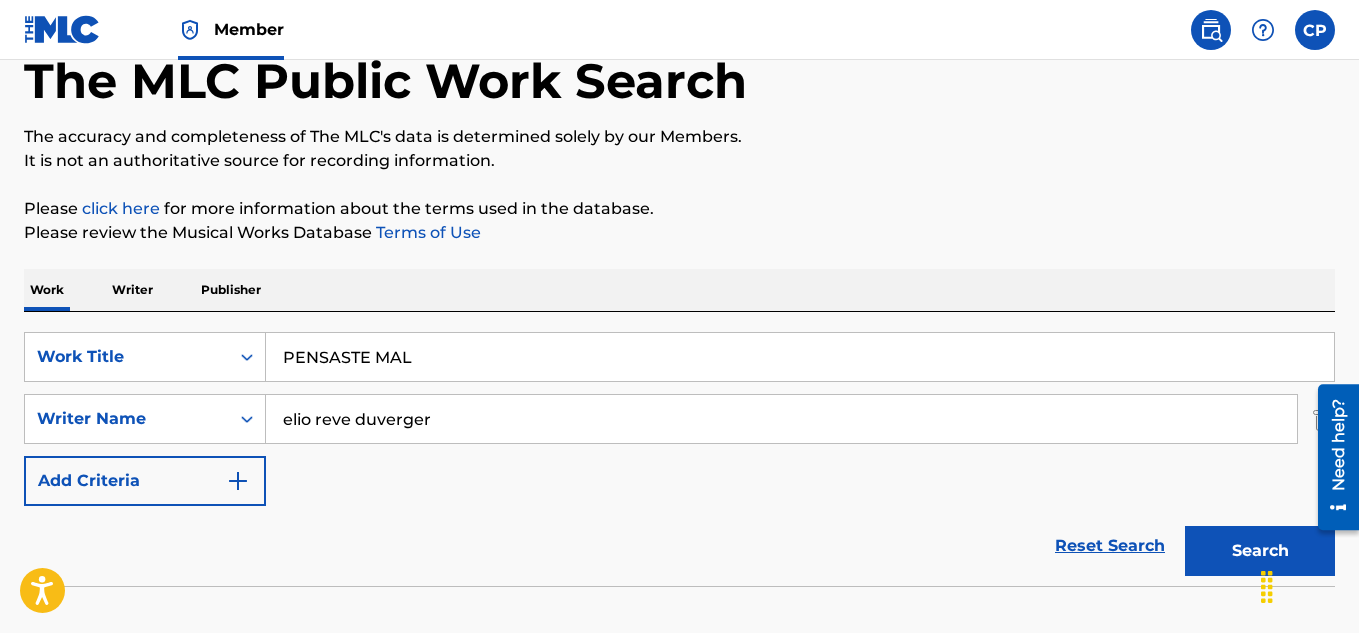 scroll, scrollTop: 235, scrollLeft: 0, axis: vertical 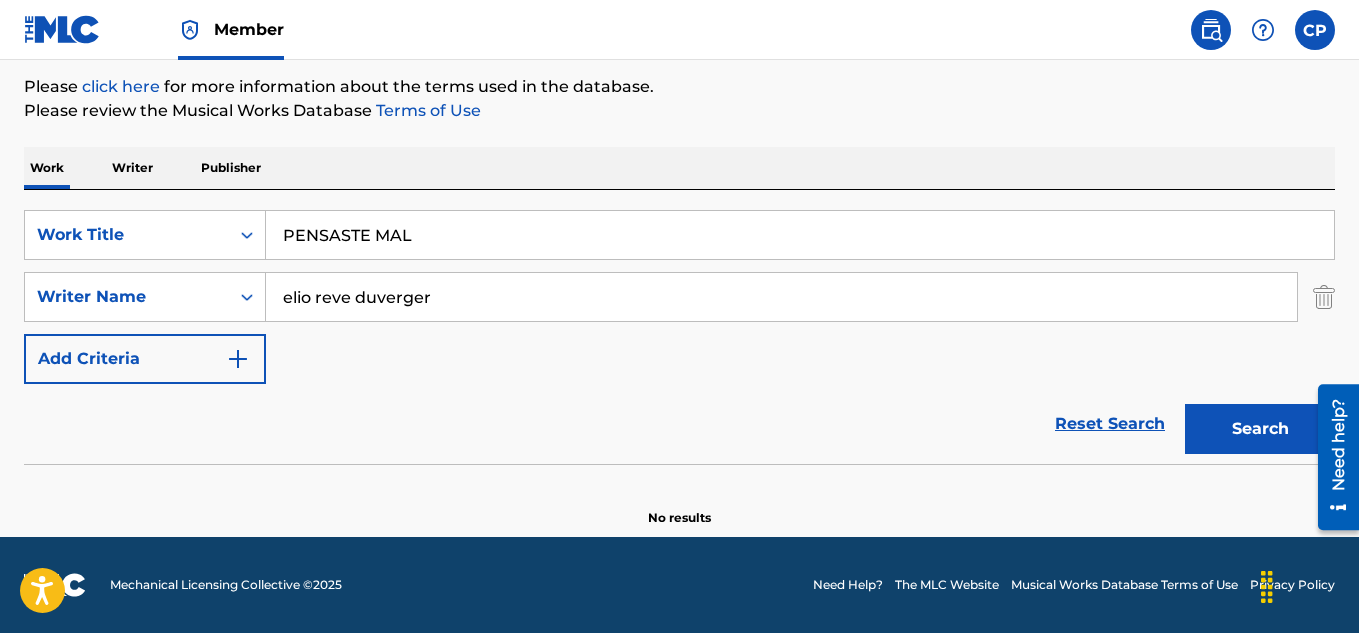 click on "Search" at bounding box center (1260, 429) 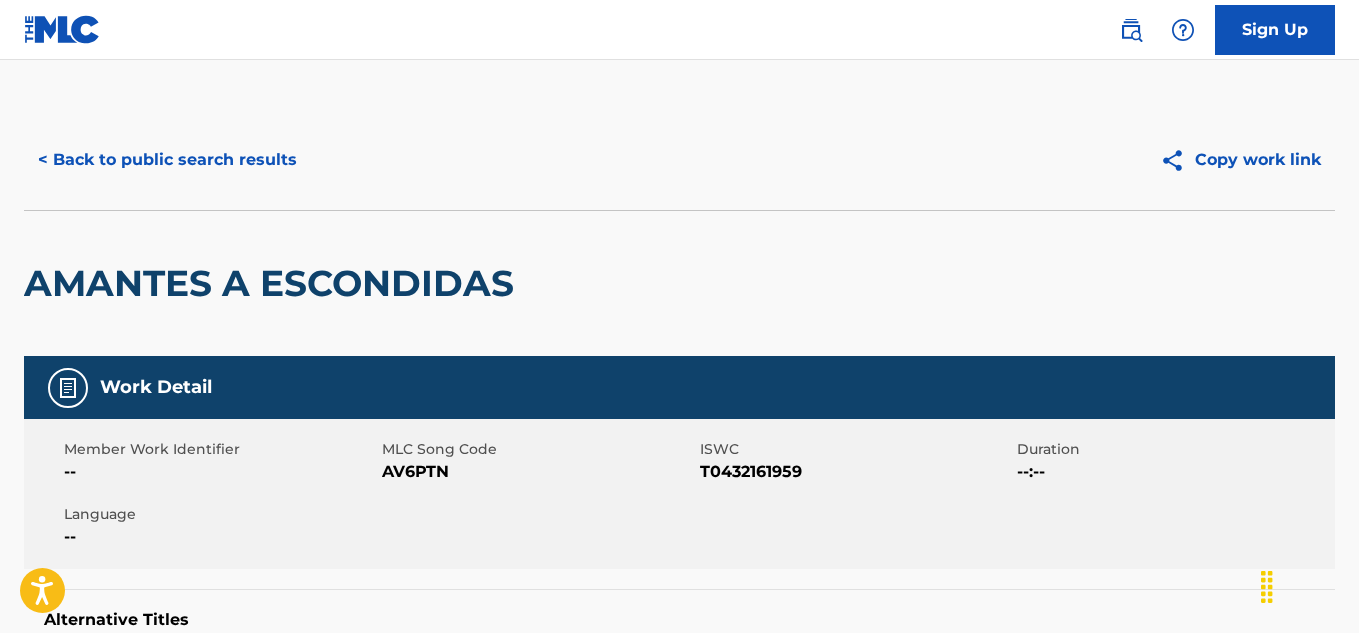 scroll, scrollTop: 0, scrollLeft: 0, axis: both 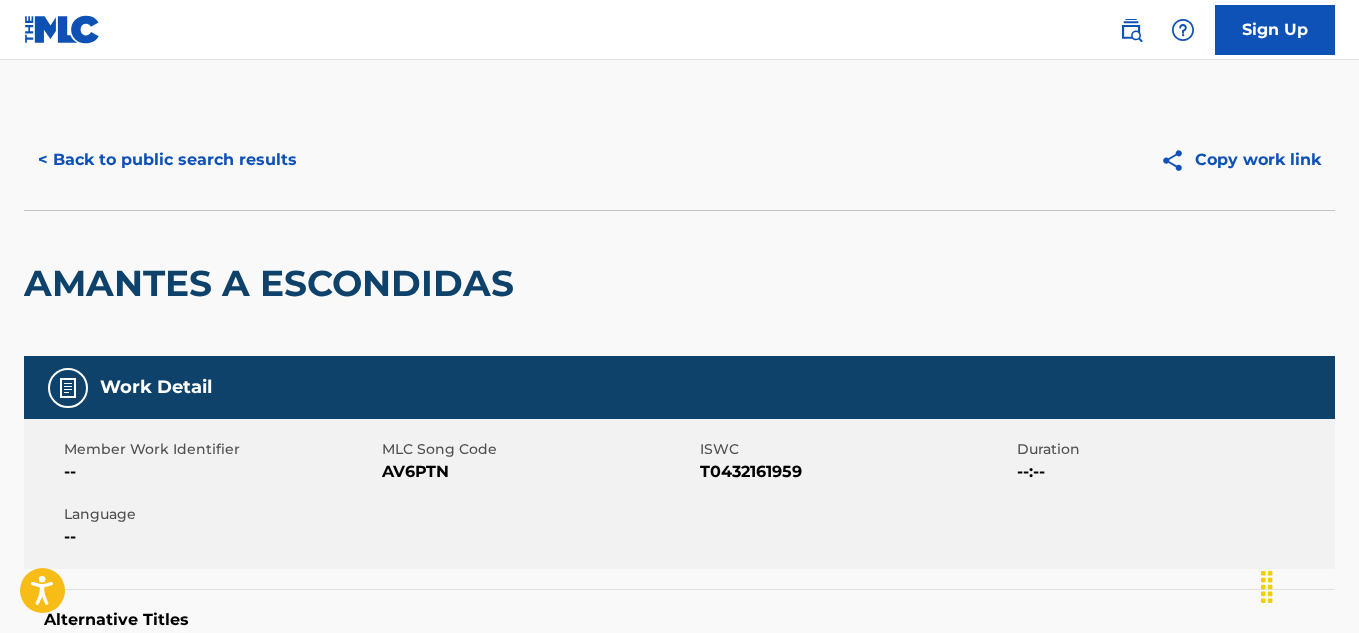 click on "< Back to public search results" at bounding box center (167, 160) 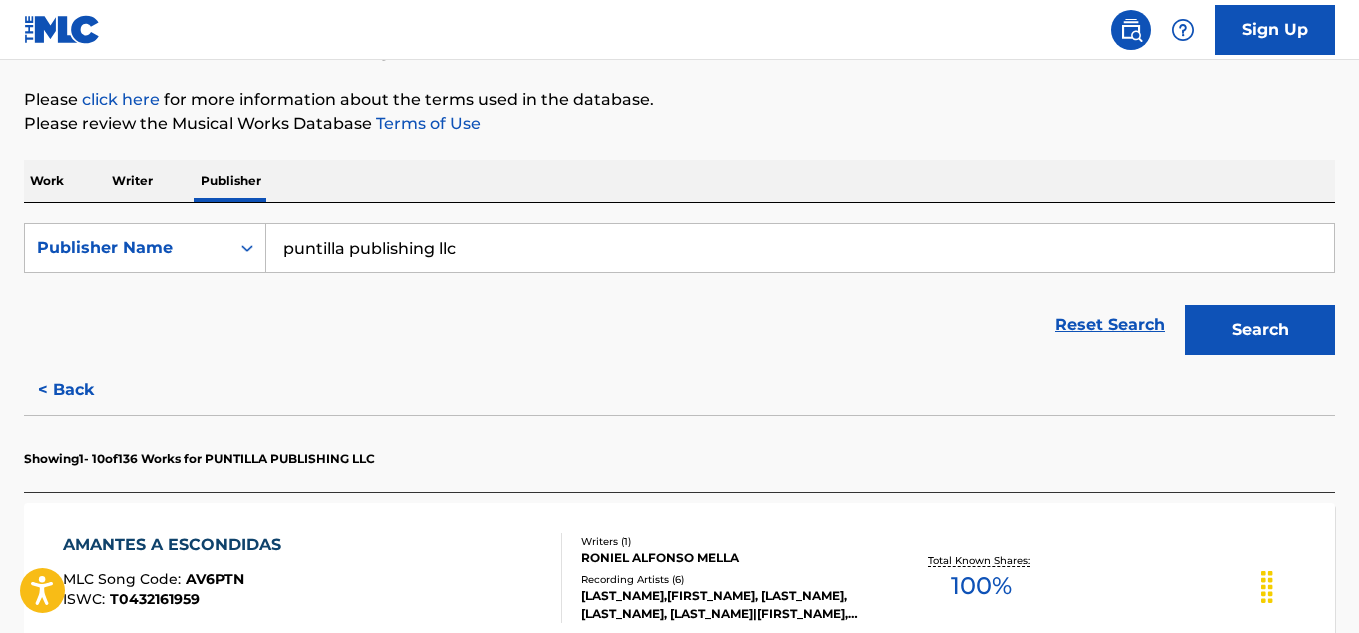 scroll, scrollTop: 221, scrollLeft: 0, axis: vertical 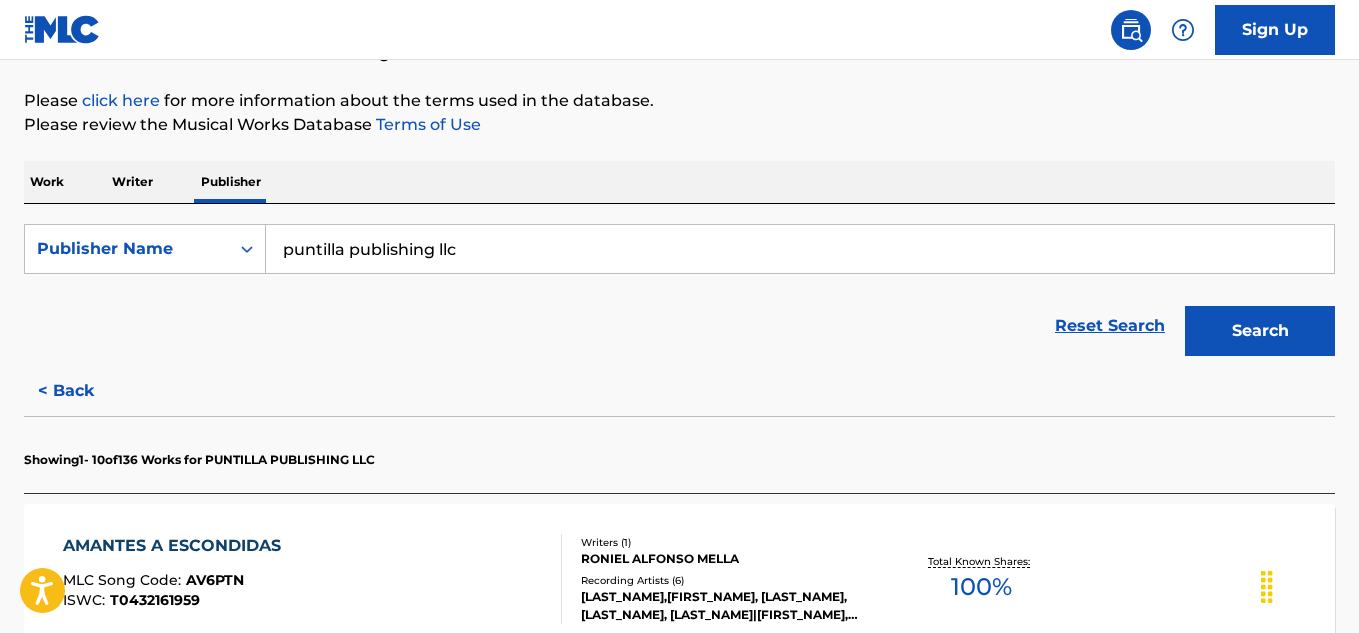 click on "< Back" at bounding box center [84, 391] 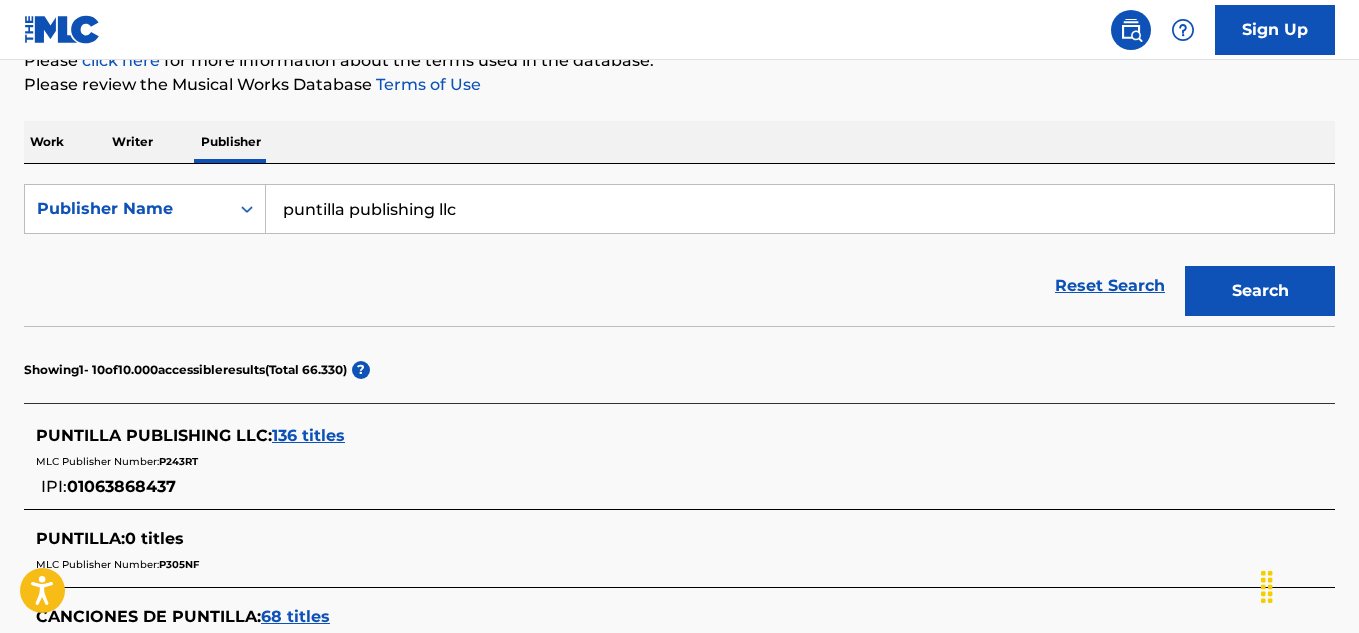scroll, scrollTop: 153, scrollLeft: 0, axis: vertical 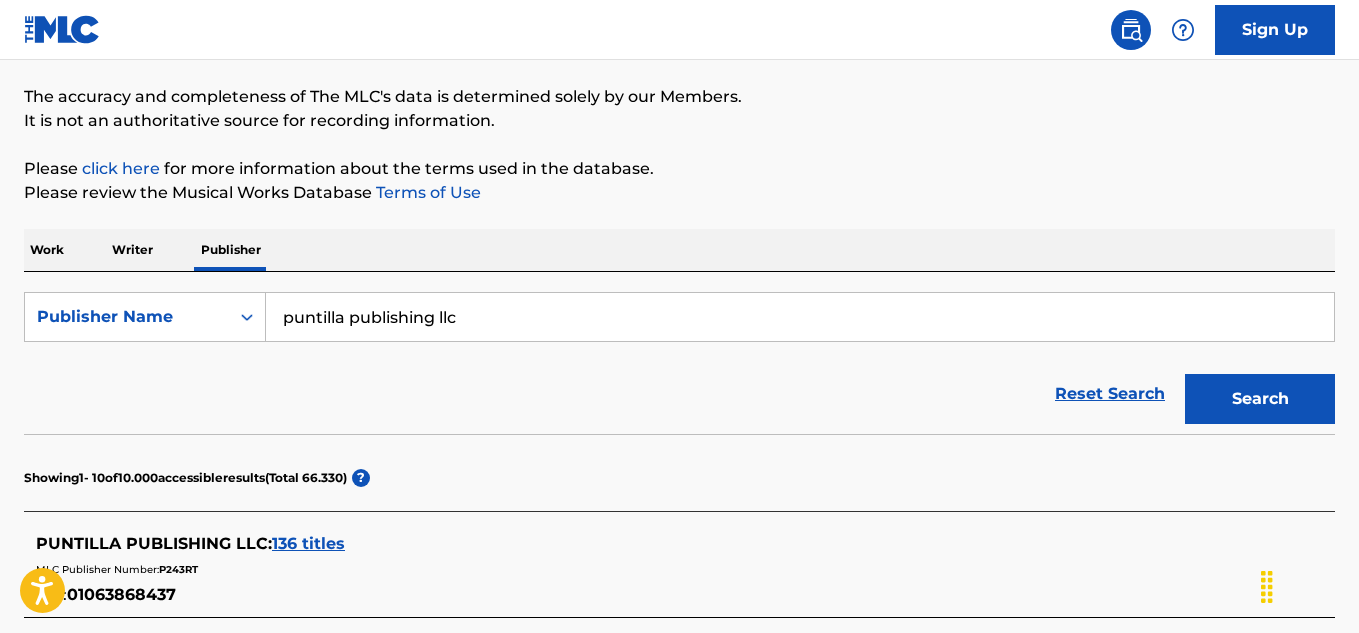 click on "Writer" at bounding box center (132, 250) 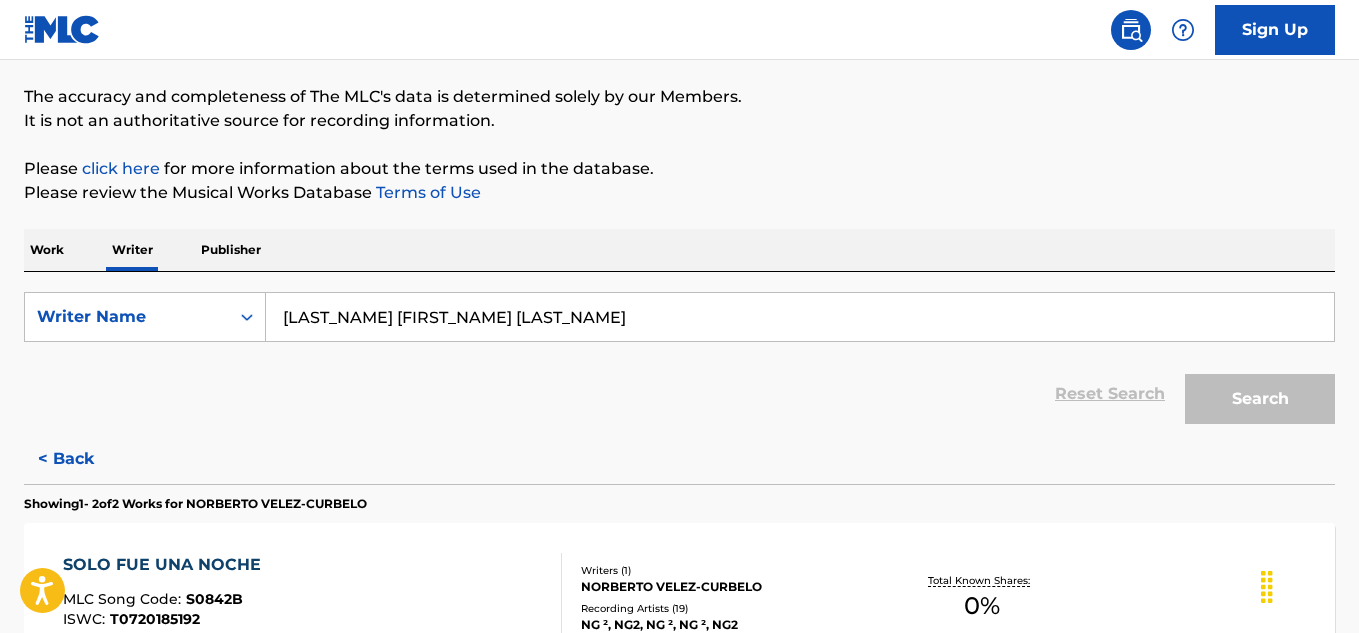 scroll, scrollTop: 0, scrollLeft: 0, axis: both 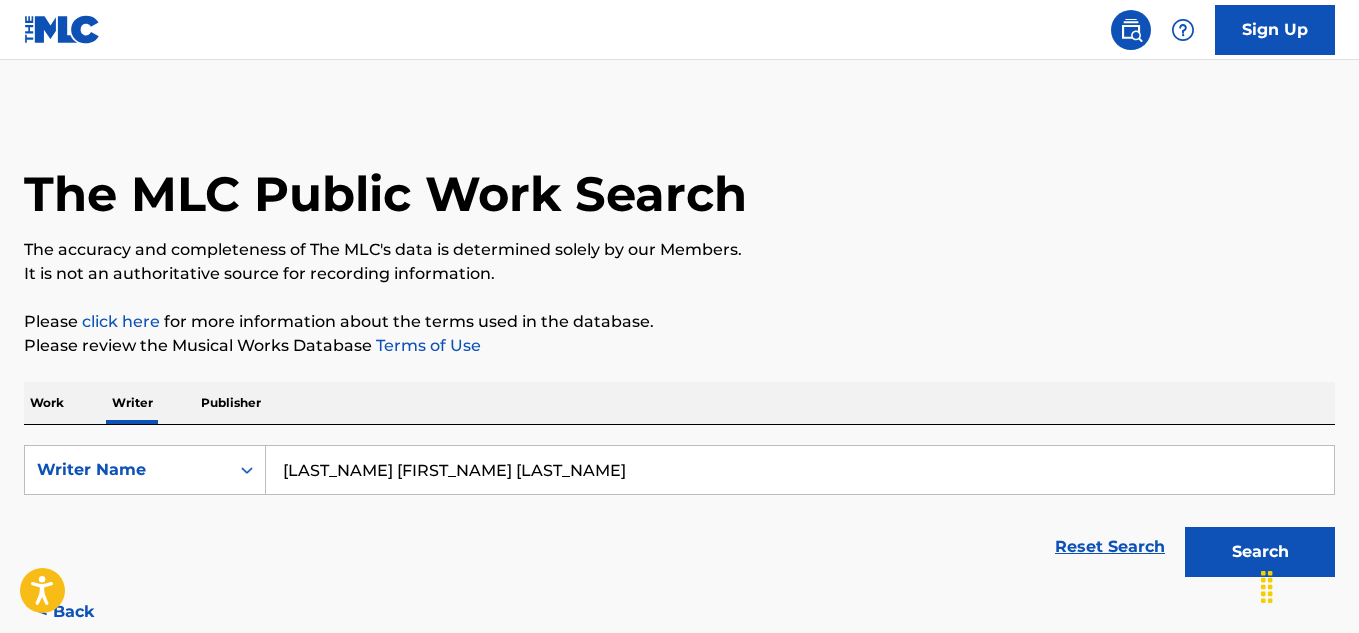drag, startPoint x: 497, startPoint y: 478, endPoint x: 148, endPoint y: 379, distance: 362.7699 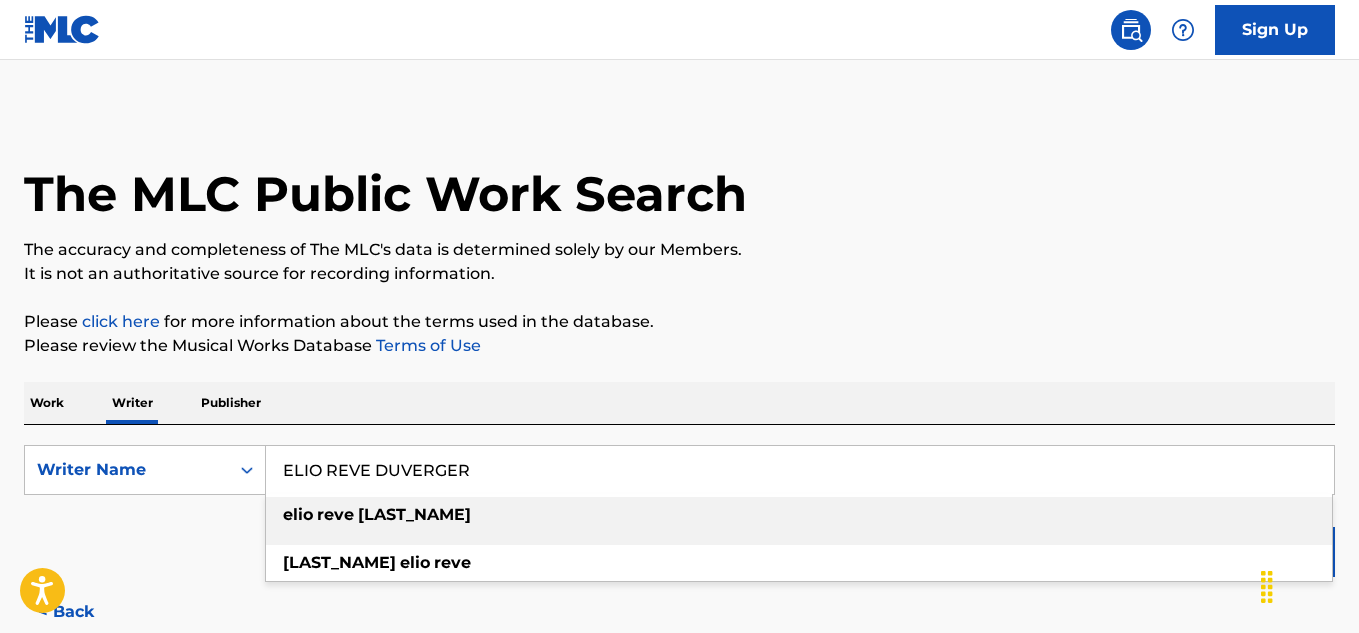 type on "ELIO REVE DUVERGER" 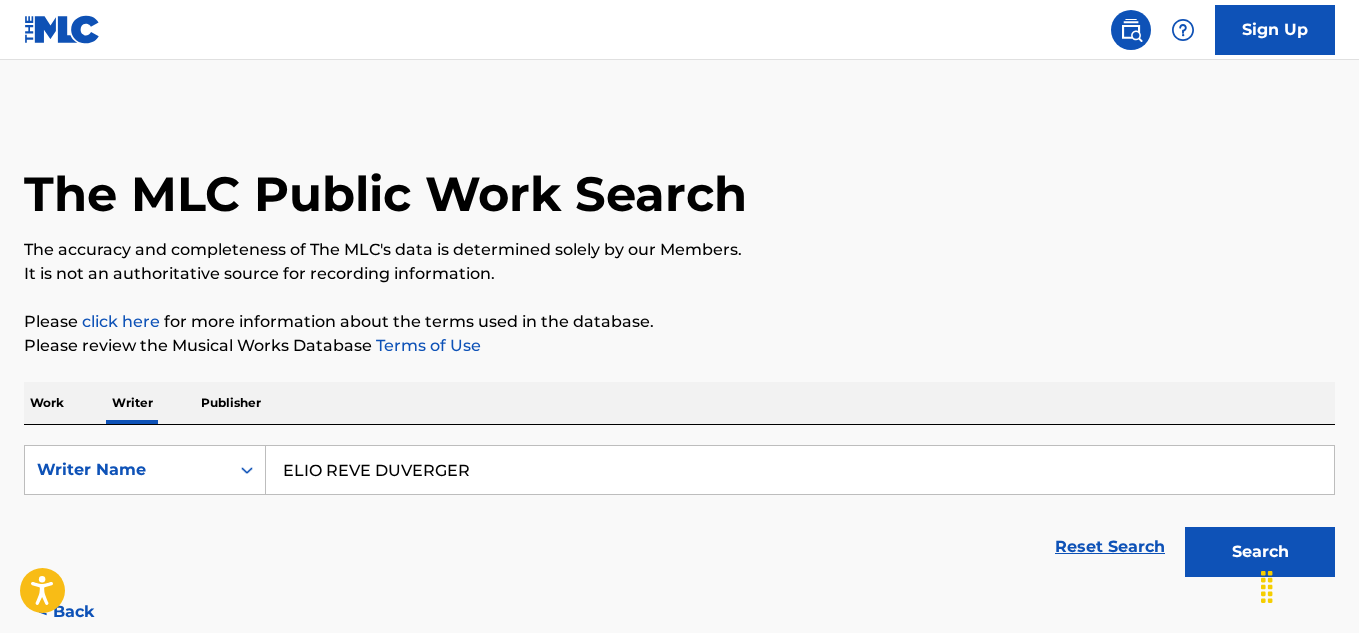 click on "< Back Showing  1  -   2  of  2   Works for [LAST_NAME] [LAST_NAME]-[LAST_NAME]   SOLO FUE UNA NOCHE MLC Song Code : S0842B ISWC : T0720185192 Writers ( 1 ) [LAST_NAME] [LAST_NAME]-[LAST_NAME] Recording Artists ( 19 ) NG ², NG2, NG ², NG ², NG2 Total Known Shares: 0 % TE REGALARE MLC Song Code : T2434S ISWC : Writers ( 1 ) [LAST_NAME] [LAST_NAME]-[LAST_NAME] Recording Artists ( 13 ) NG ², NG ², NG2, NG2, NG2 Total Known Shares: 100 % Results Per Page: 10 25 50 100" at bounding box center (679, 832) 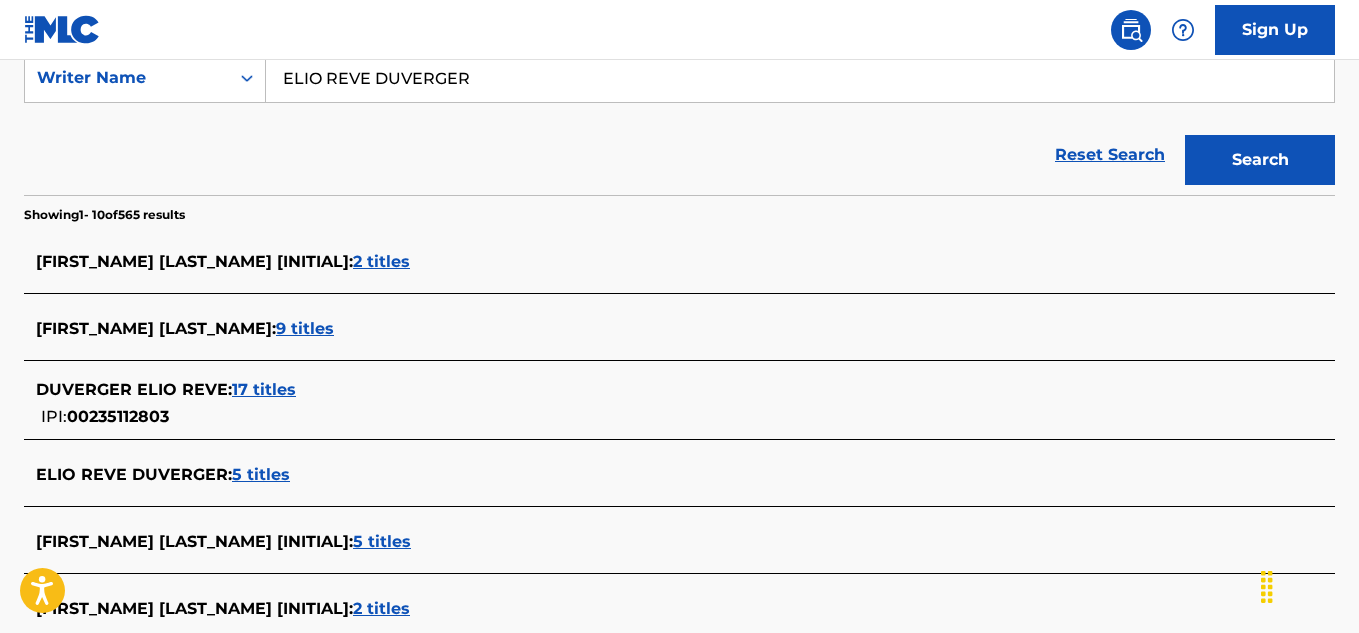 scroll, scrollTop: 288, scrollLeft: 0, axis: vertical 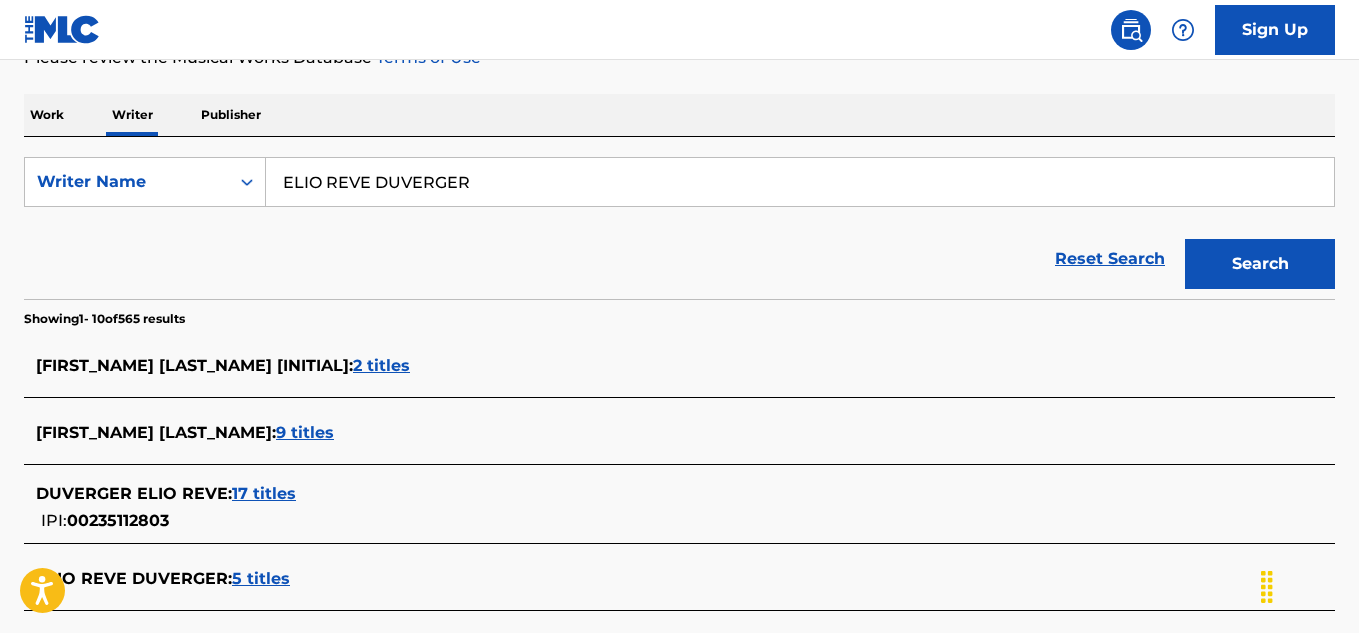 click on "2 titles" at bounding box center [381, 365] 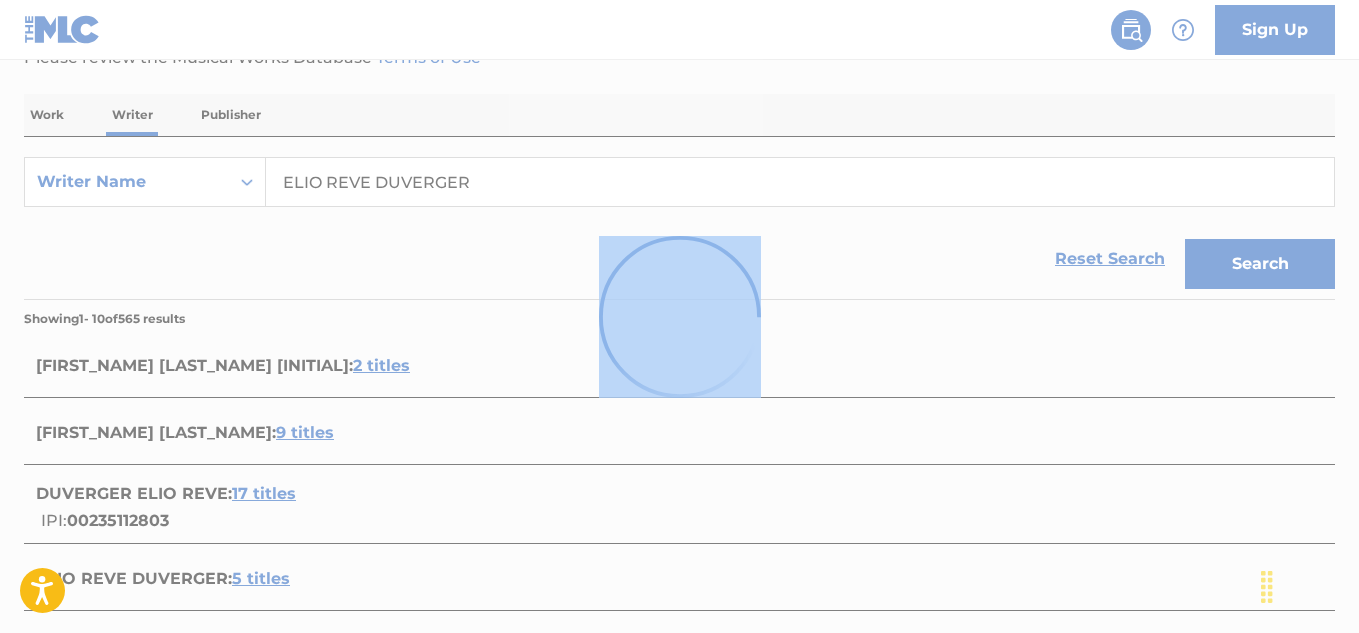 click at bounding box center [679, 316] 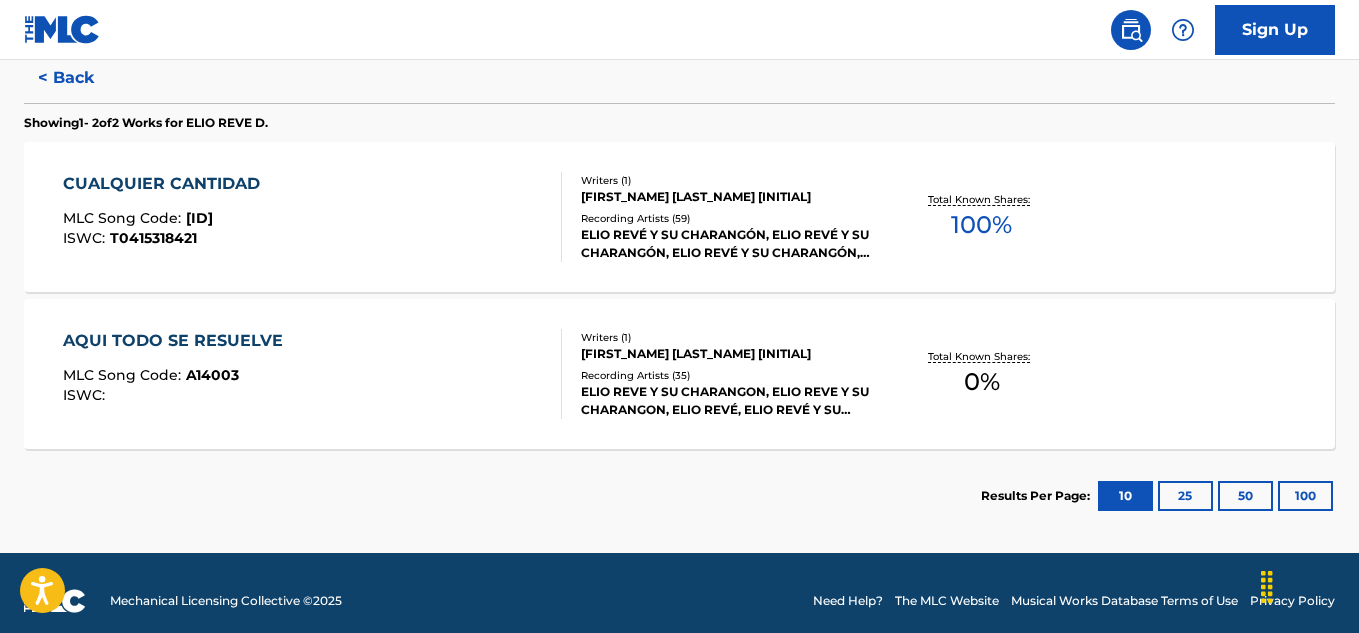 scroll, scrollTop: 550, scrollLeft: 0, axis: vertical 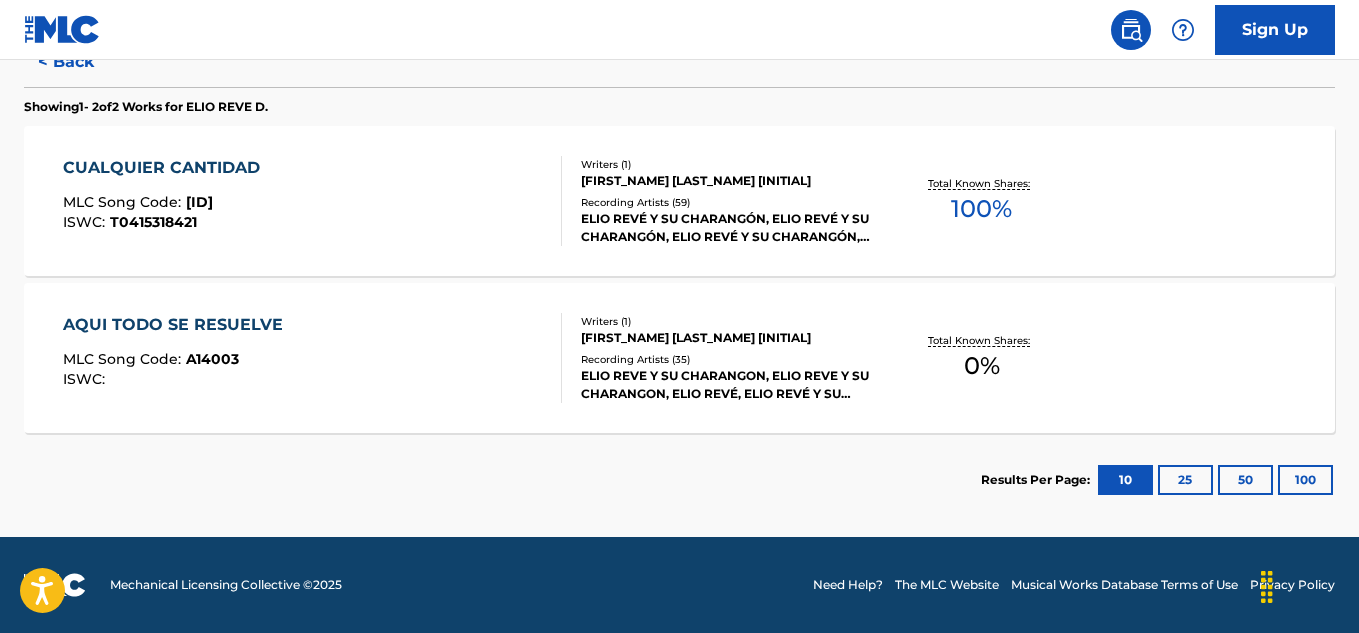 click on "AQUI TODO SE RESUELVE" at bounding box center [178, 325] 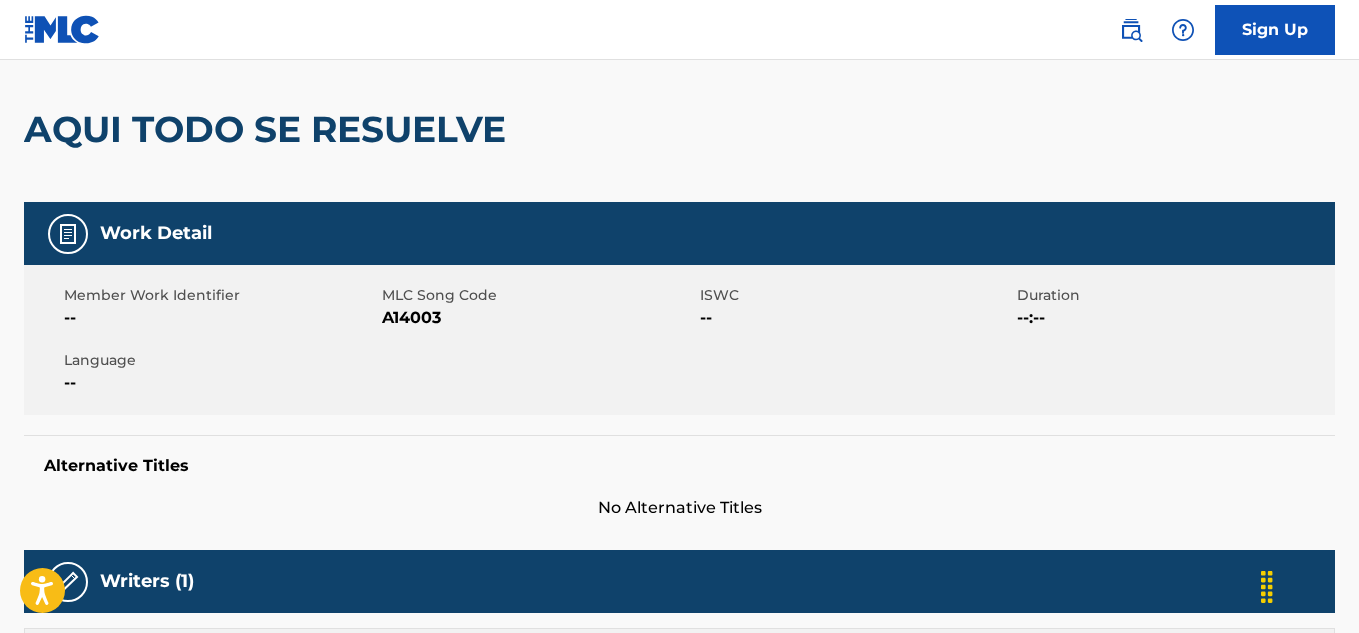 scroll, scrollTop: 0, scrollLeft: 0, axis: both 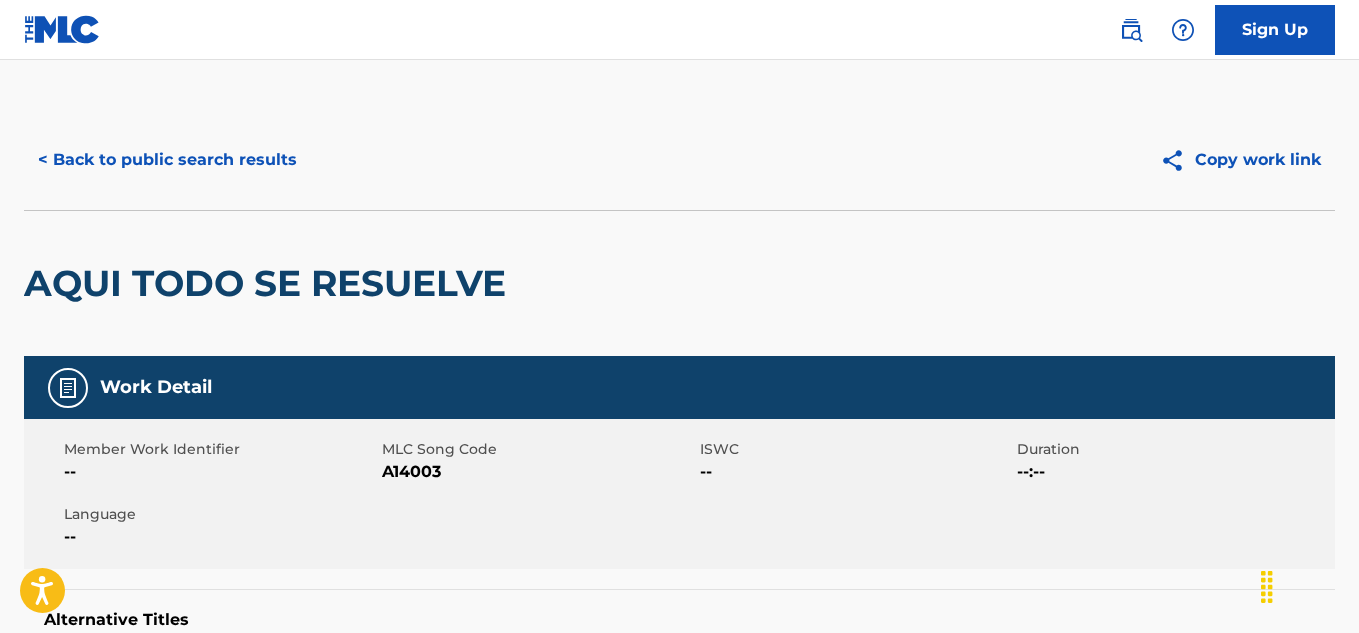 click on "< Back to public search results" at bounding box center [167, 160] 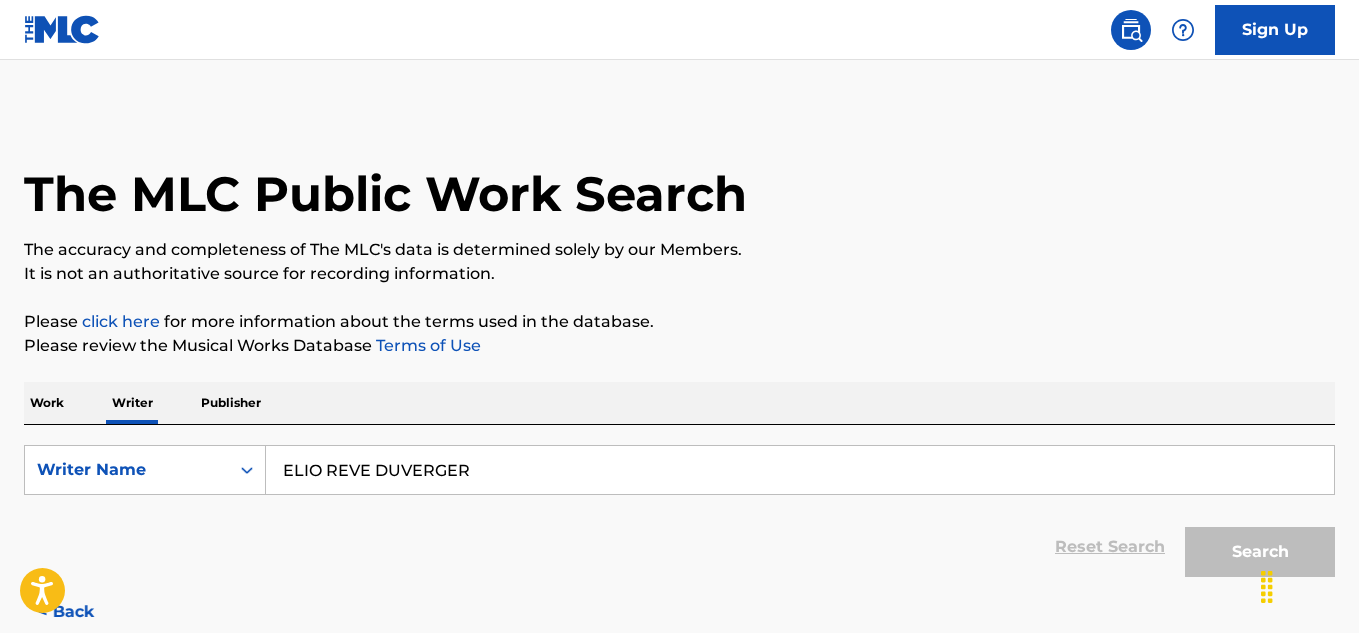 scroll, scrollTop: 121, scrollLeft: 0, axis: vertical 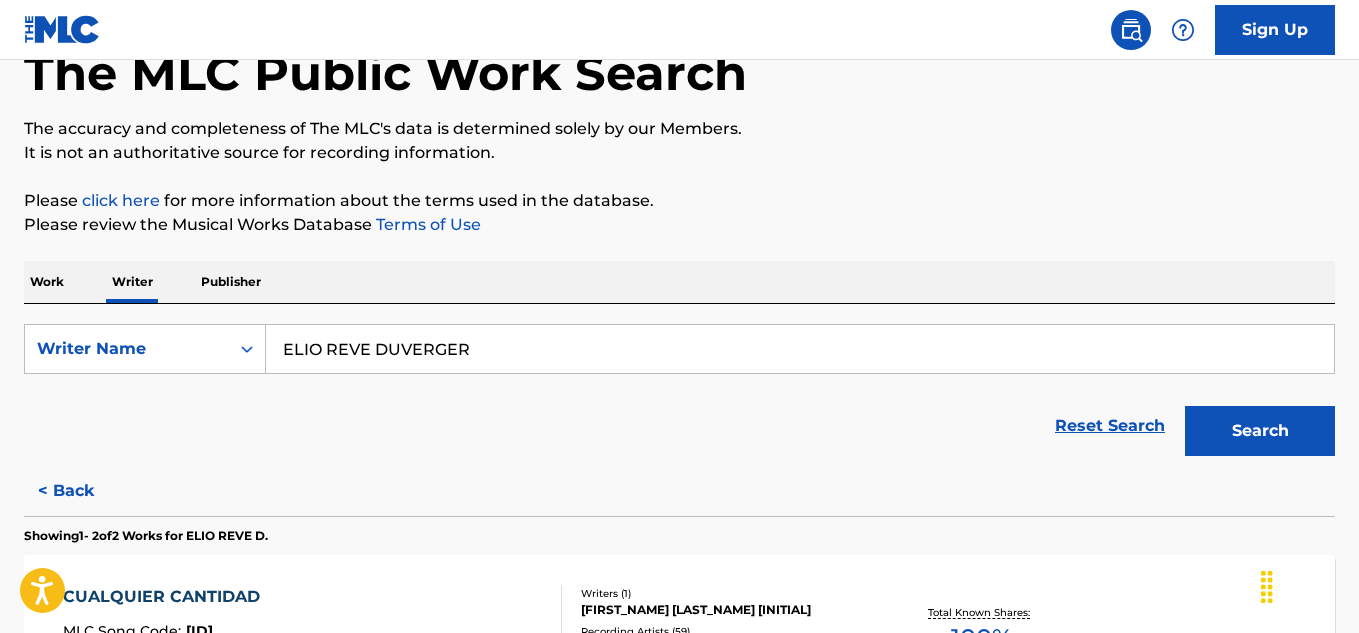 click on "< Back" at bounding box center (84, 491) 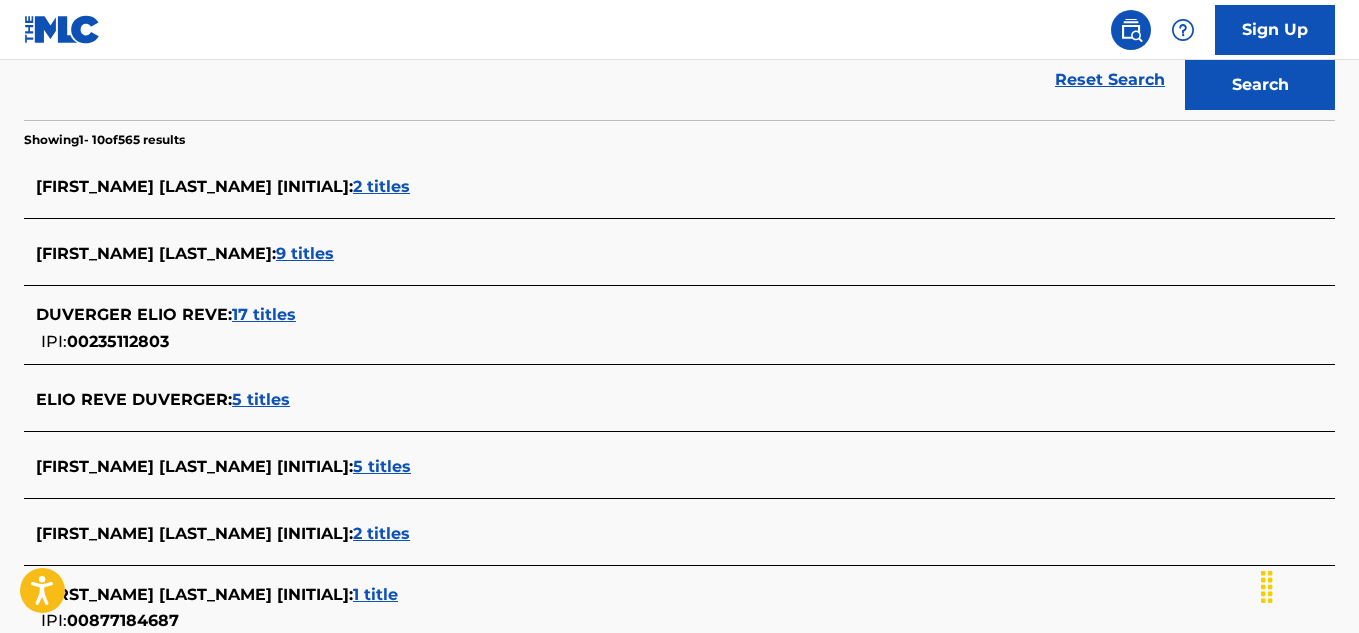 scroll, scrollTop: 521, scrollLeft: 0, axis: vertical 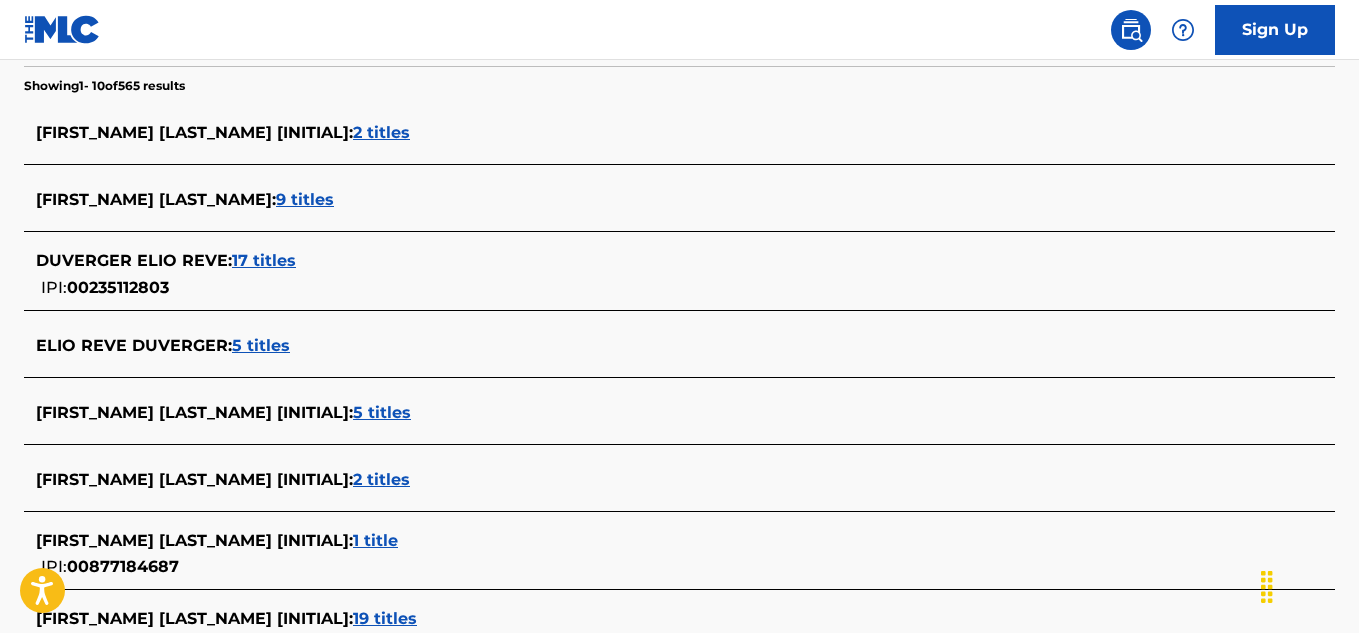 click on "9 titles" at bounding box center (305, 199) 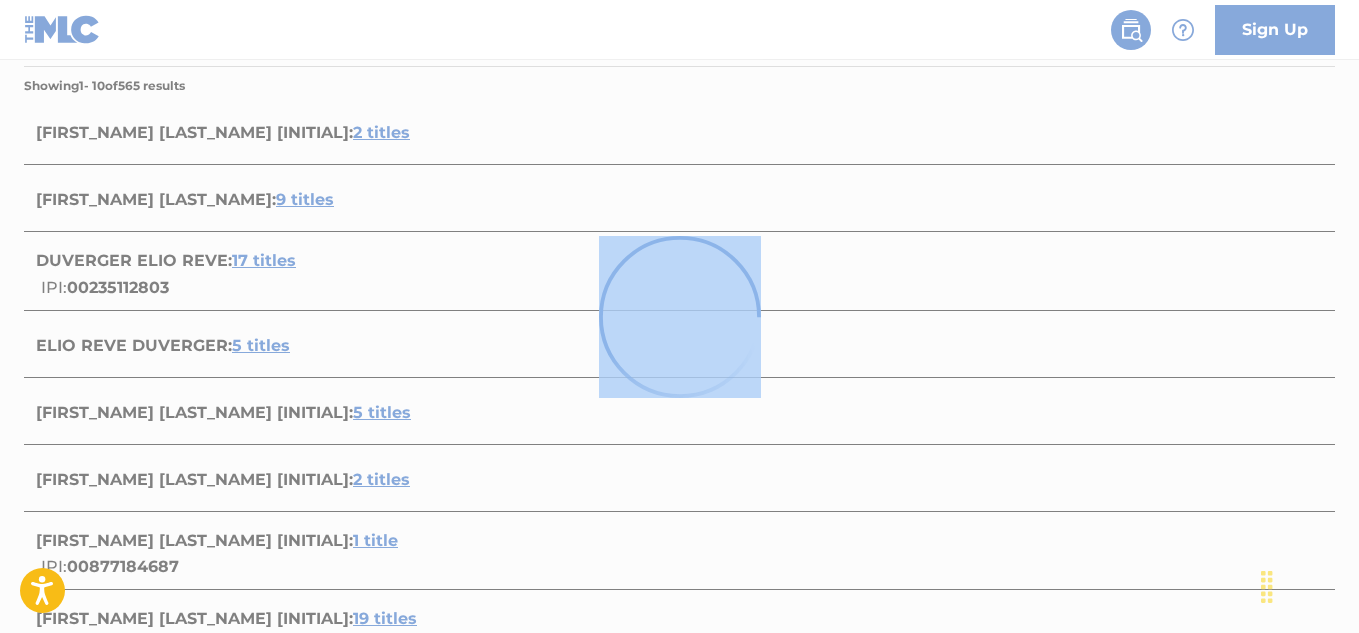 click at bounding box center (679, 316) 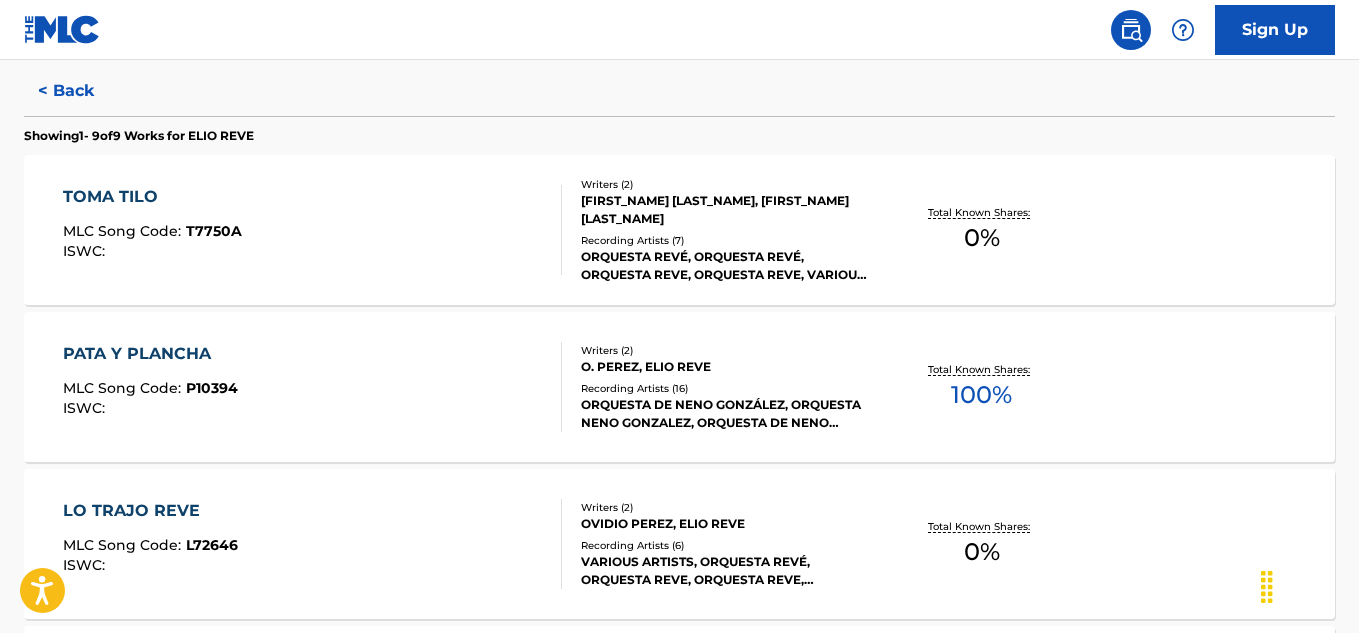 click on "< Back" at bounding box center (84, 91) 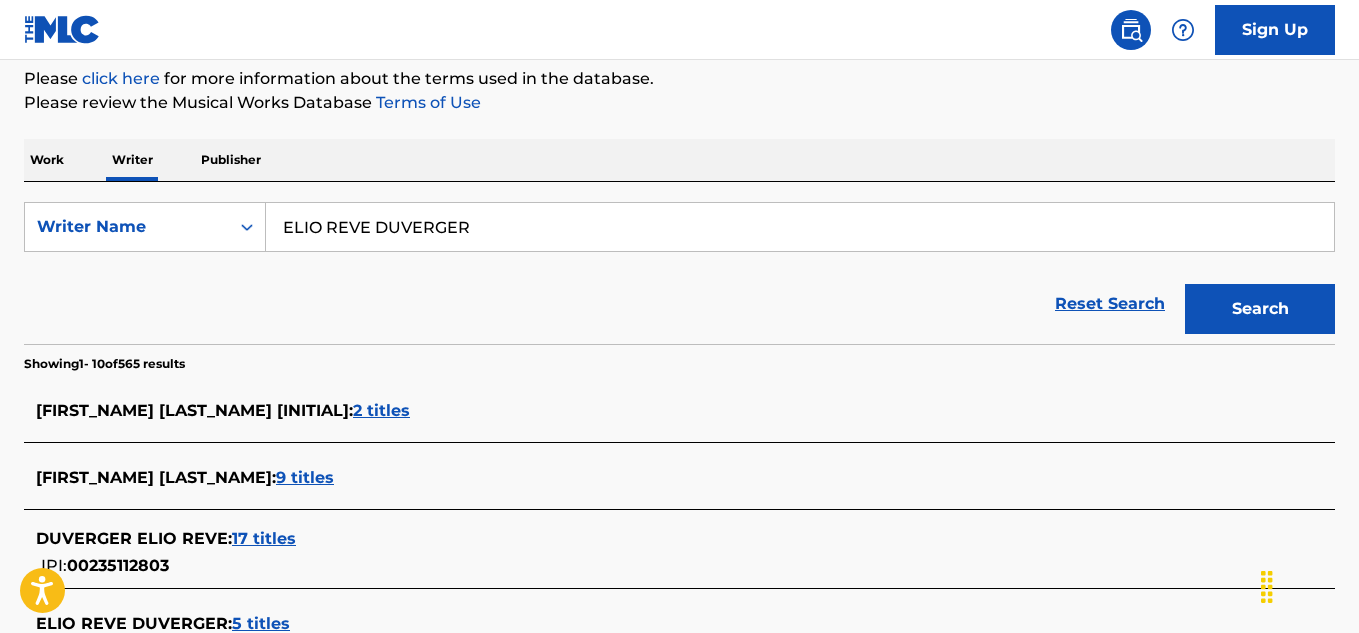 scroll, scrollTop: 221, scrollLeft: 0, axis: vertical 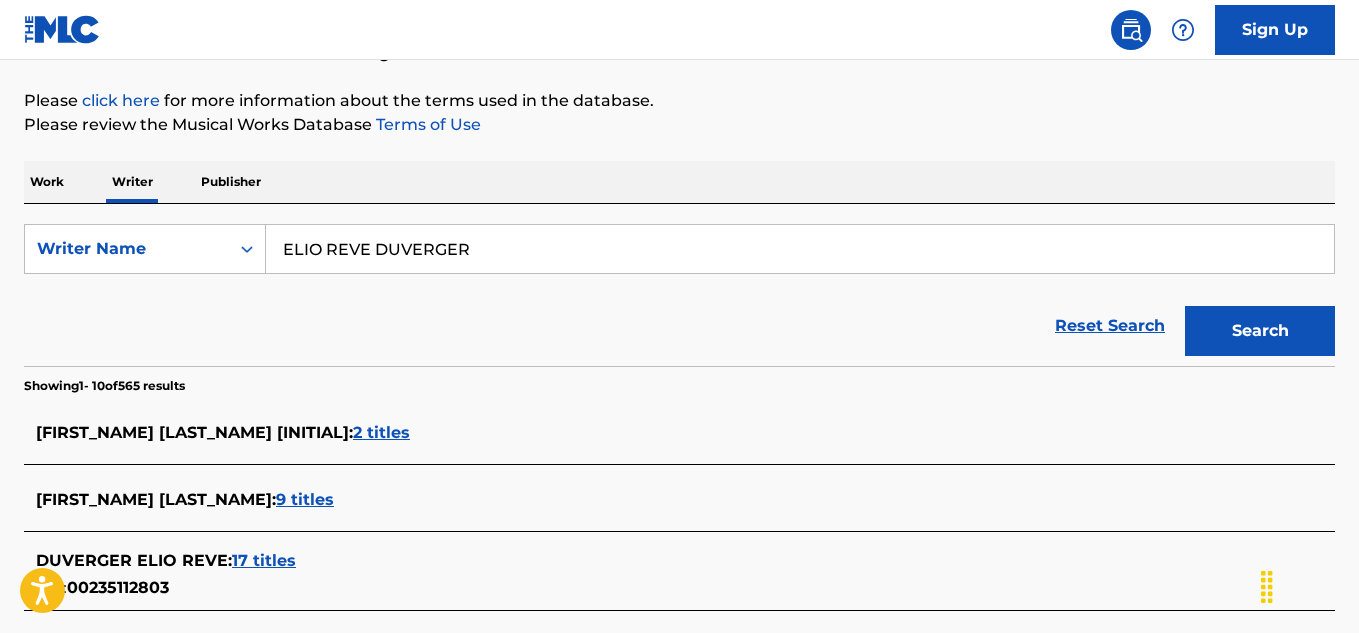 click on "Publisher" at bounding box center (231, 182) 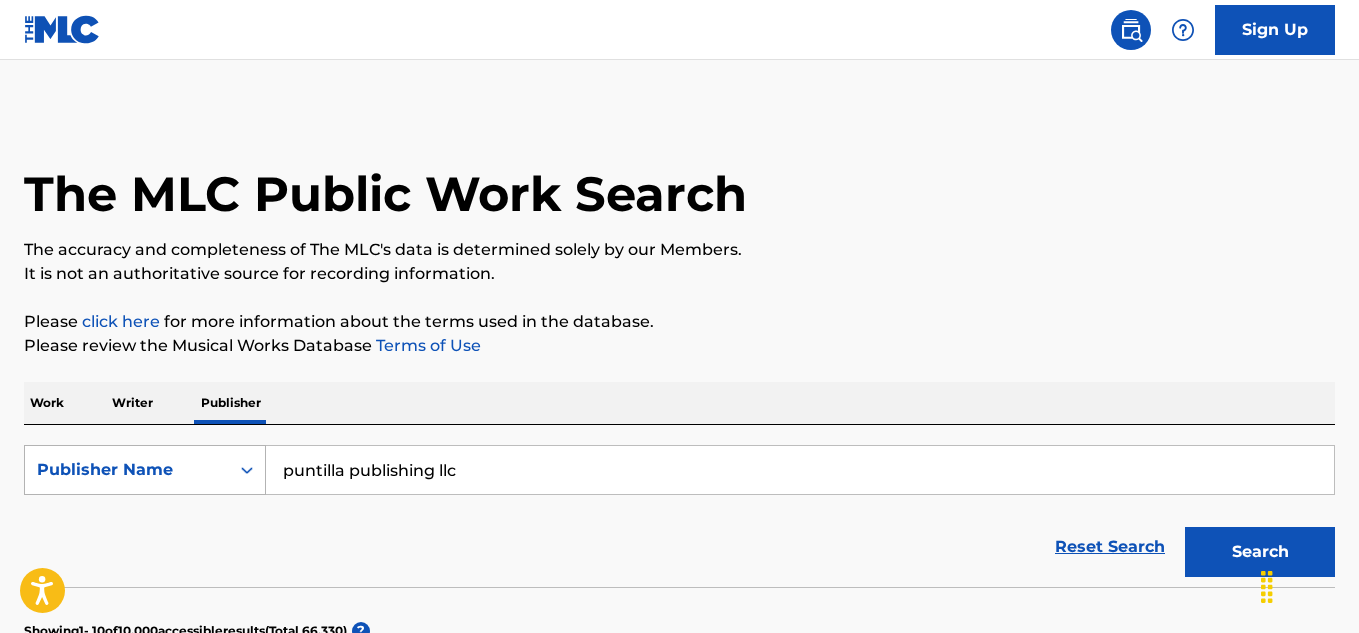 drag, startPoint x: 474, startPoint y: 461, endPoint x: 158, endPoint y: 452, distance: 316.12814 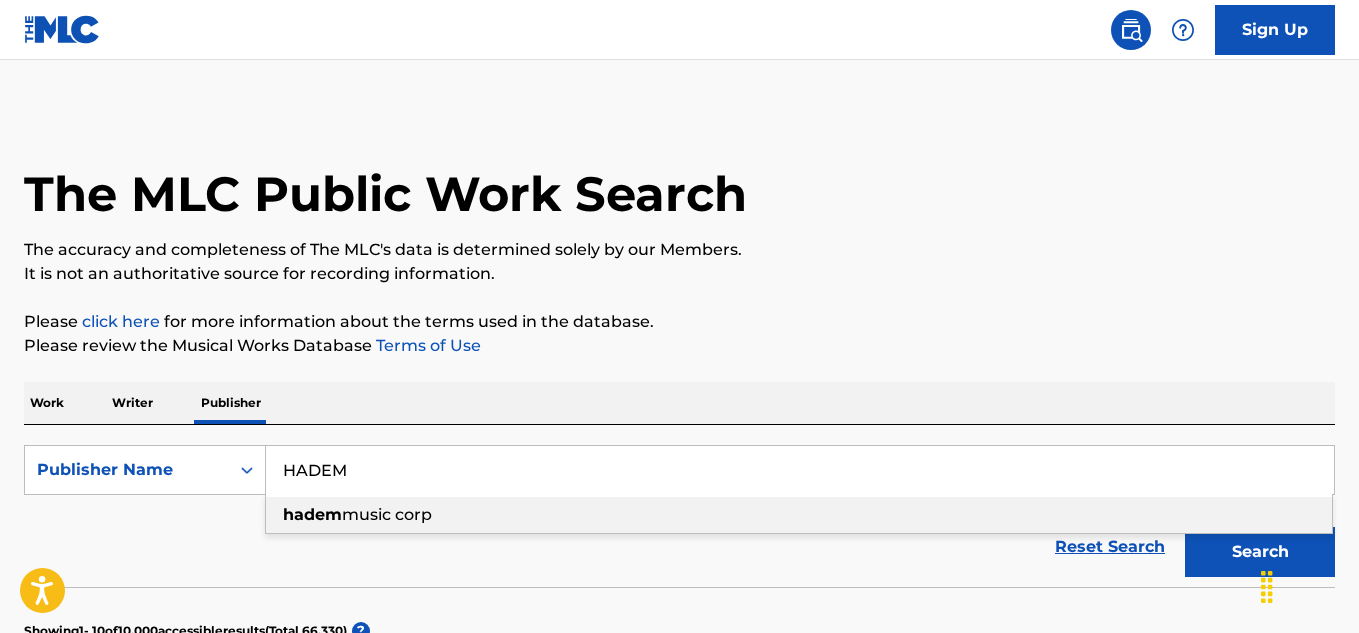 click on "hadem  music corp" at bounding box center [799, 515] 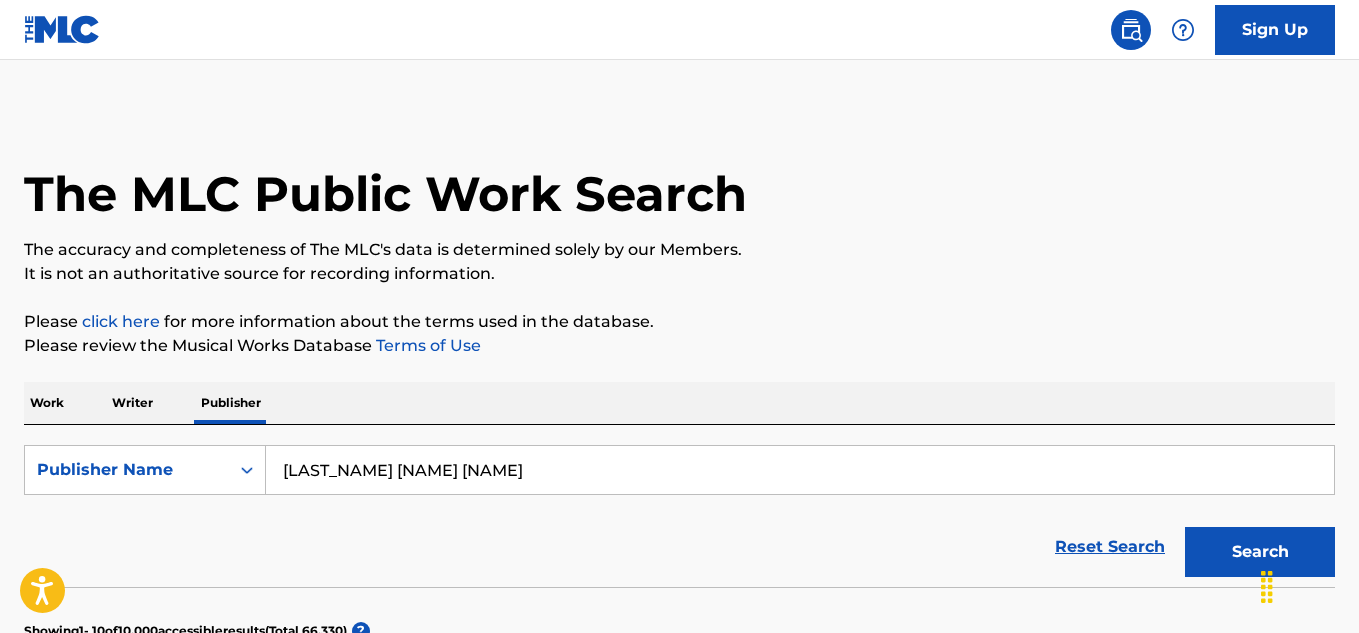 click on "Search" at bounding box center (1260, 552) 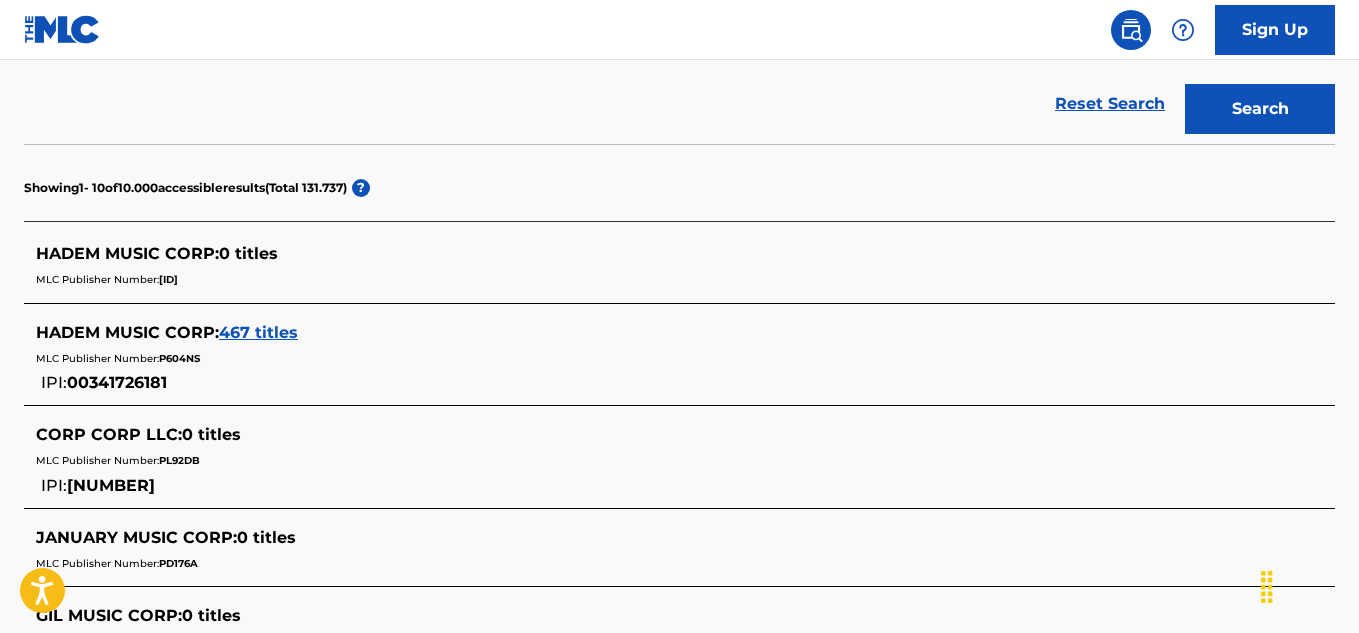 scroll, scrollTop: 488, scrollLeft: 0, axis: vertical 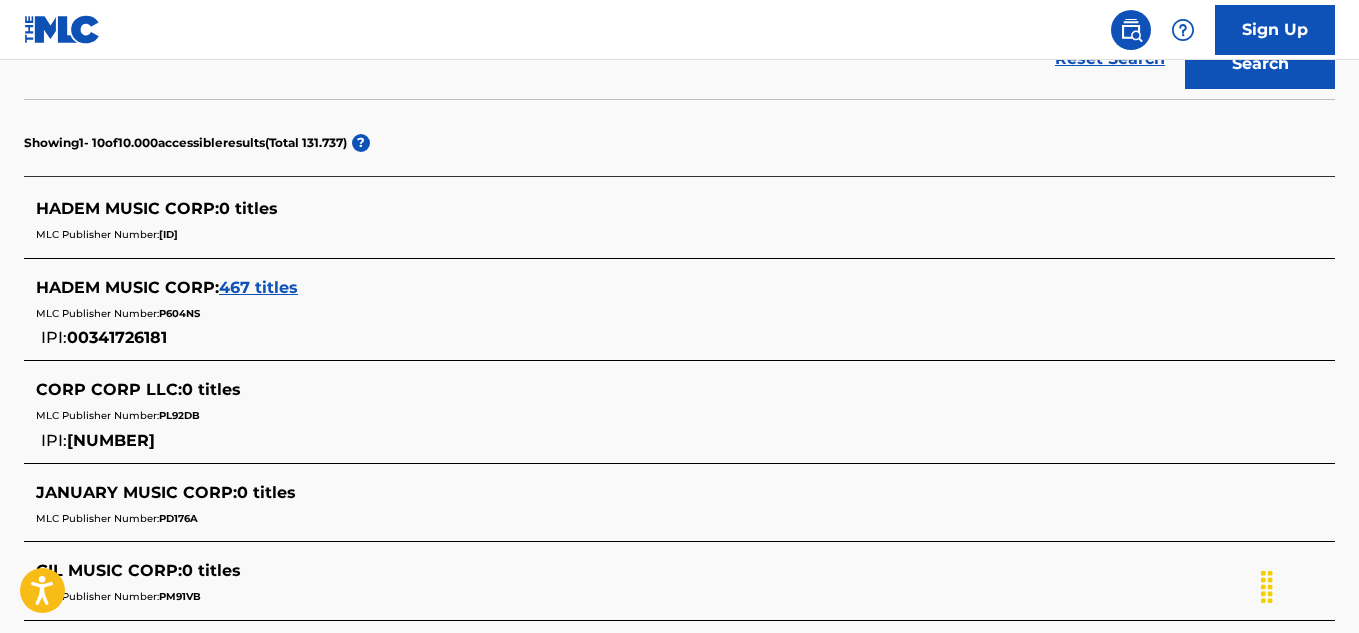 click on "HADEM MUSIC CORP :" at bounding box center [127, 287] 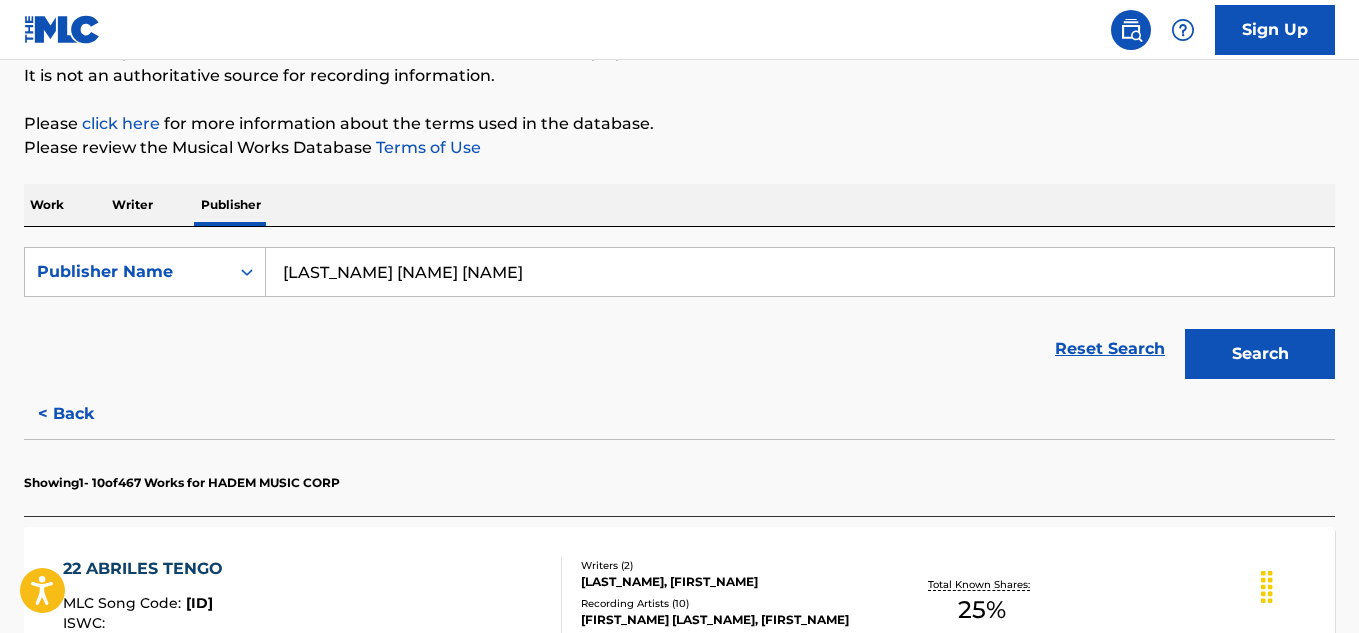 scroll, scrollTop: 188, scrollLeft: 0, axis: vertical 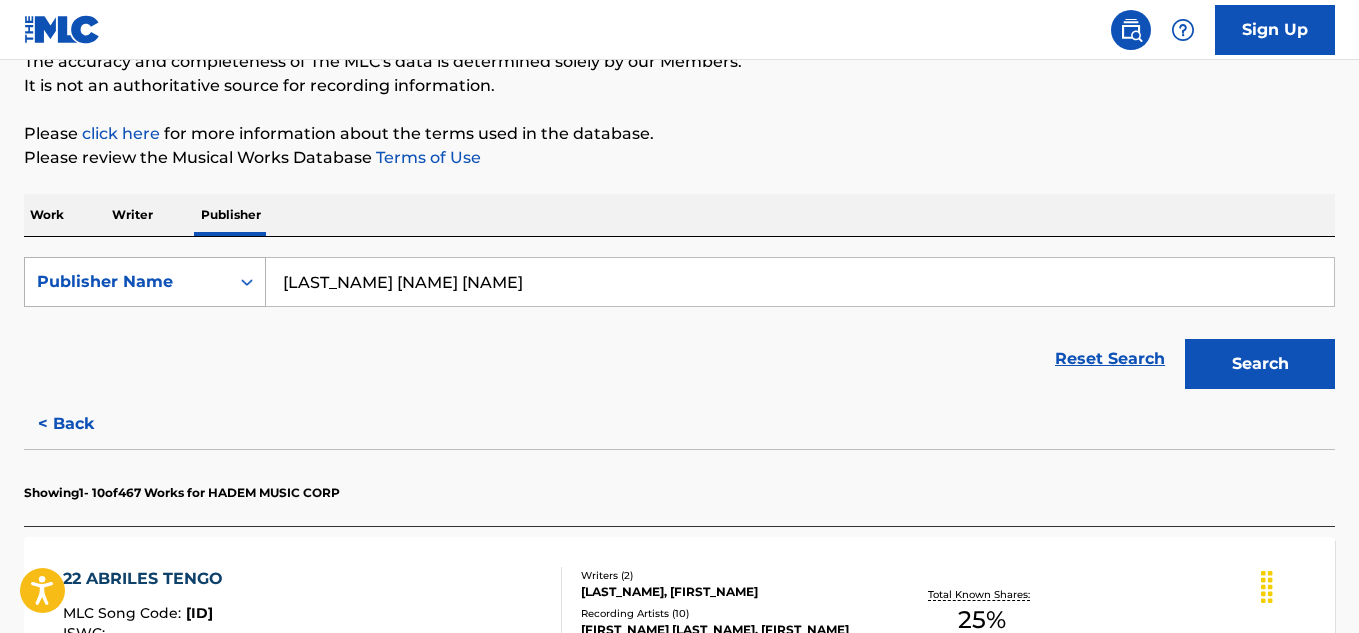 click 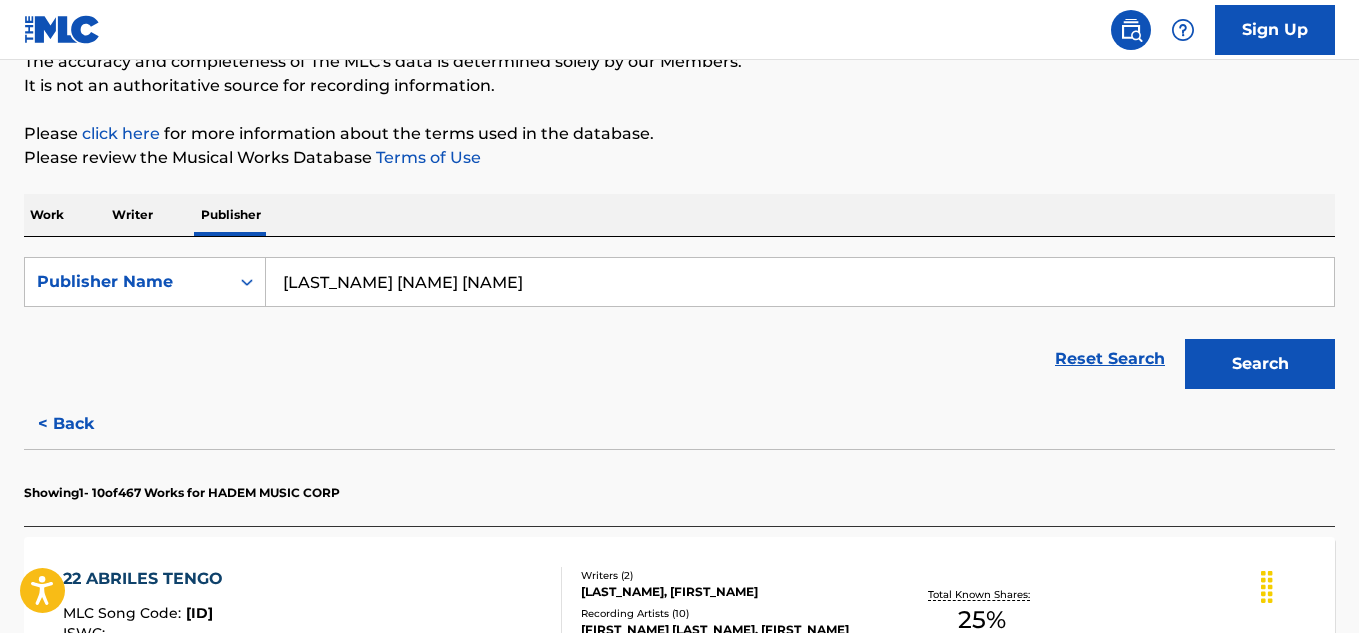 click on "Reset Search Search" at bounding box center [679, 359] 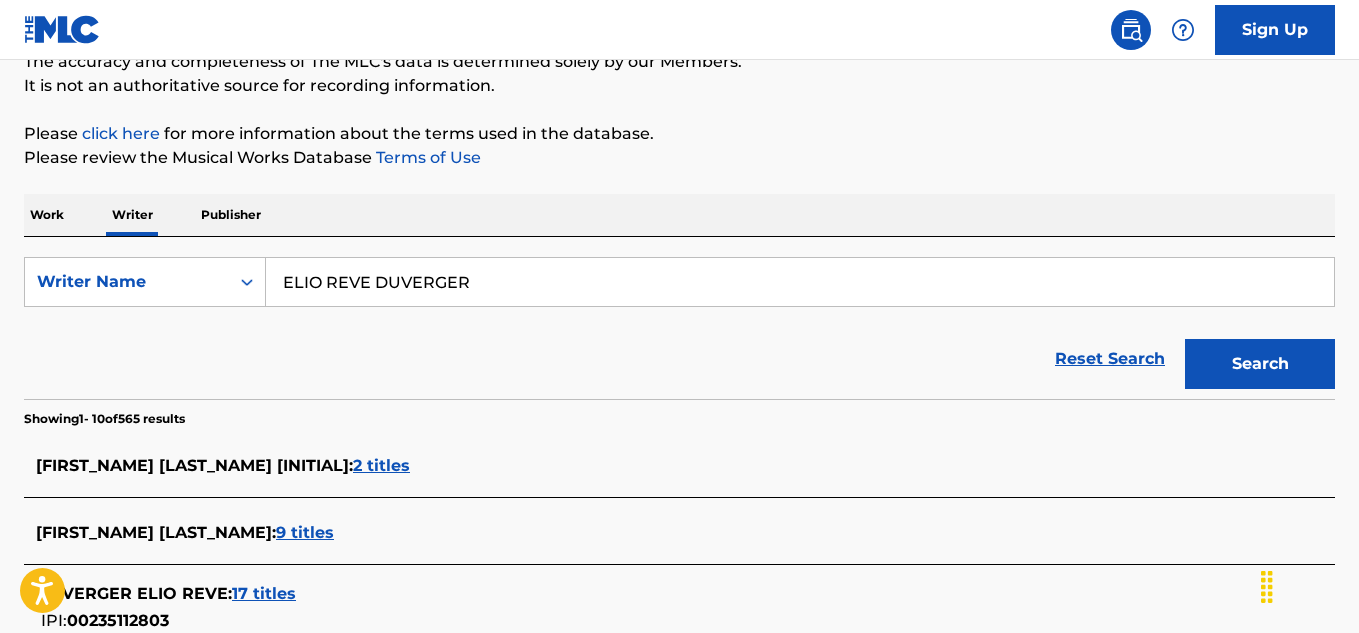 scroll, scrollTop: 0, scrollLeft: 0, axis: both 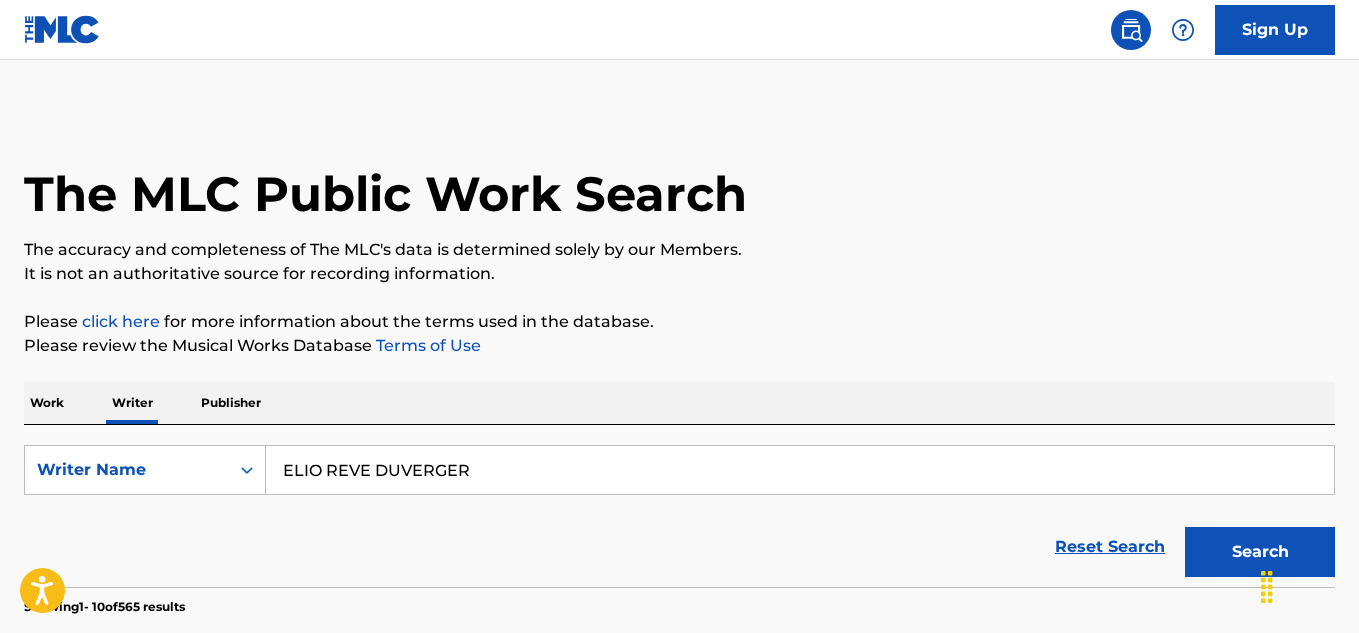 drag, startPoint x: 1229, startPoint y: 549, endPoint x: 662, endPoint y: 505, distance: 568.70465 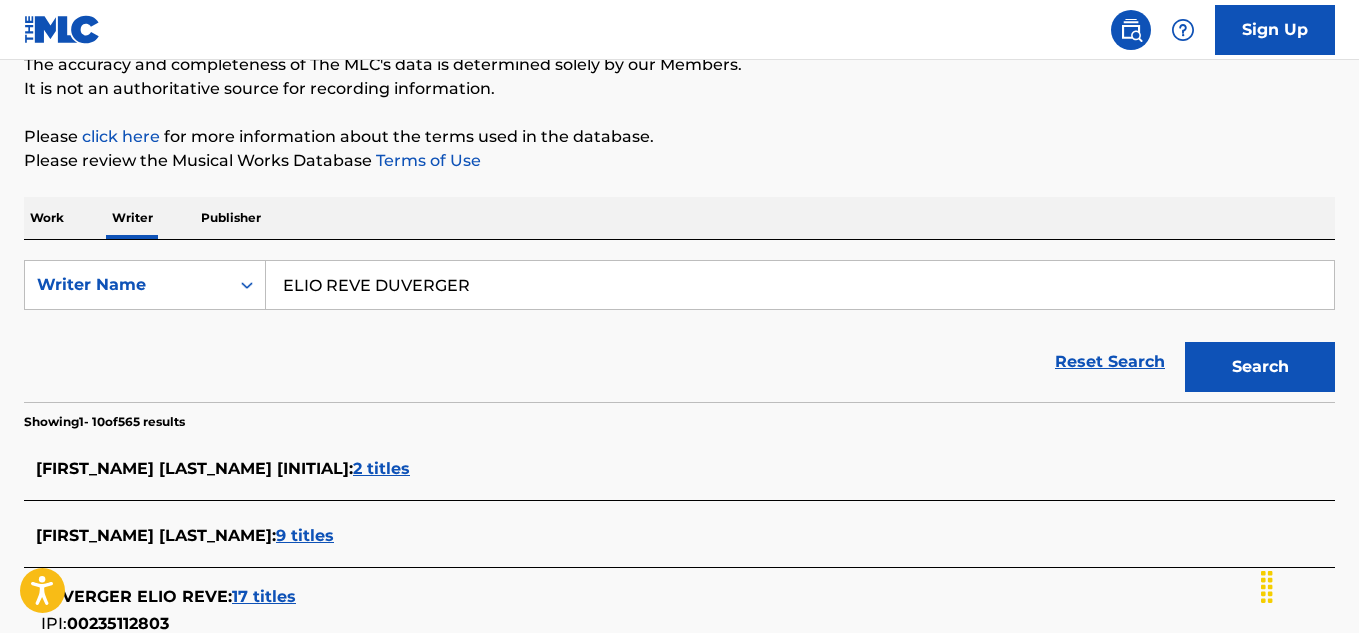 scroll, scrollTop: 0, scrollLeft: 0, axis: both 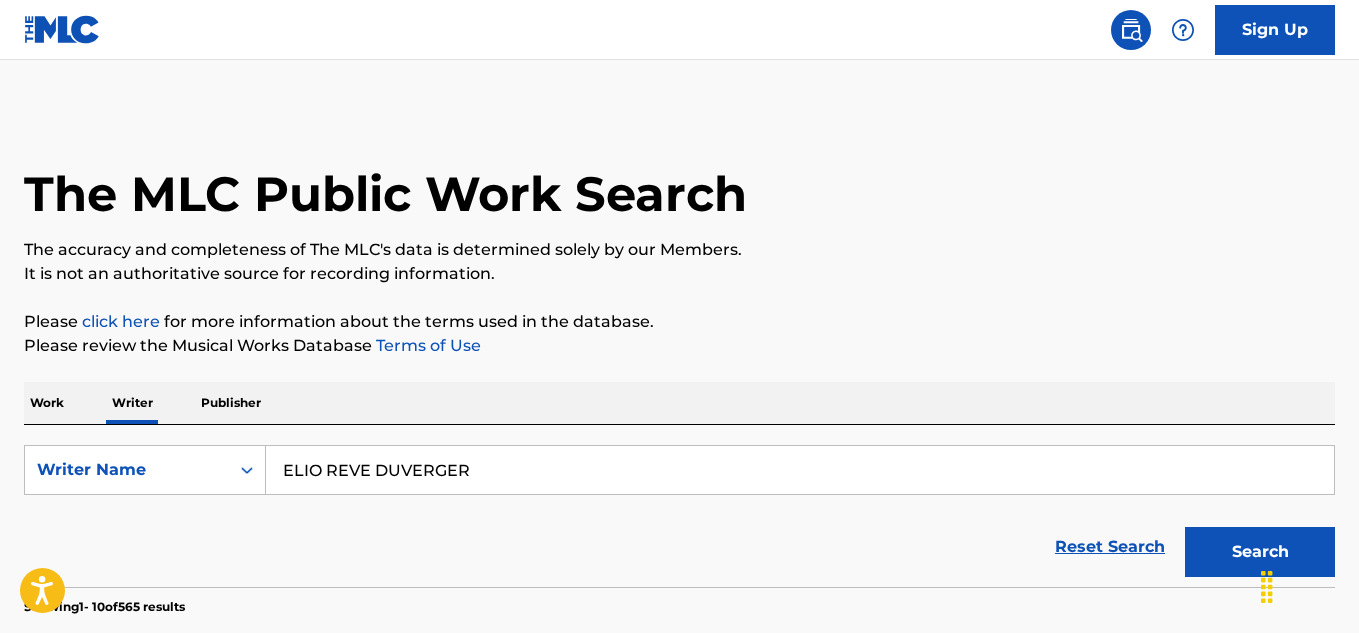 drag, startPoint x: 49, startPoint y: 400, endPoint x: 61, endPoint y: 411, distance: 16.27882 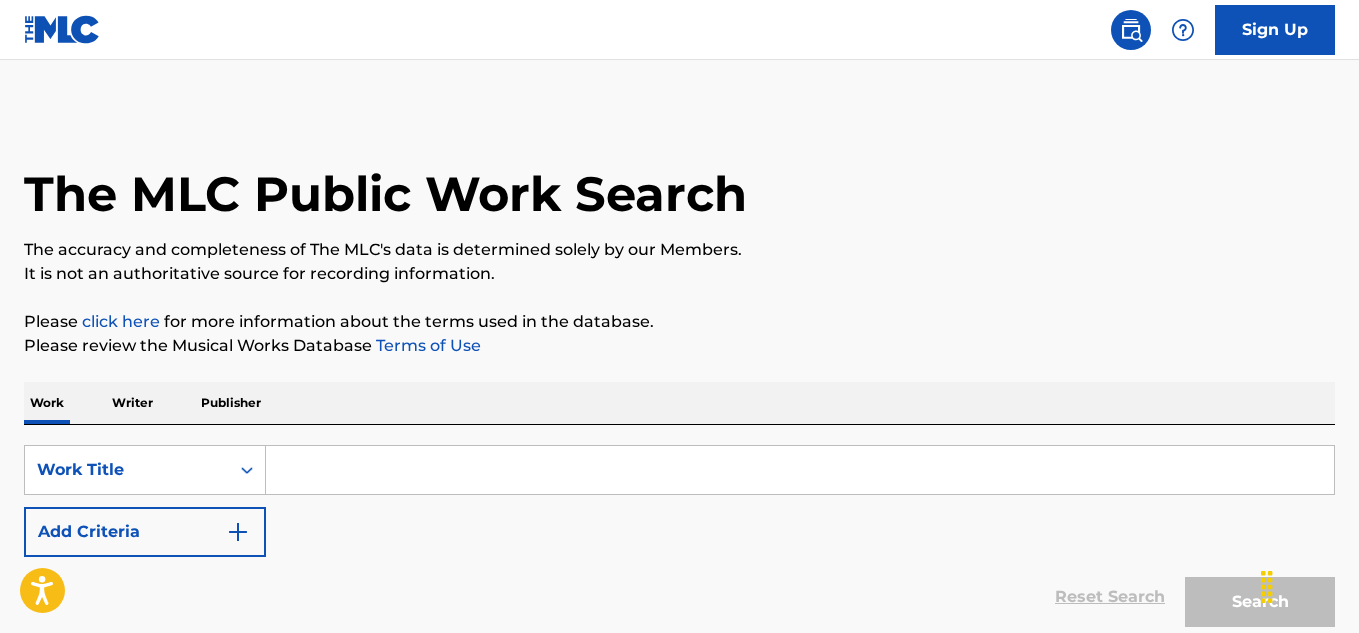 click at bounding box center [800, 470] 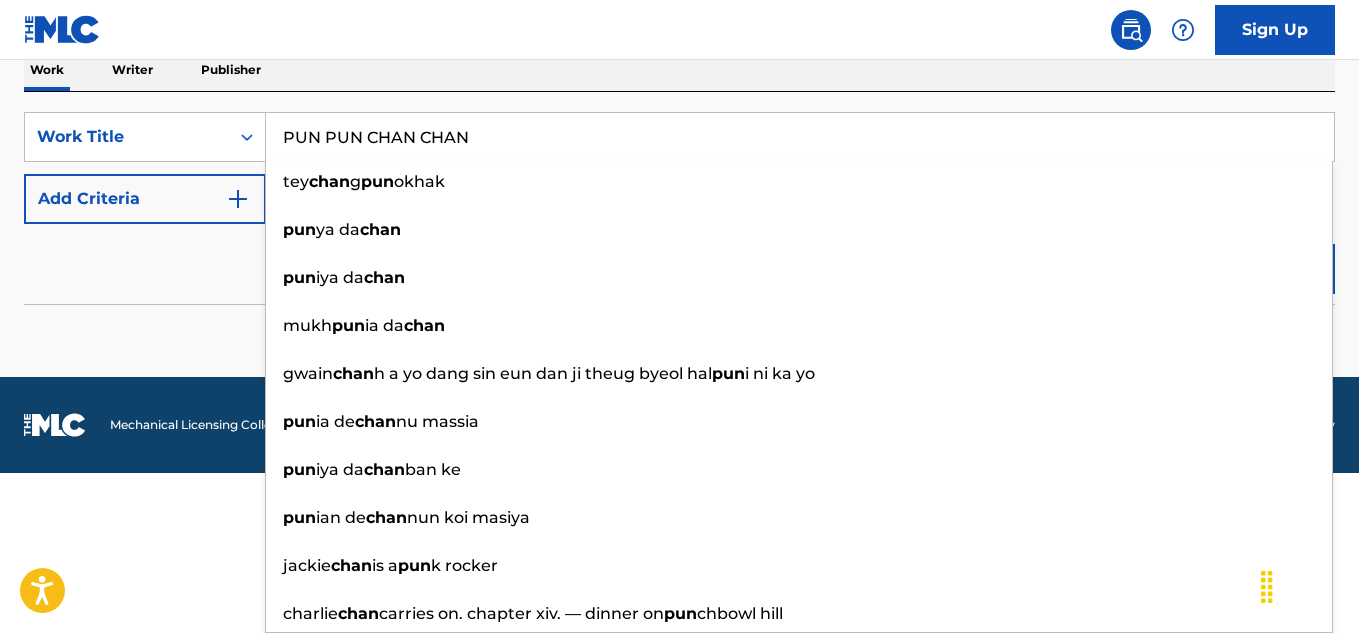 type on "PUN PUN CHAN CHAN" 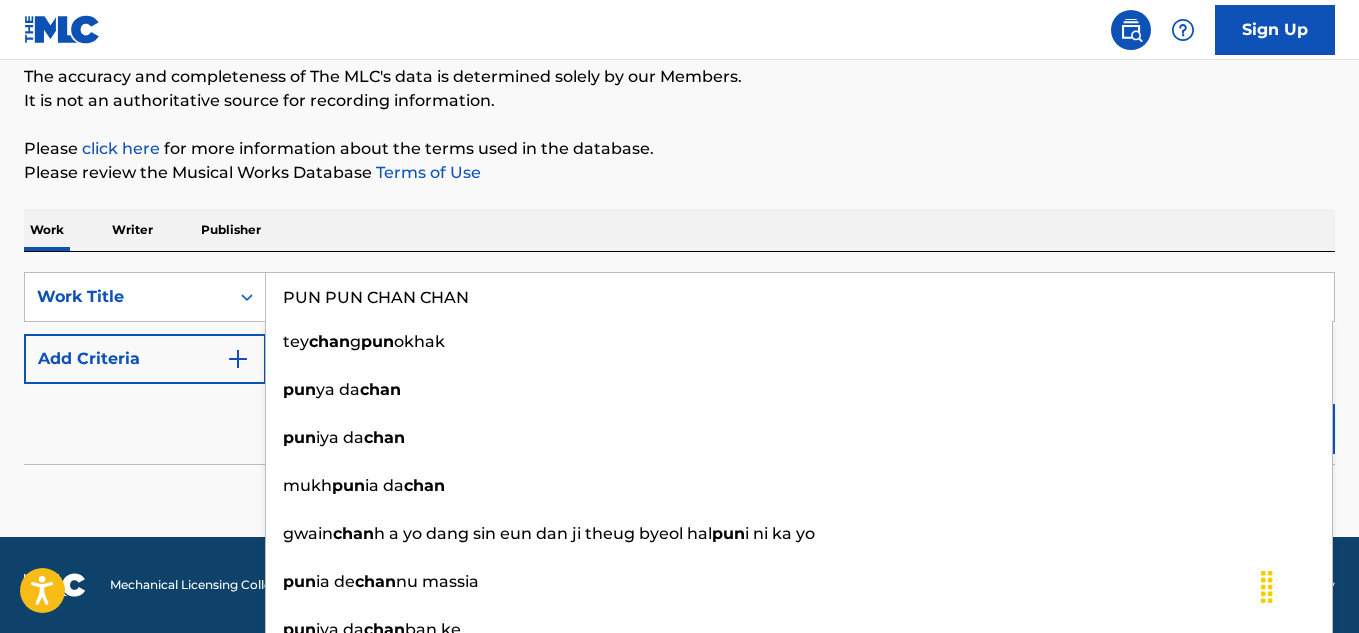 click on "SearchWithCriteriab865f135-6a0e-4ca1-b13c-95ace0808ca3 Work Title PUN PUN CHAN CHAN tey  chan g  pun  okhak pun ya da  chan pun iya da  chan mukh  pun ia da  chan gwain  chan h a yo dang sin eun dan ji theug byeol hal  pun  i ni ka yo pun ia de  chan  nu massia pun iya da  chan  ban ke pun ian de  chan  nun koi masiya jackie  chan  is a  pun k rocker charlie  chan  carries on. chapter xiv. — dinner on  pun chbowl hill Add Criteria Reset Search Search No results" at bounding box center (679, 389) 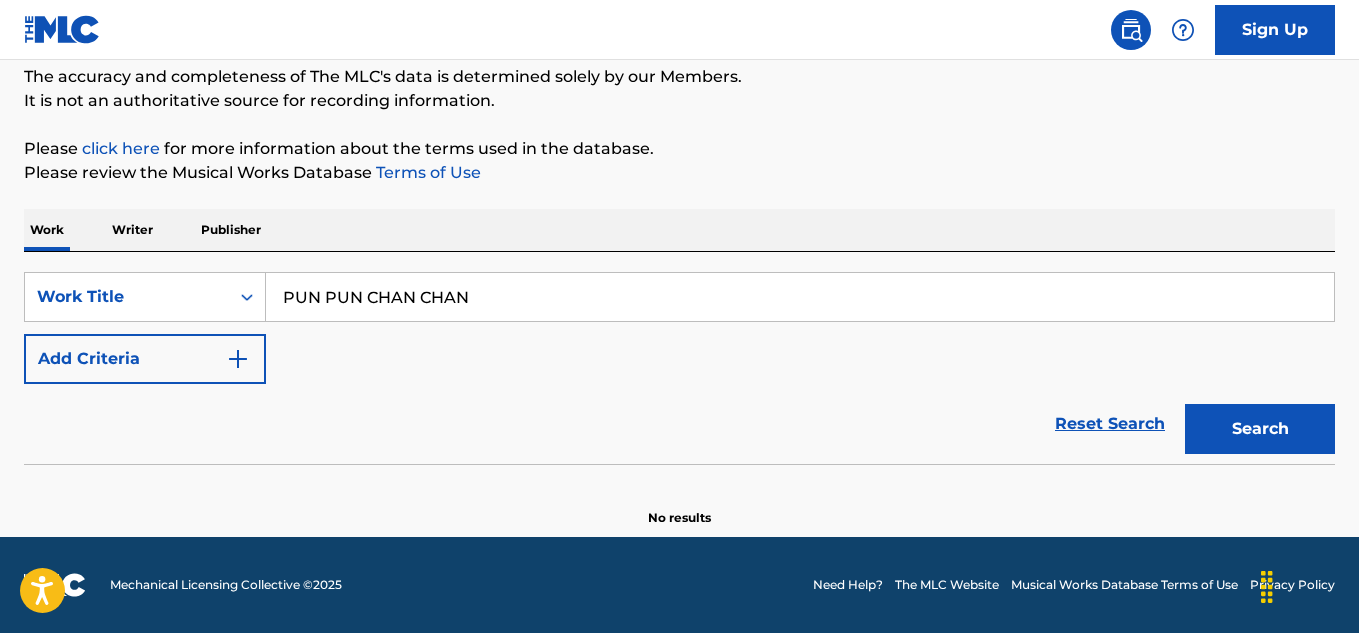 click on "Search" at bounding box center [1260, 429] 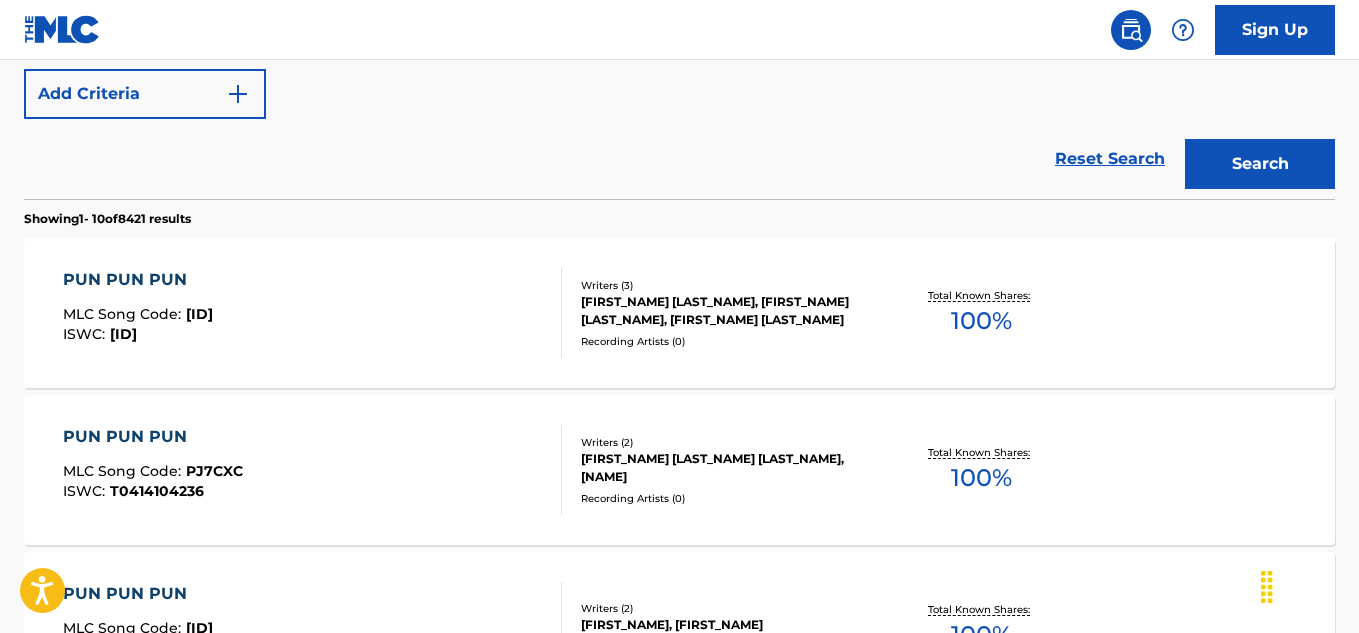 scroll, scrollTop: 38, scrollLeft: 0, axis: vertical 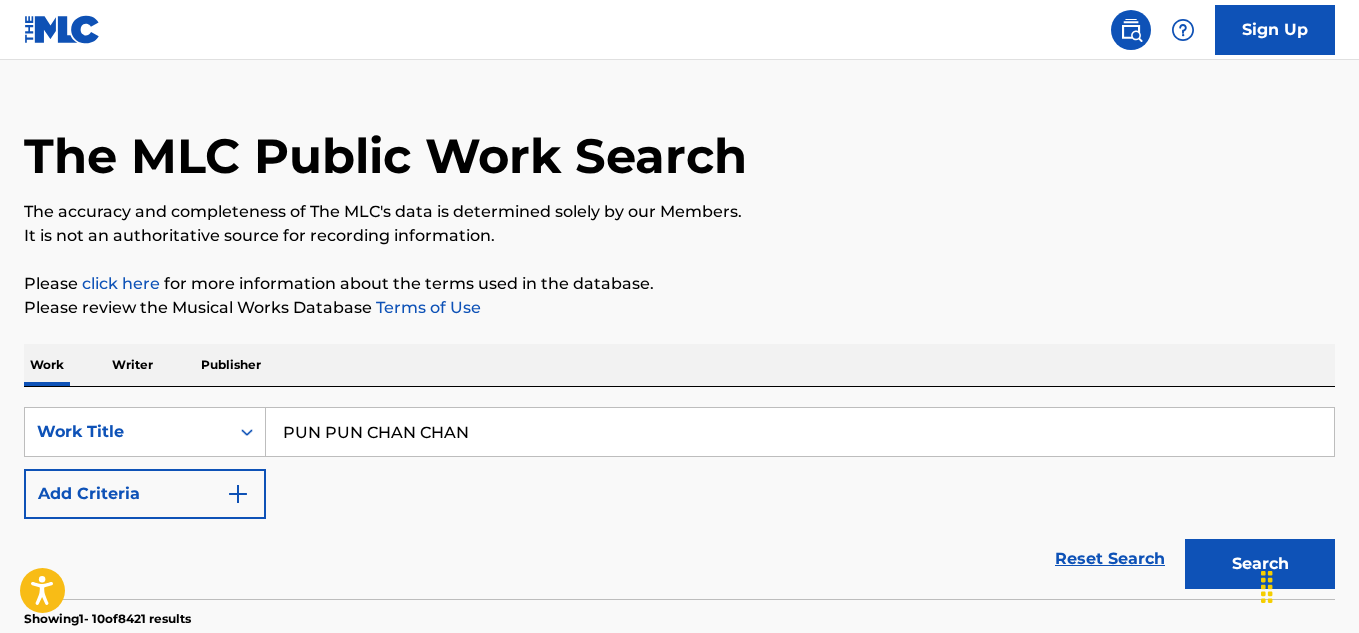 click at bounding box center [238, 494] 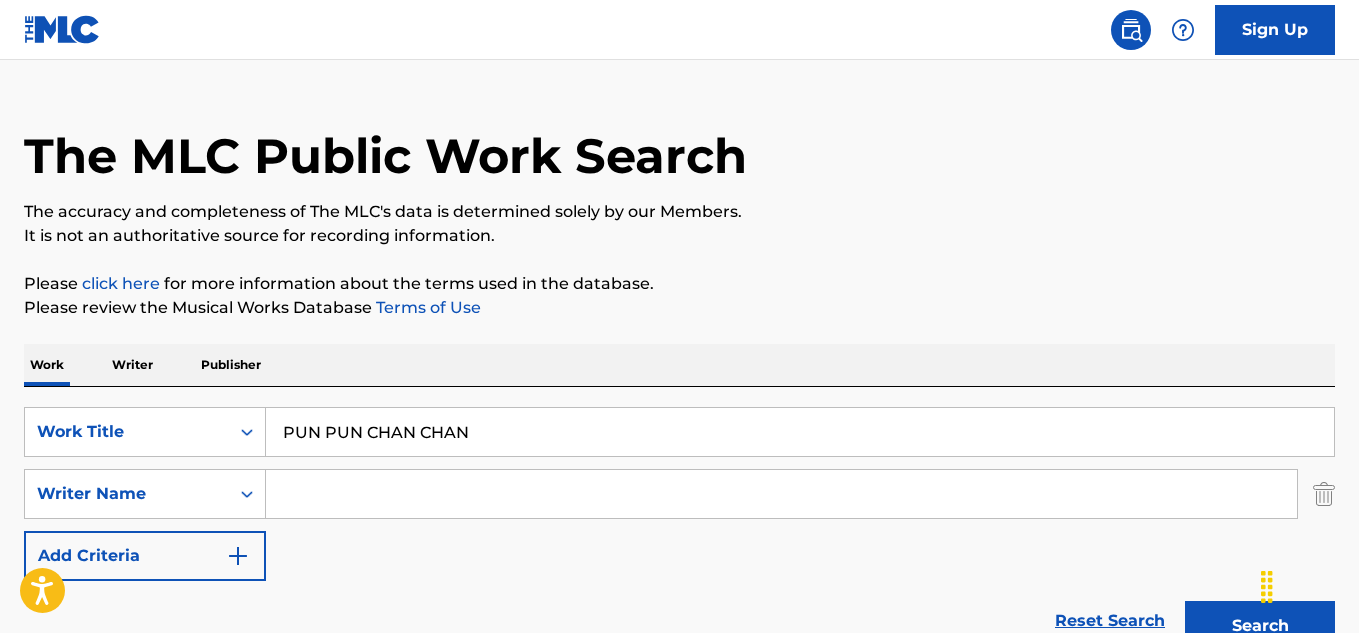 click at bounding box center (781, 494) 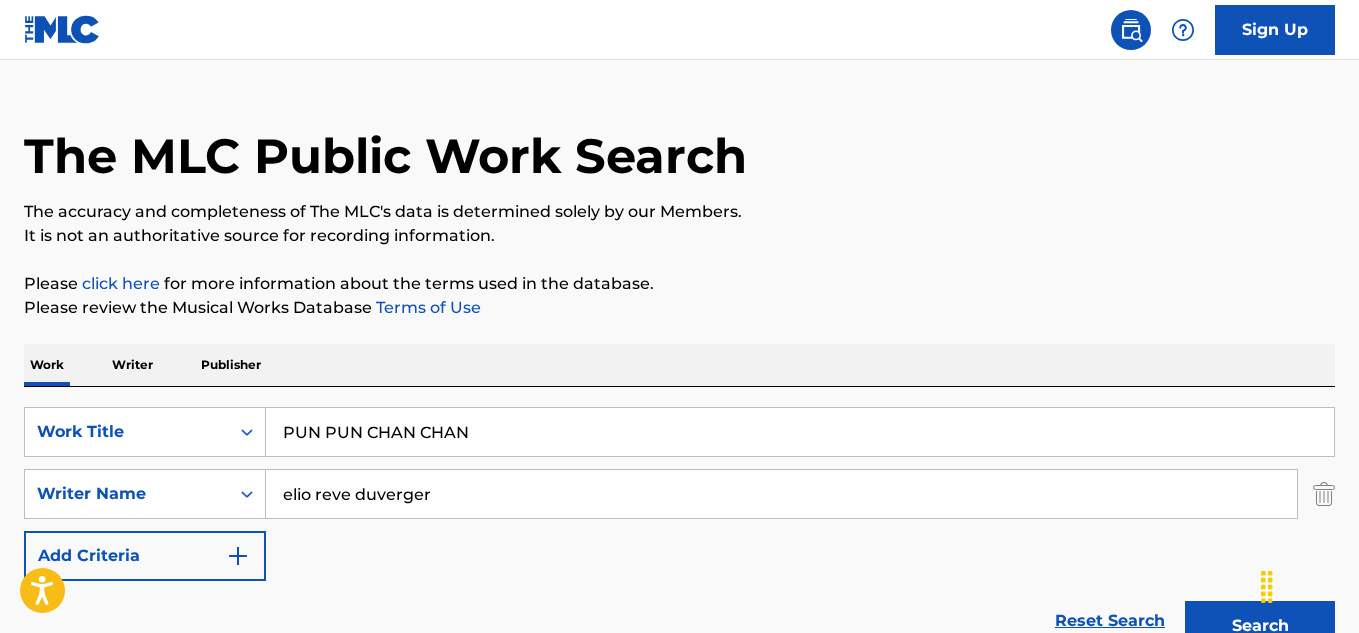 click on "Search" at bounding box center [1260, 626] 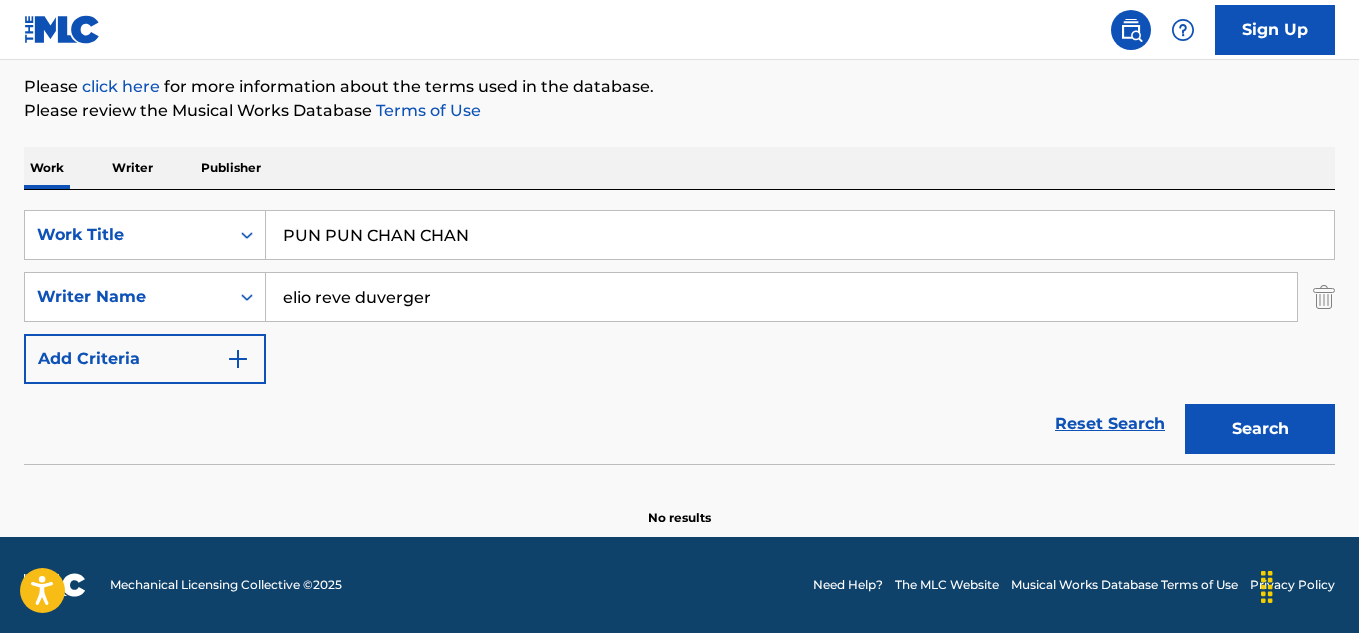 scroll, scrollTop: 235, scrollLeft: 0, axis: vertical 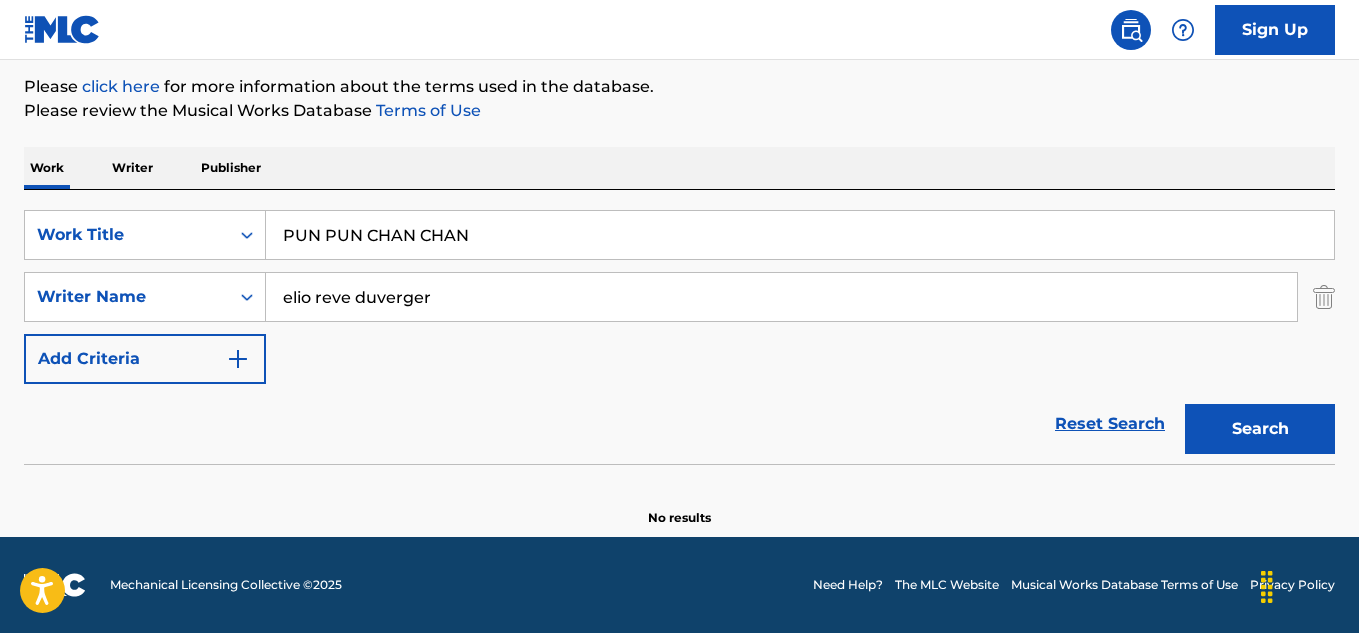 drag, startPoint x: 456, startPoint y: 299, endPoint x: 407, endPoint y: 300, distance: 49.010204 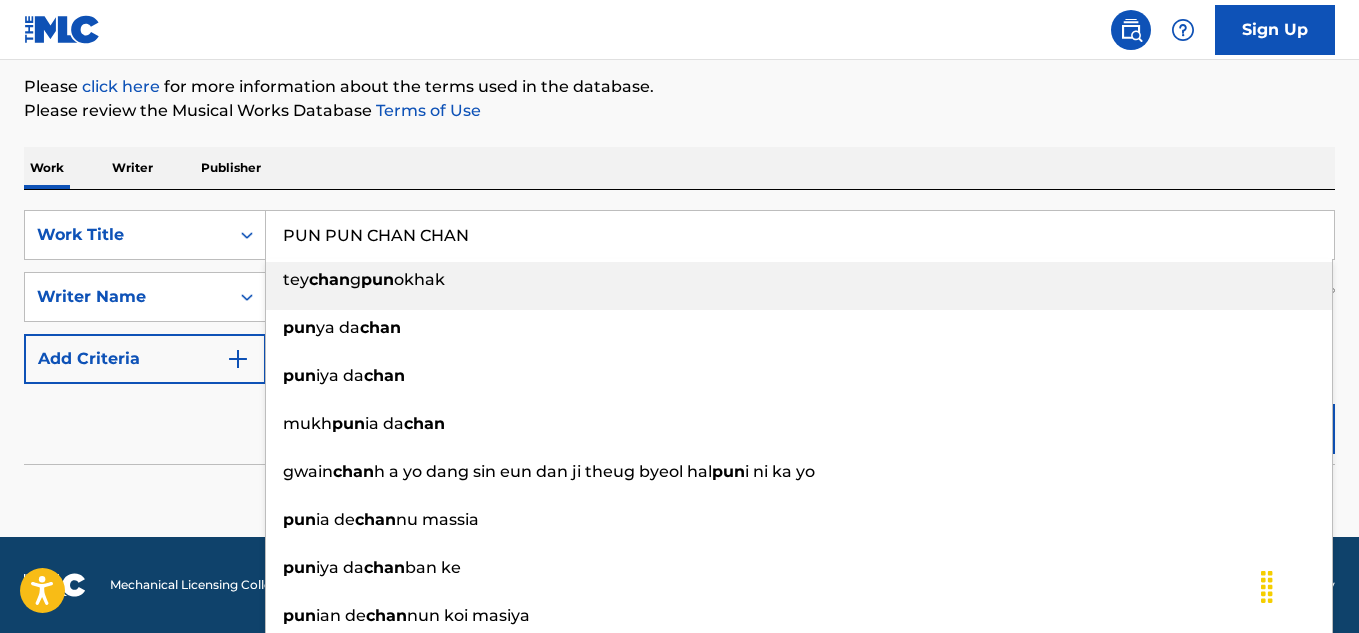 click on "PUN PUN CHAN CHAN" at bounding box center [800, 235] 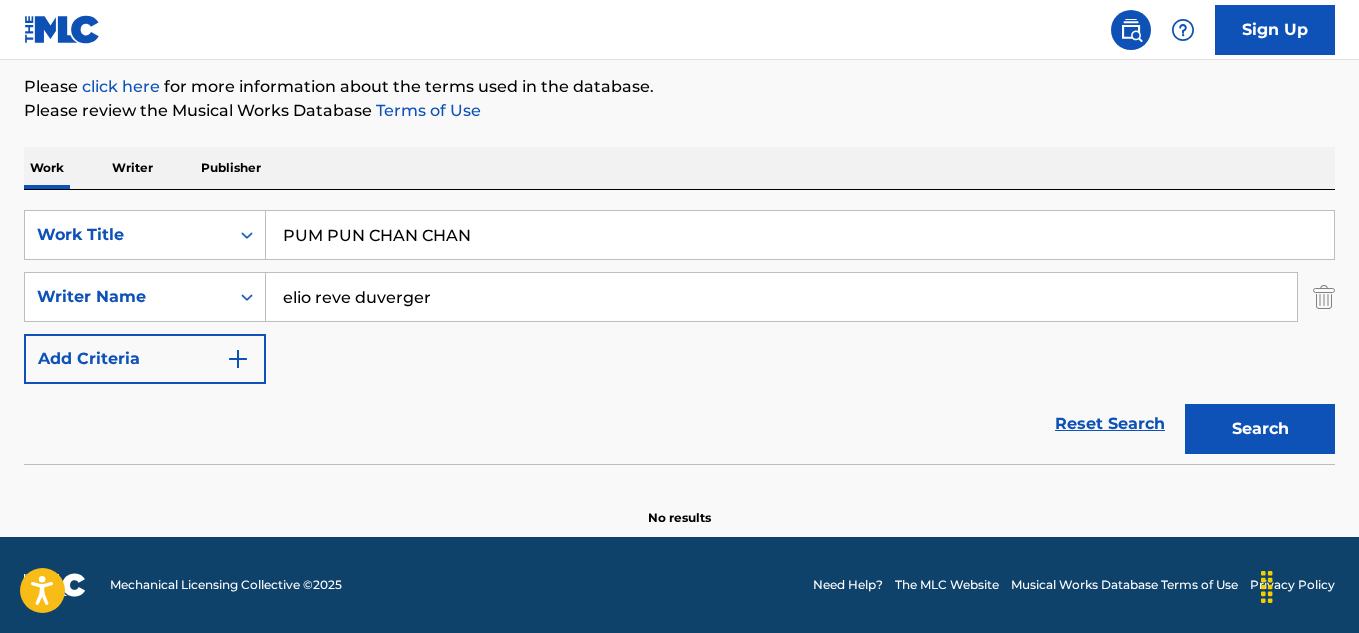 click on "PUM PUN CHAN CHAN" at bounding box center (800, 235) 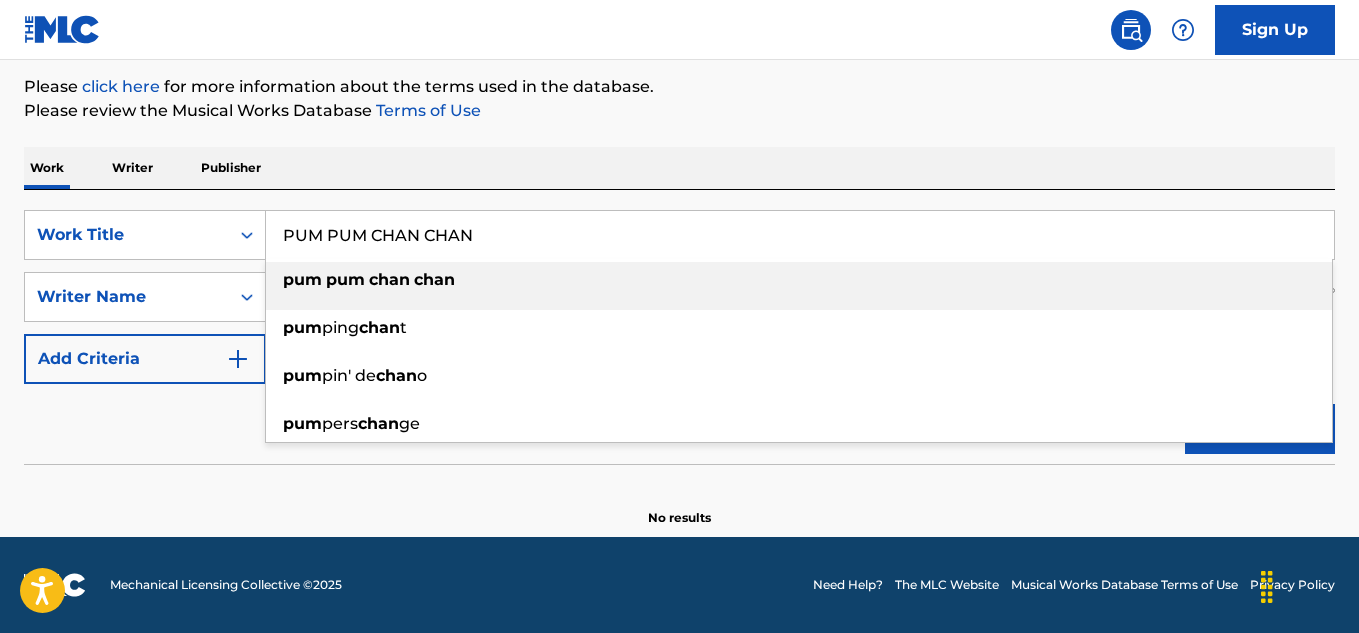 click on "chan" at bounding box center (389, 279) 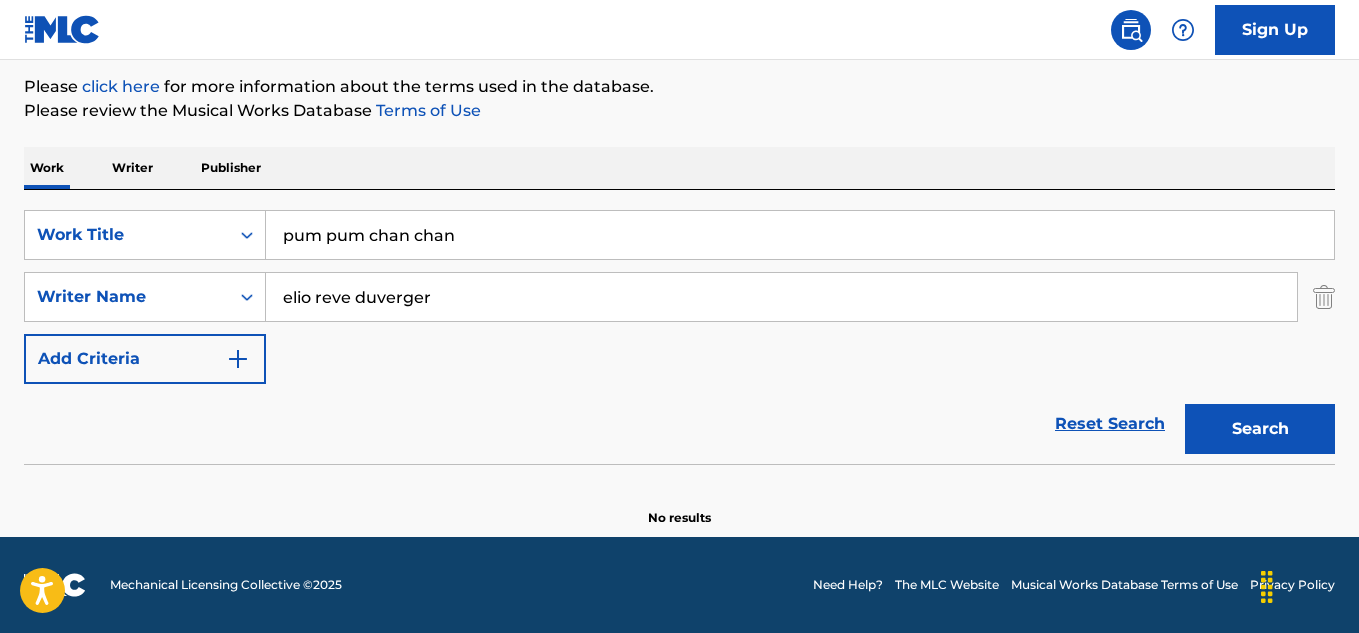 click on "Search" at bounding box center (1260, 429) 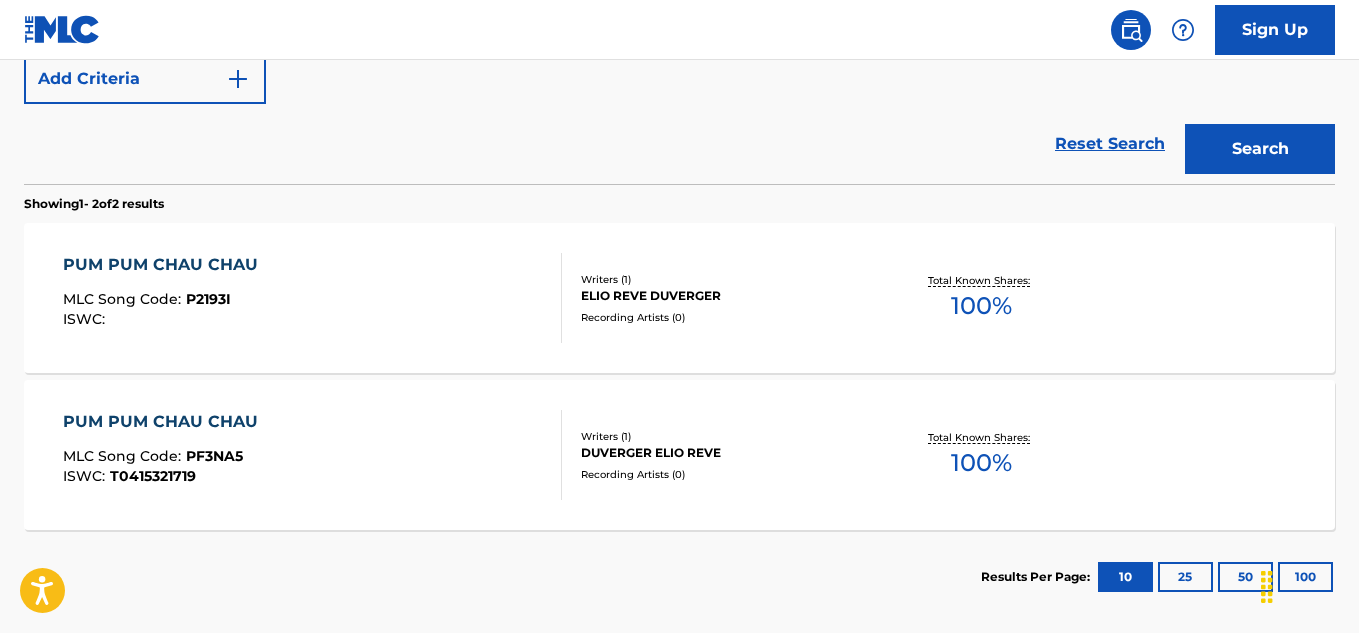 scroll, scrollTop: 535, scrollLeft: 0, axis: vertical 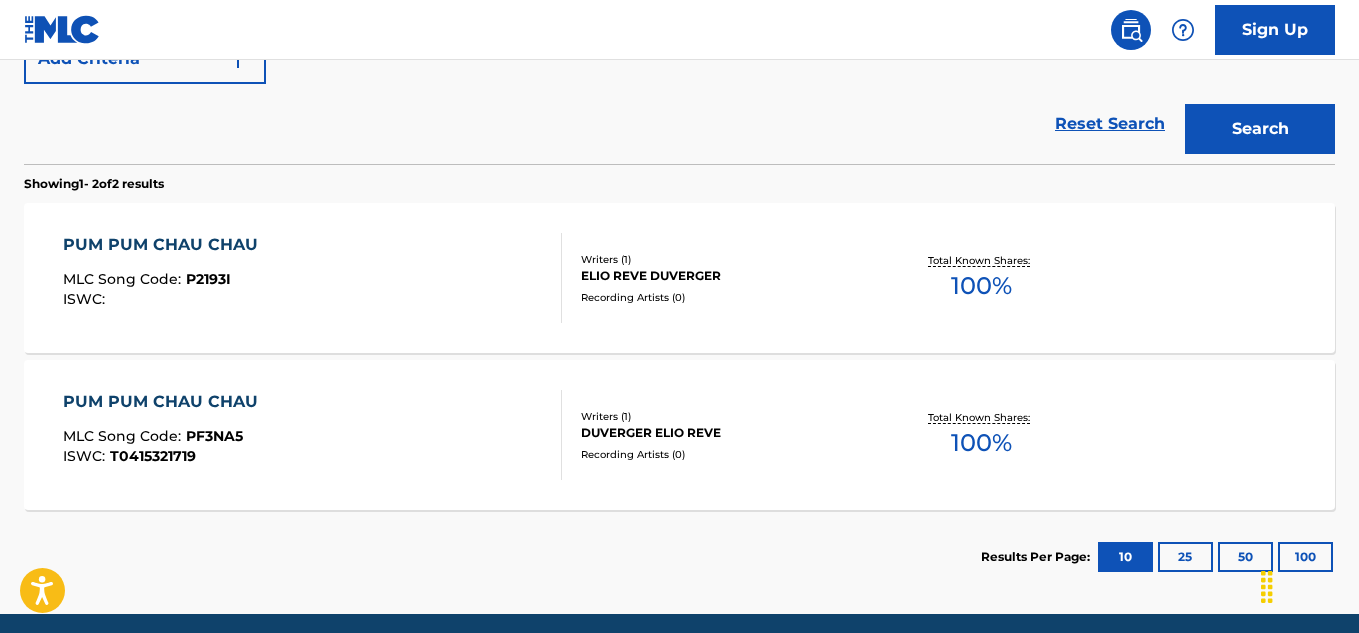 click on "PUM PUM CHAU CHAU" at bounding box center (165, 245) 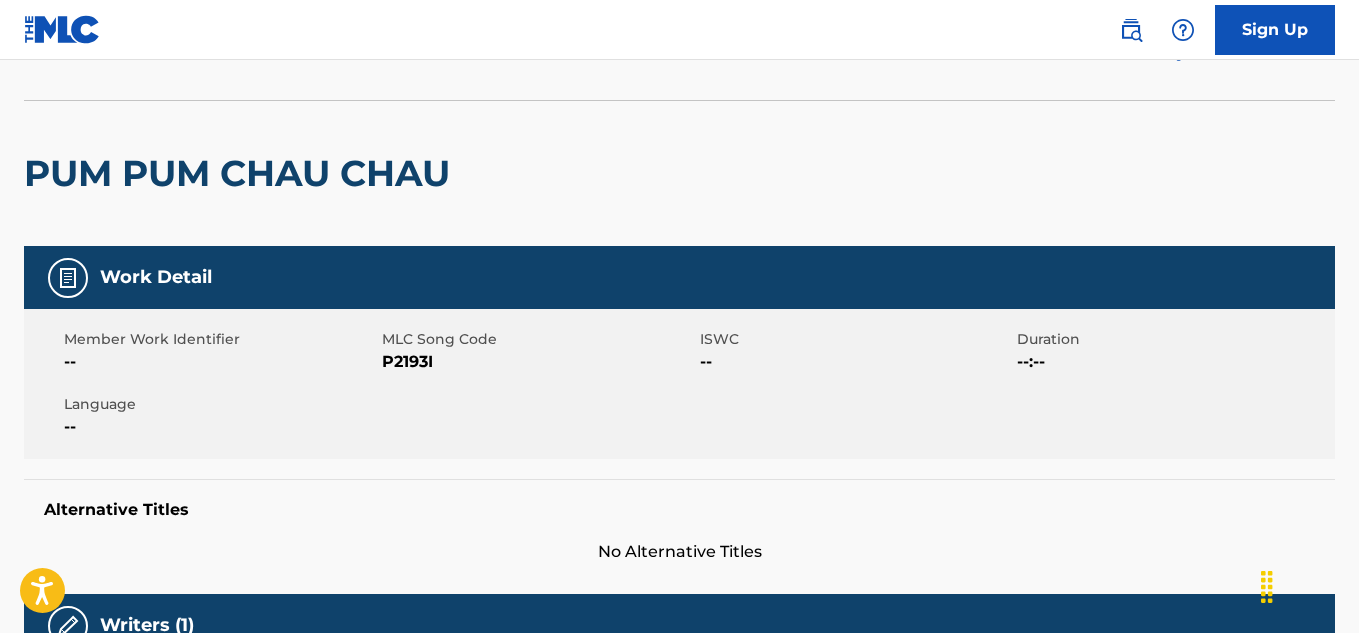 scroll, scrollTop: 0, scrollLeft: 0, axis: both 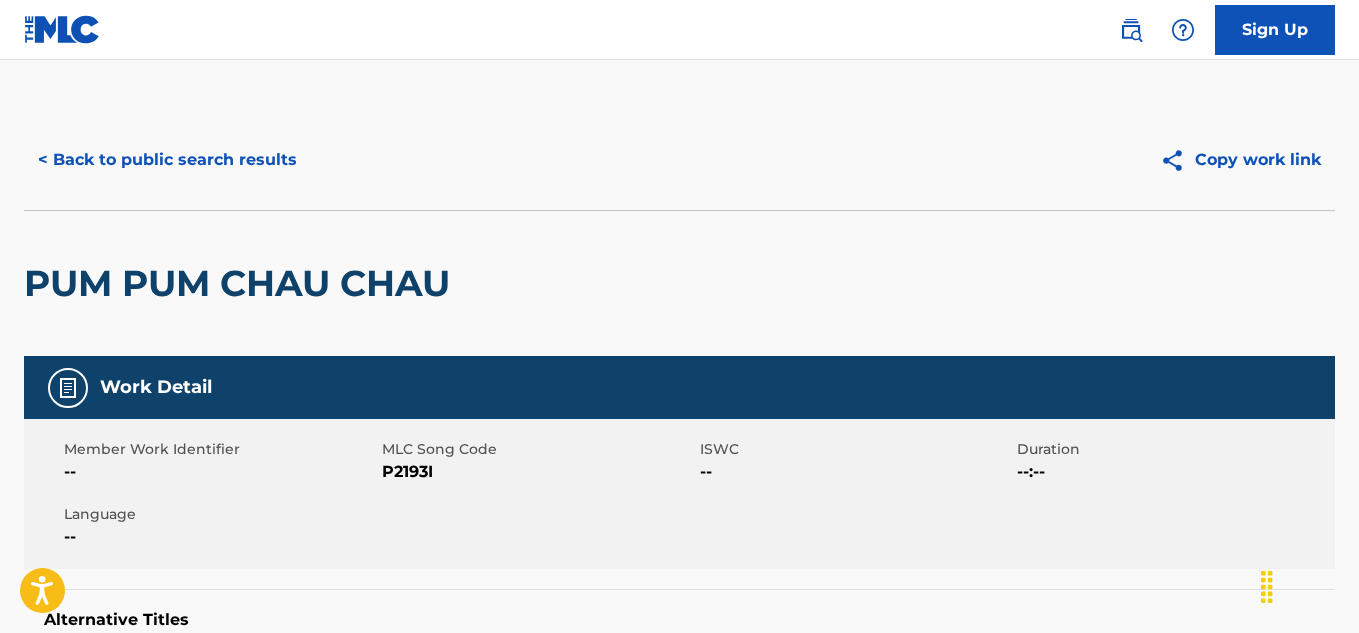 click on "< Back to public search results Copy work link" at bounding box center [679, 160] 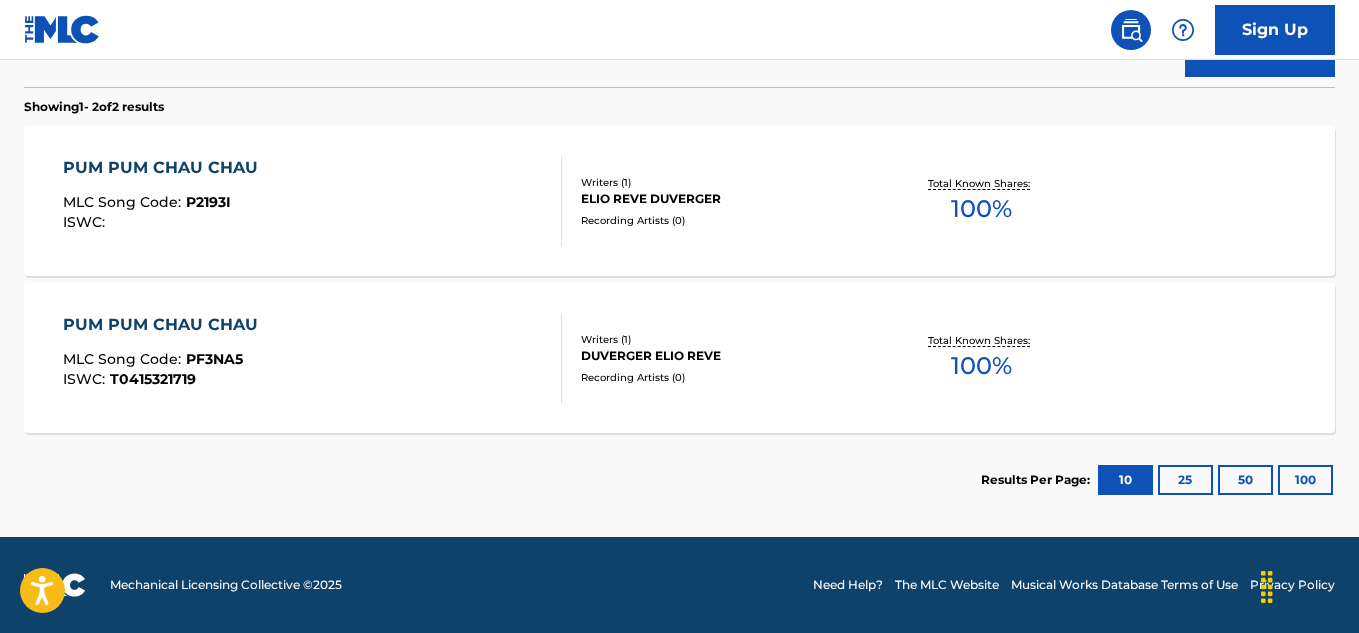 click on "PUM PUM CHAU CHAU" at bounding box center (165, 325) 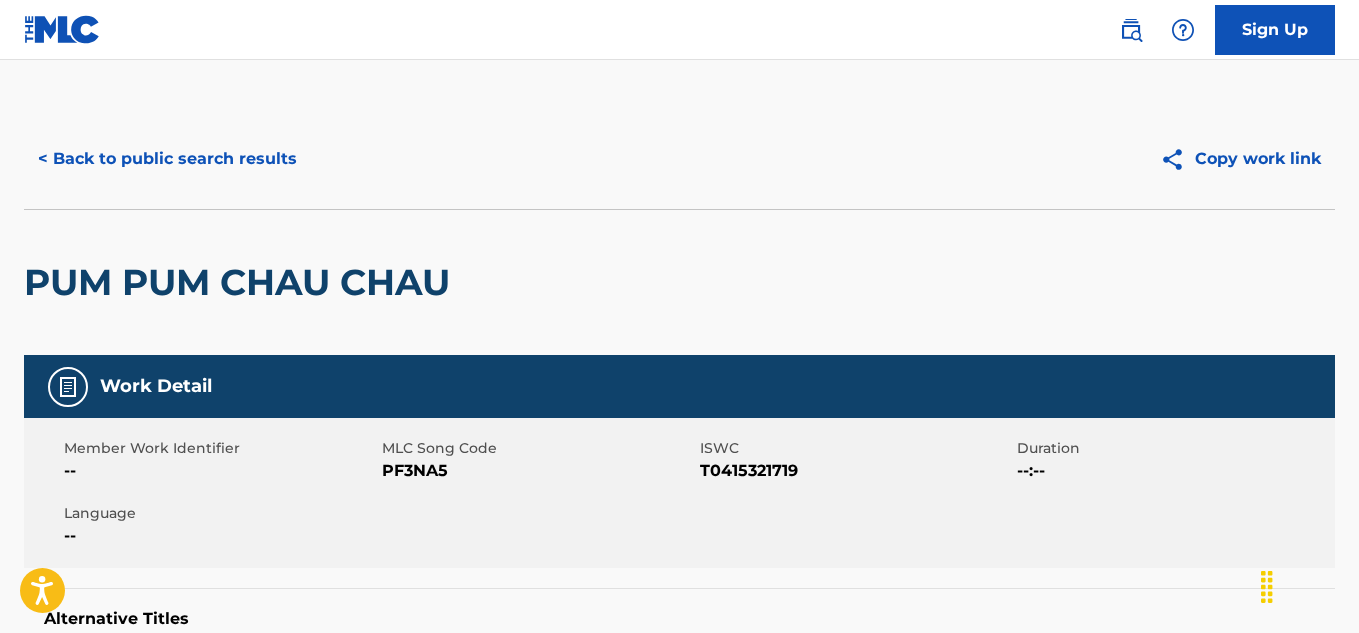 scroll, scrollTop: 0, scrollLeft: 0, axis: both 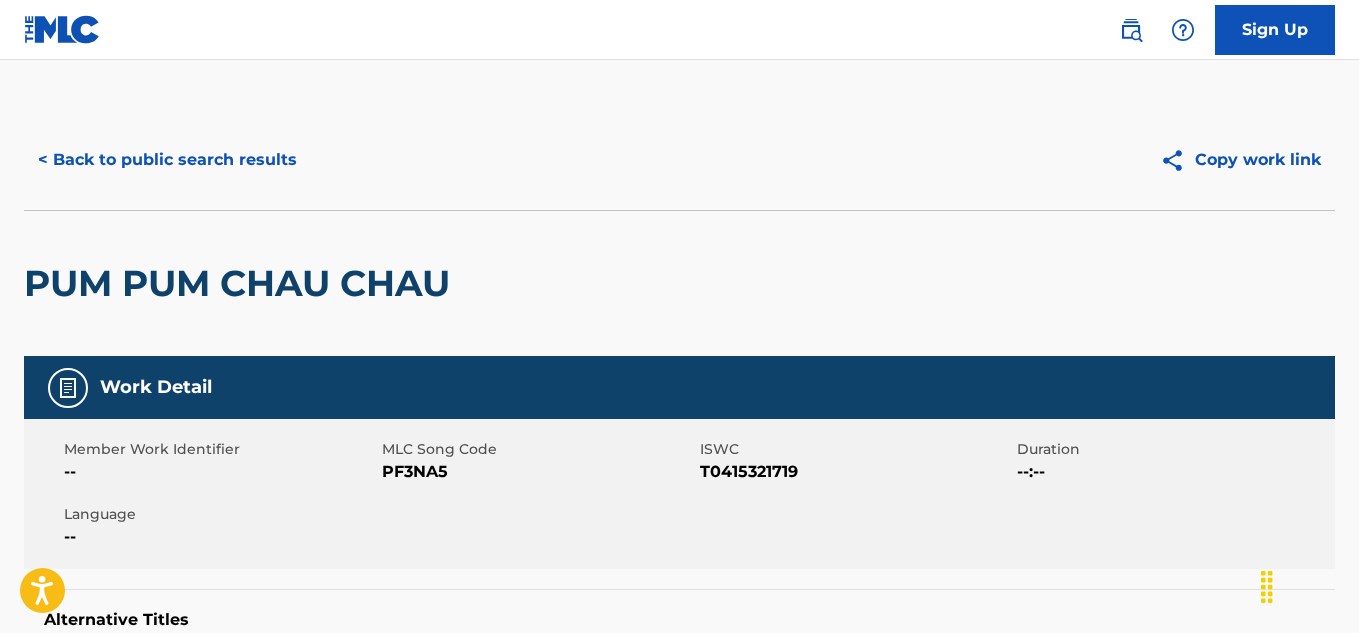 click on "< Back to public search results" at bounding box center (167, 160) 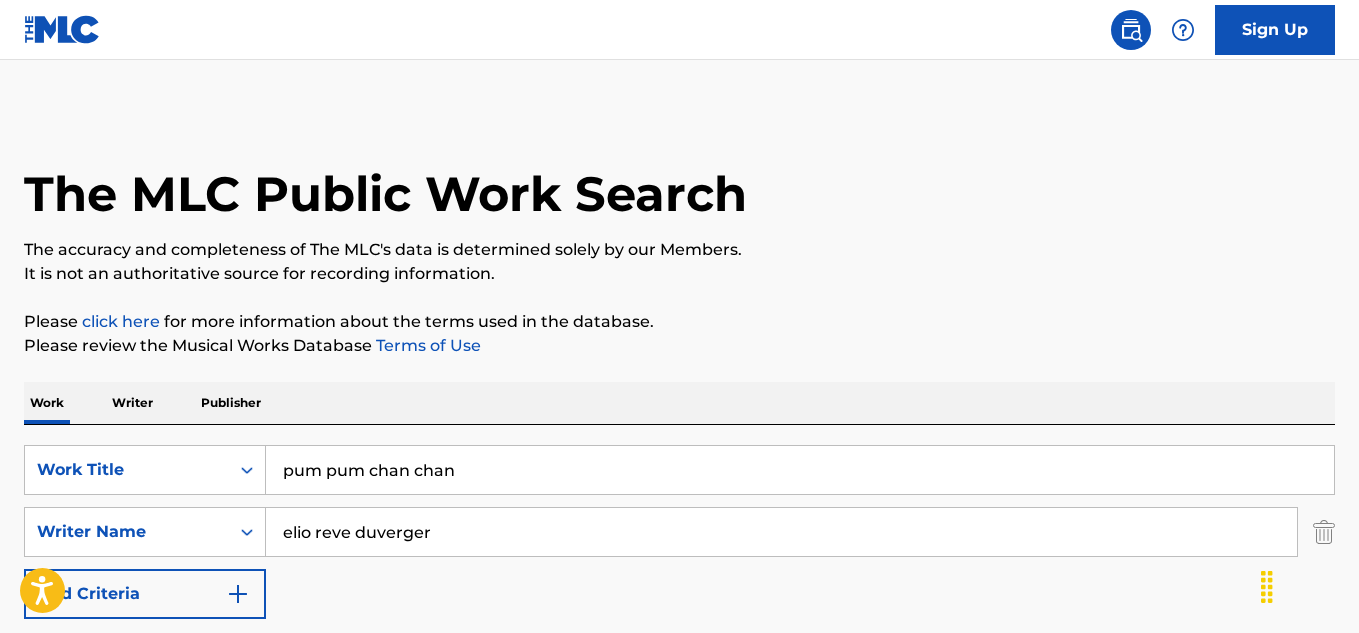 scroll, scrollTop: 612, scrollLeft: 0, axis: vertical 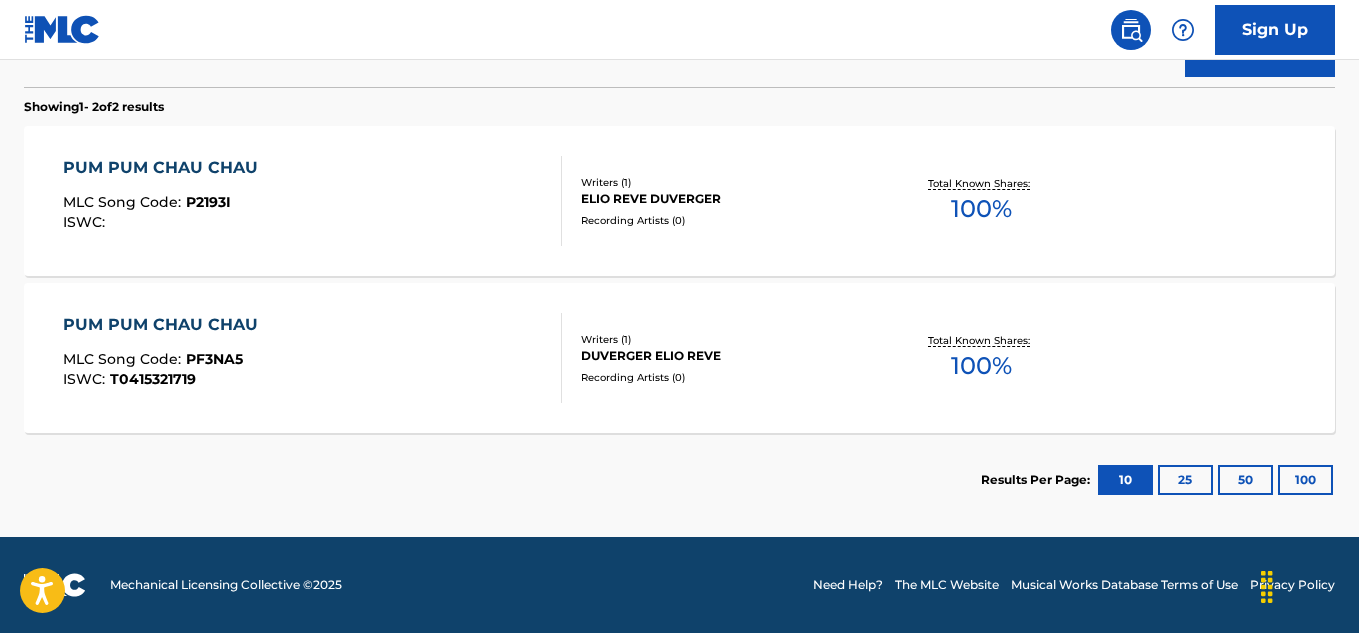 click on "PUM PUM CHAU CHAU" at bounding box center (165, 168) 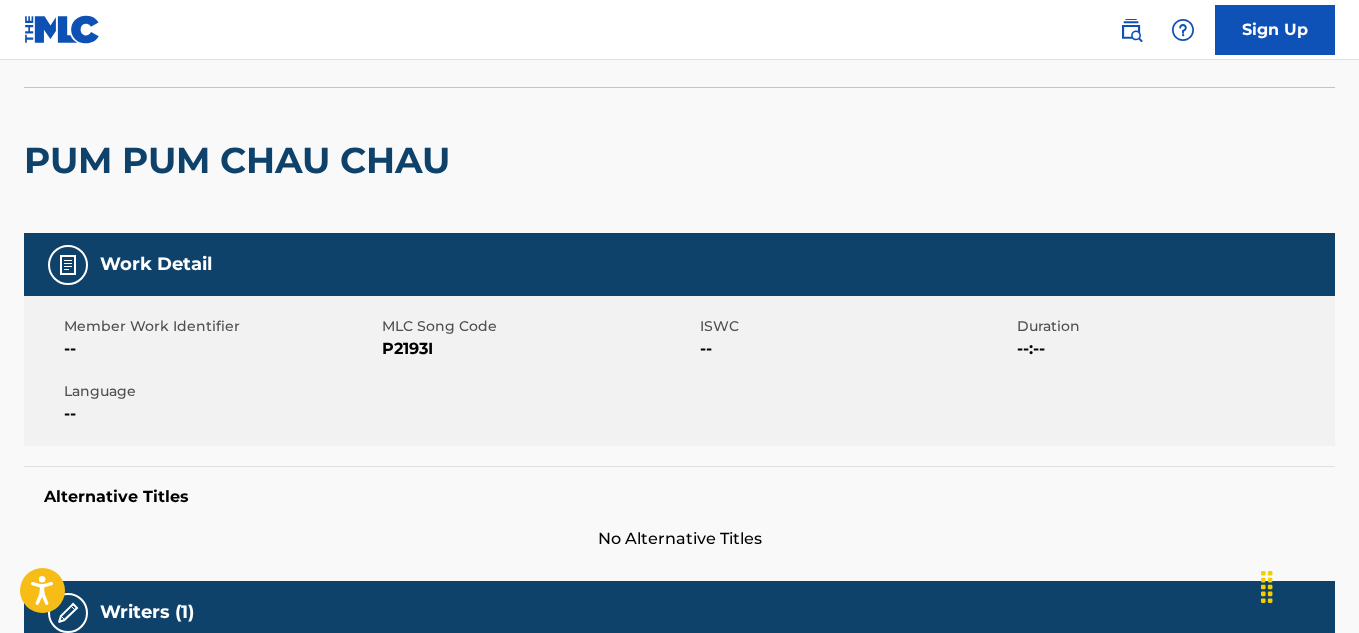 scroll, scrollTop: 0, scrollLeft: 0, axis: both 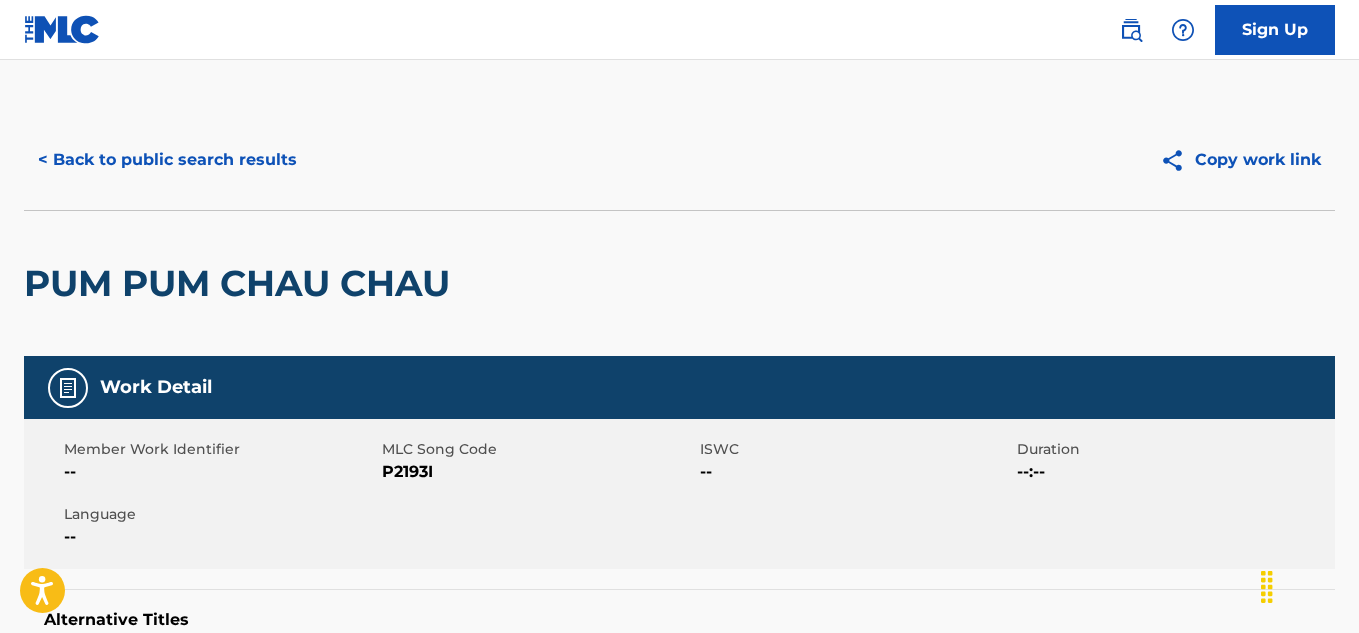 click on "< Back to public search results" at bounding box center (167, 160) 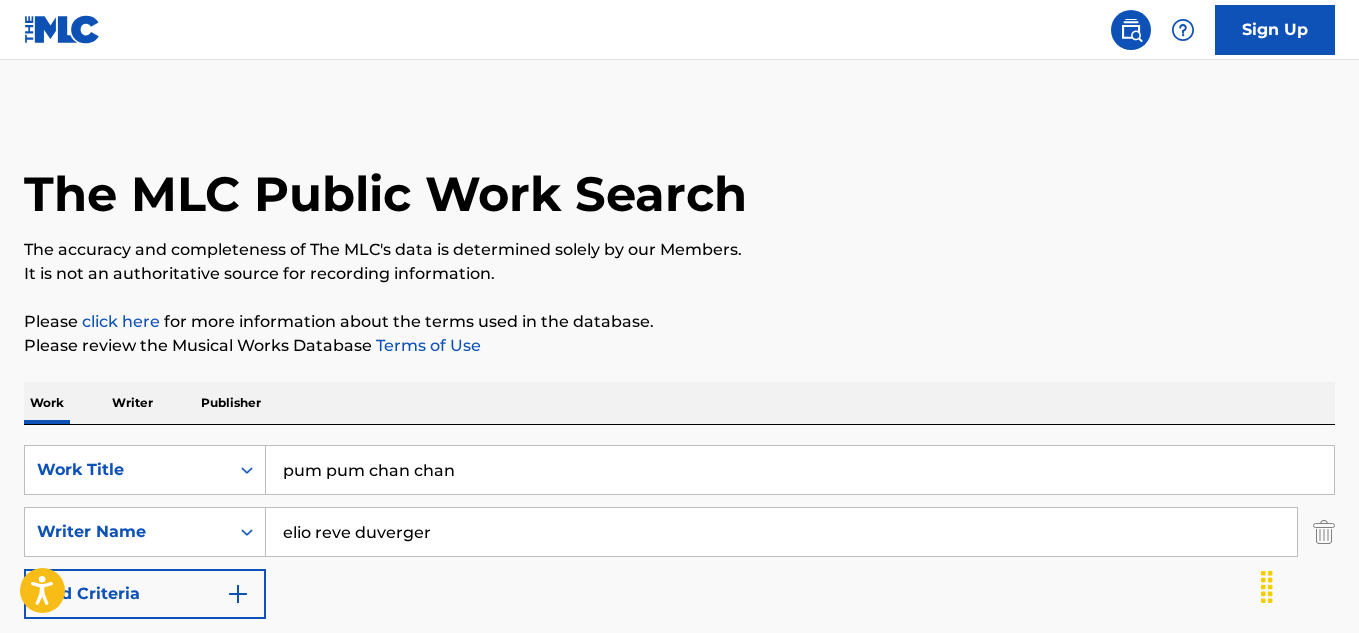 scroll, scrollTop: 612, scrollLeft: 0, axis: vertical 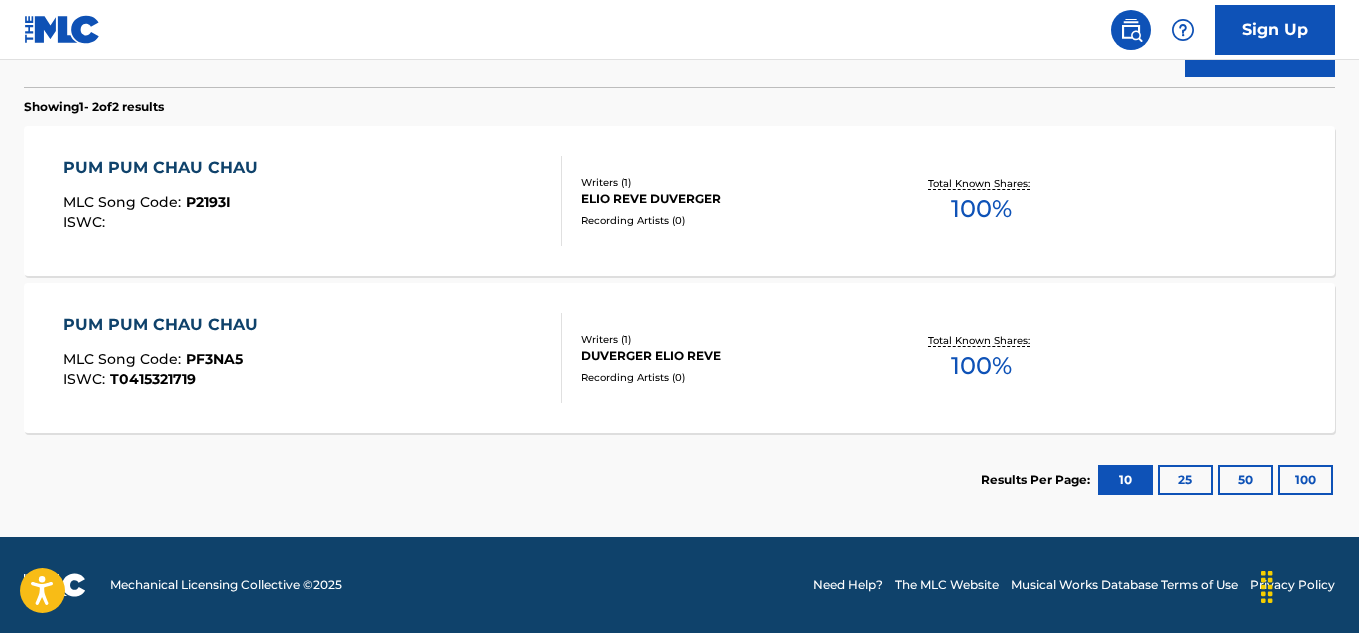 click on "PUM PUM CHAU CHAU" at bounding box center [165, 325] 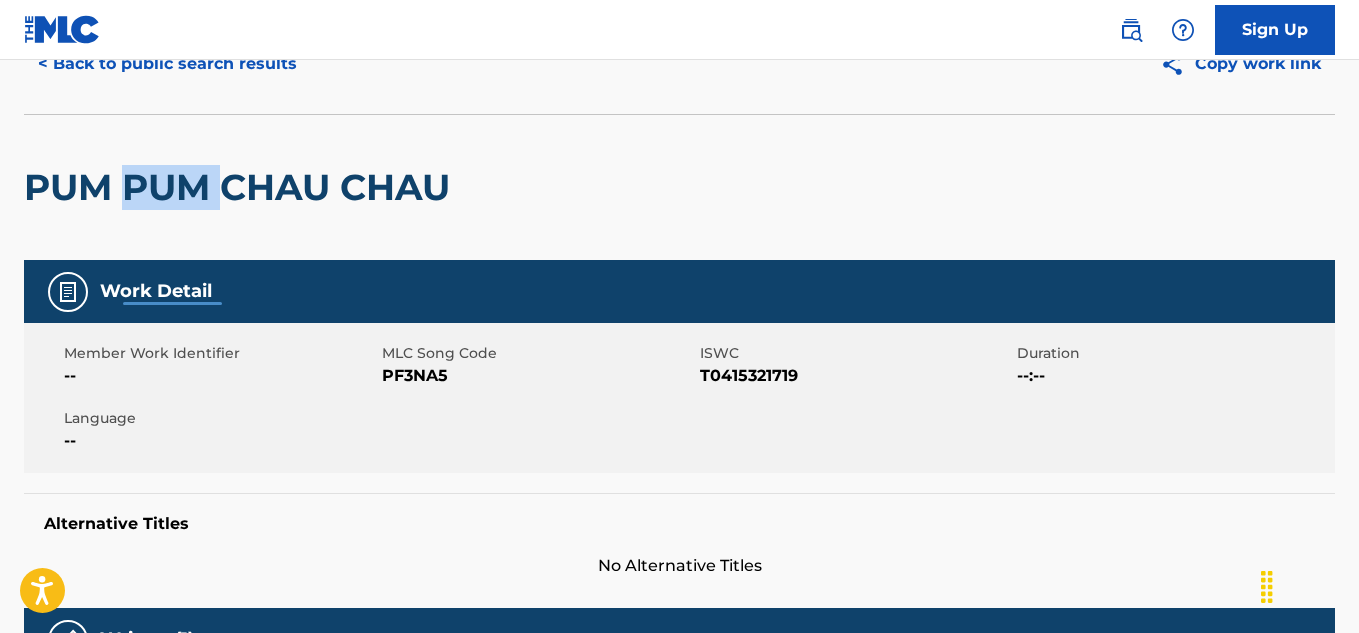 scroll, scrollTop: 0, scrollLeft: 0, axis: both 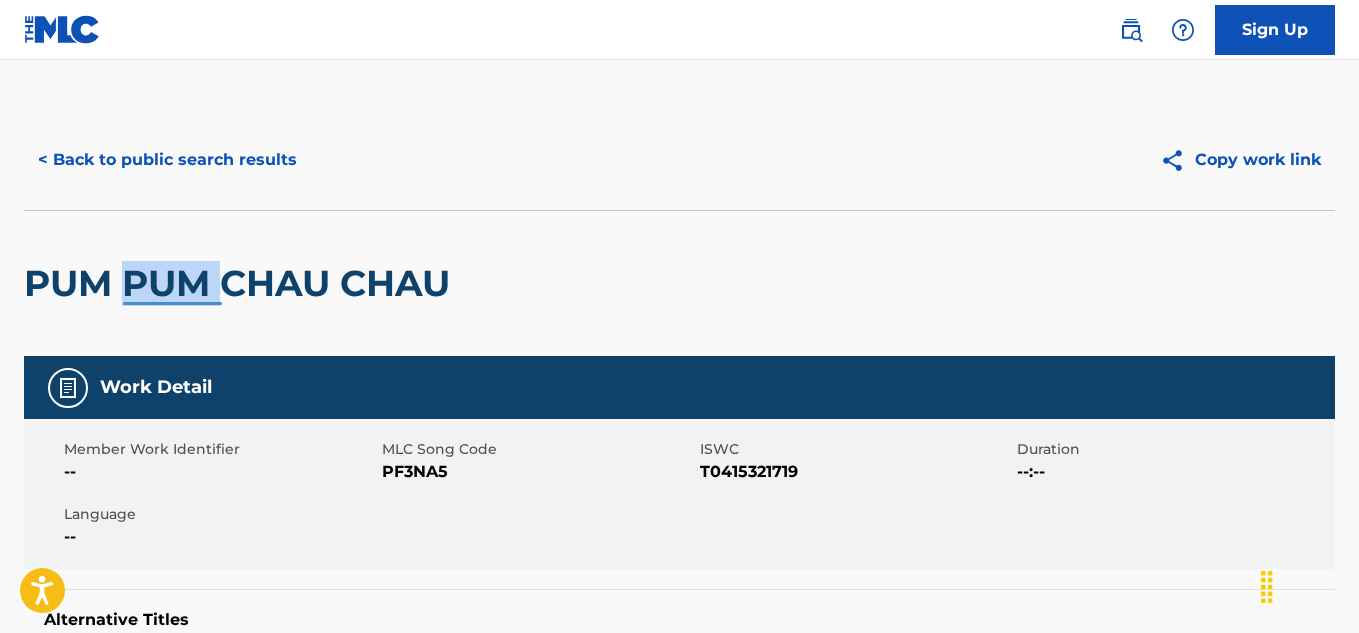 click on "< Back to public search results" at bounding box center (167, 160) 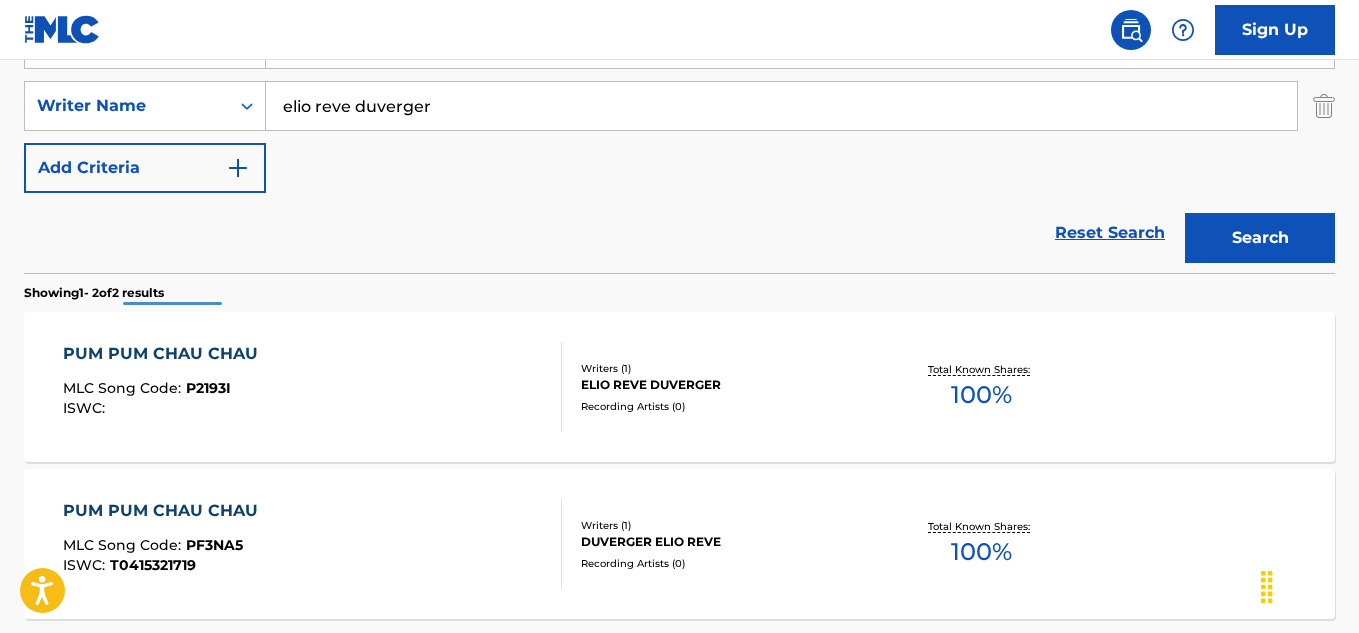 scroll, scrollTop: 526, scrollLeft: 0, axis: vertical 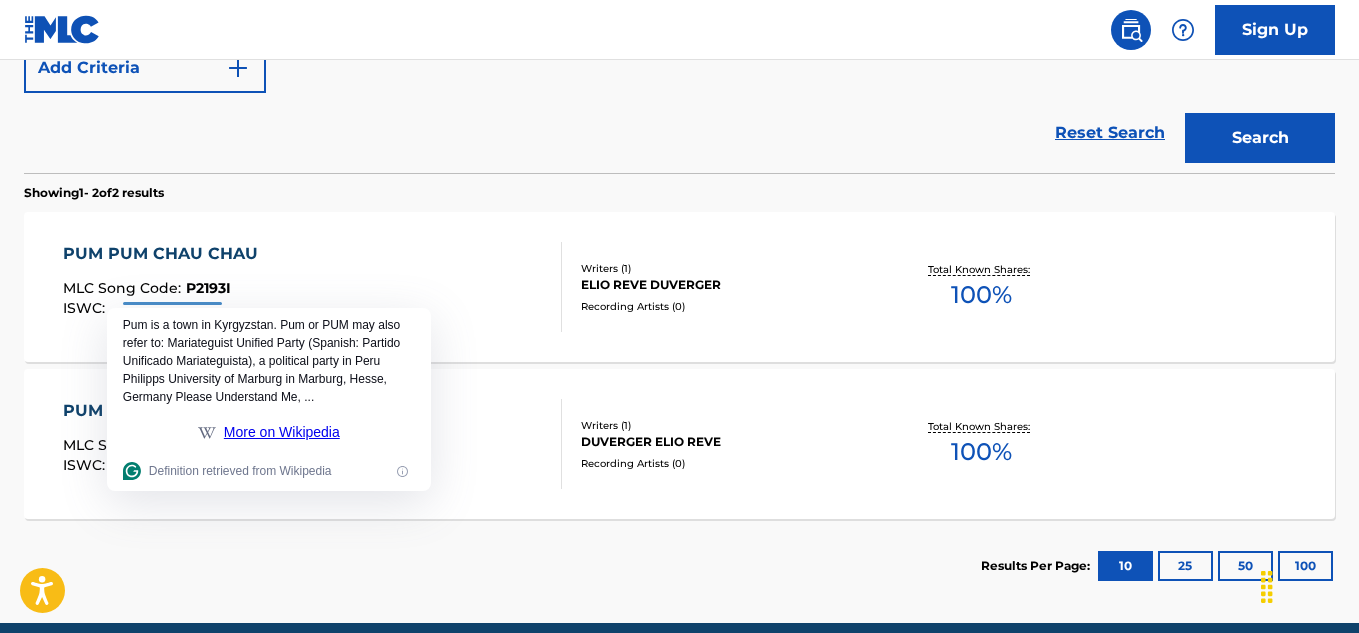 click on "Results Per Page: 10 25 50 100" at bounding box center (679, 566) 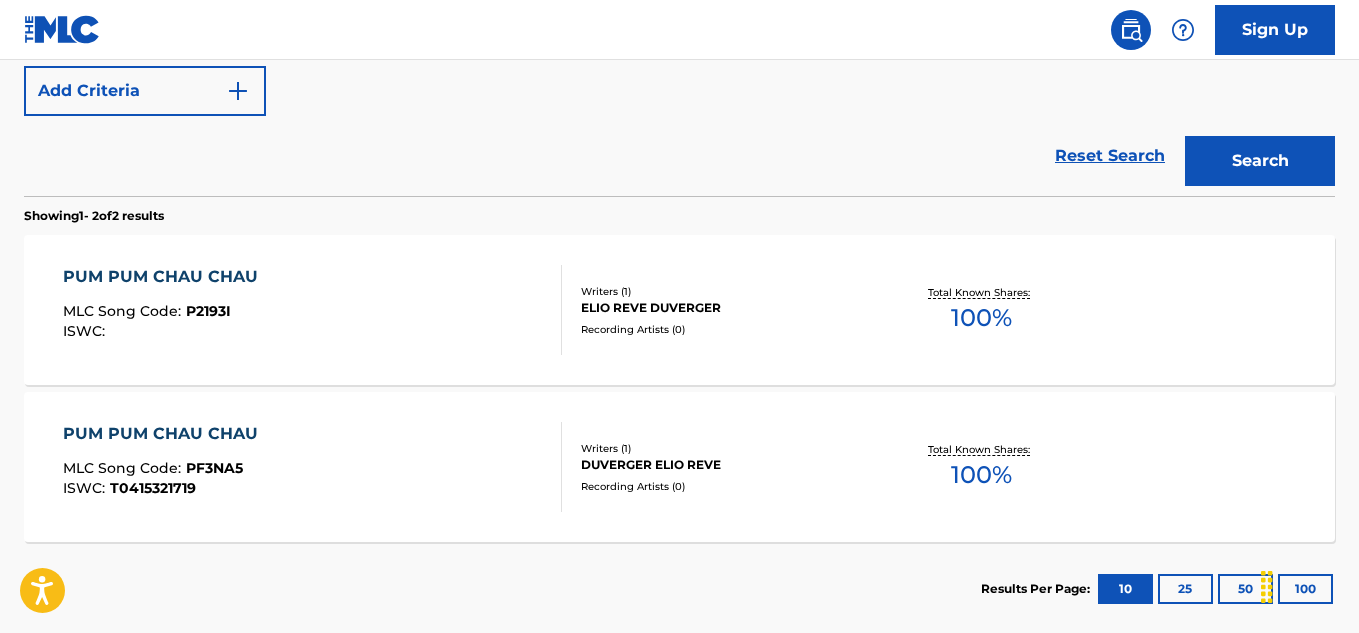 scroll, scrollTop: 526, scrollLeft: 0, axis: vertical 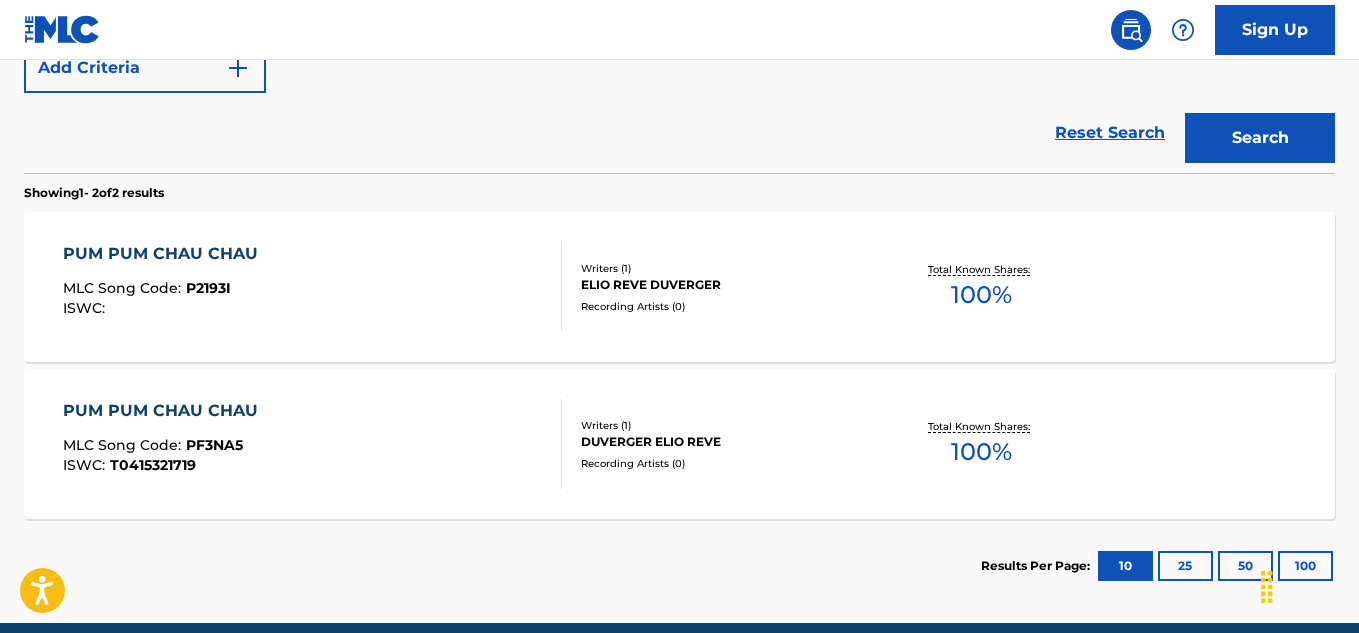 click on "P2193I" at bounding box center [208, 288] 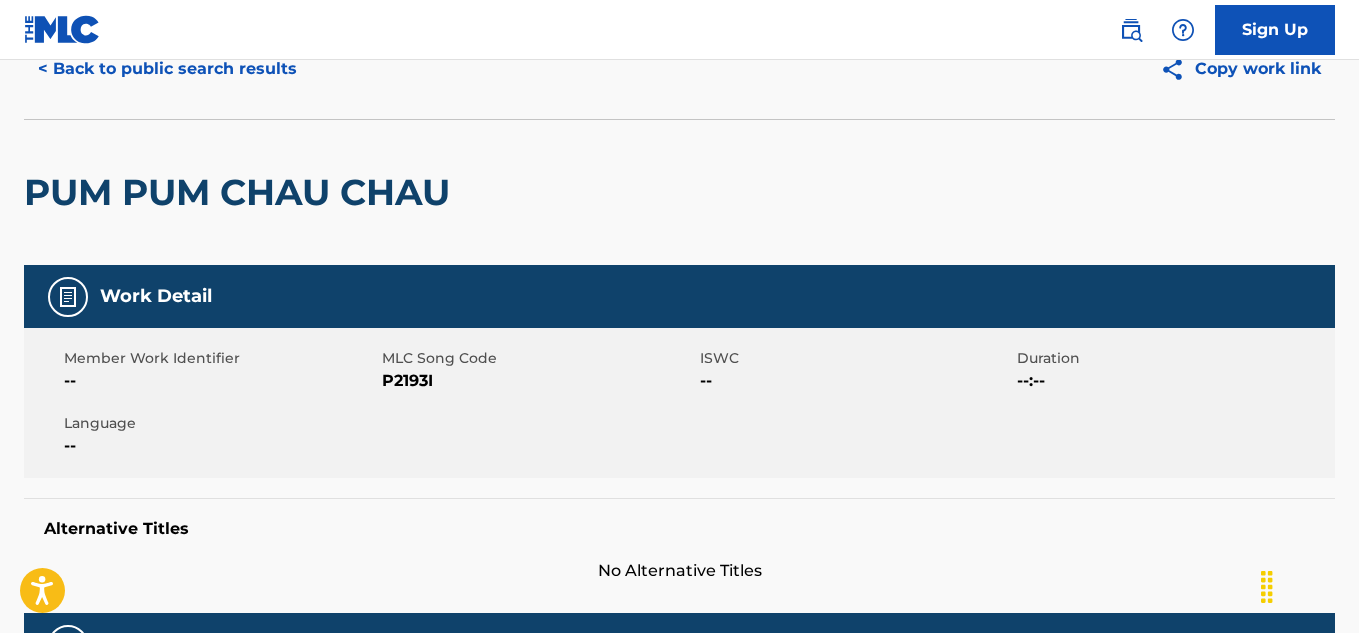 scroll, scrollTop: 200, scrollLeft: 0, axis: vertical 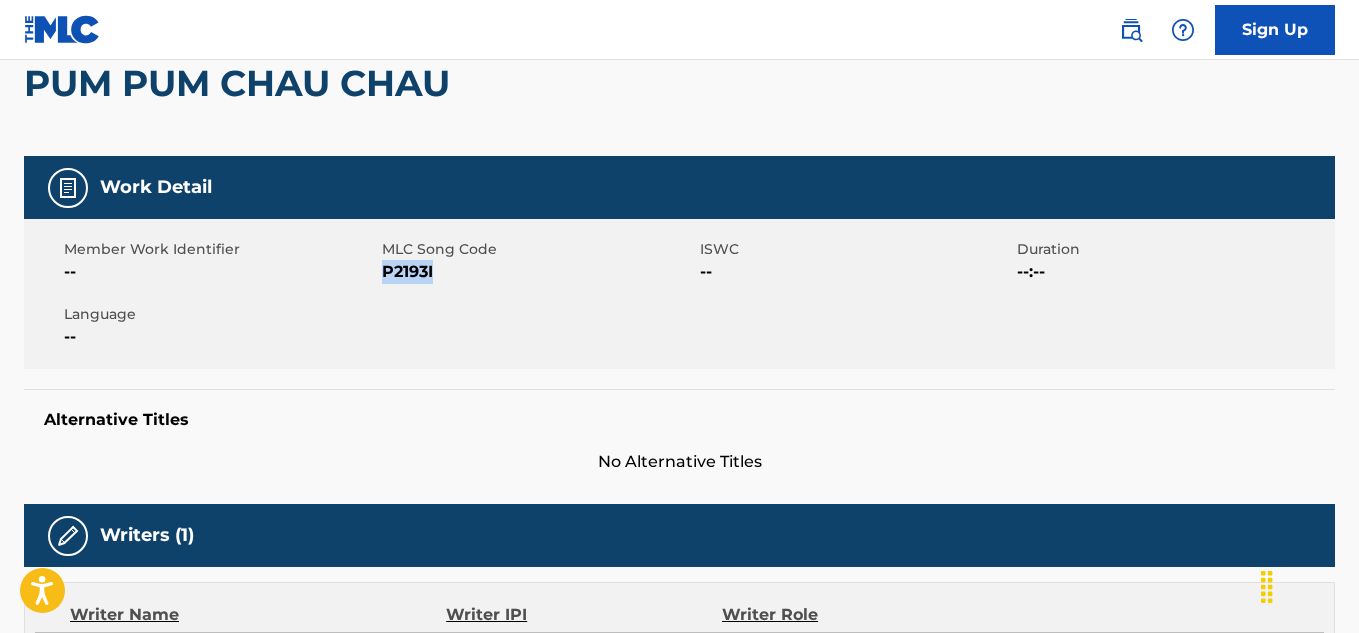 drag, startPoint x: 443, startPoint y: 273, endPoint x: 385, endPoint y: 270, distance: 58.077534 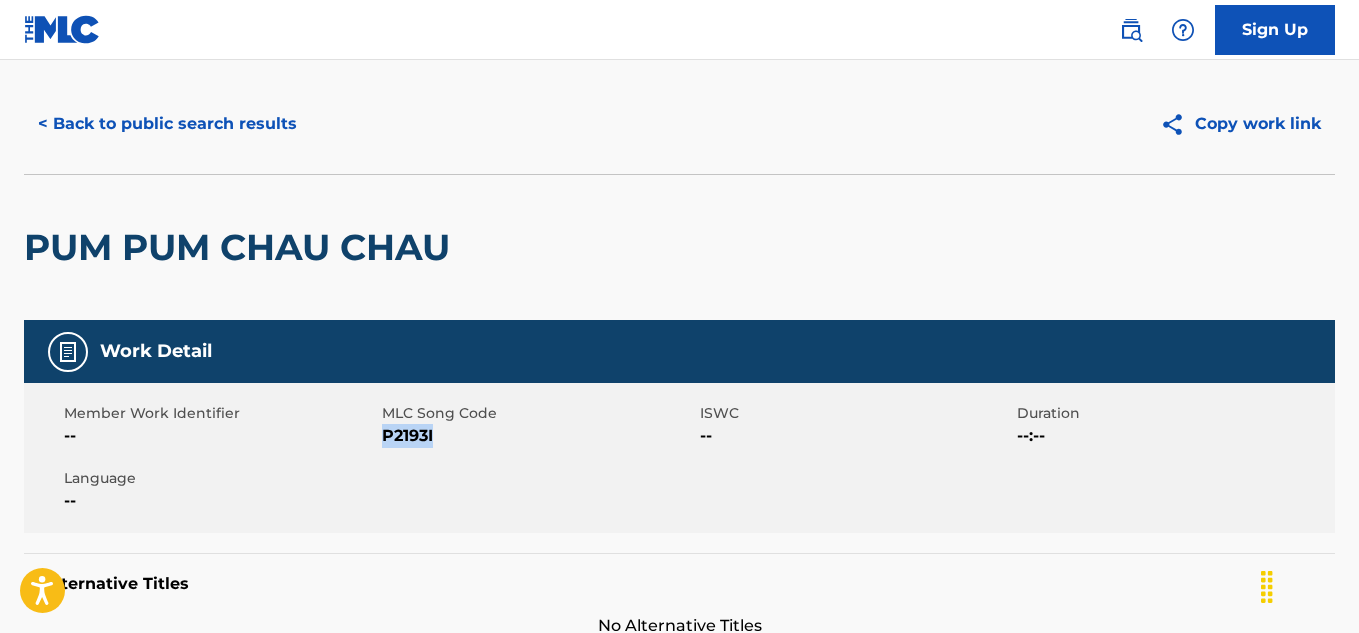 scroll, scrollTop: 0, scrollLeft: 0, axis: both 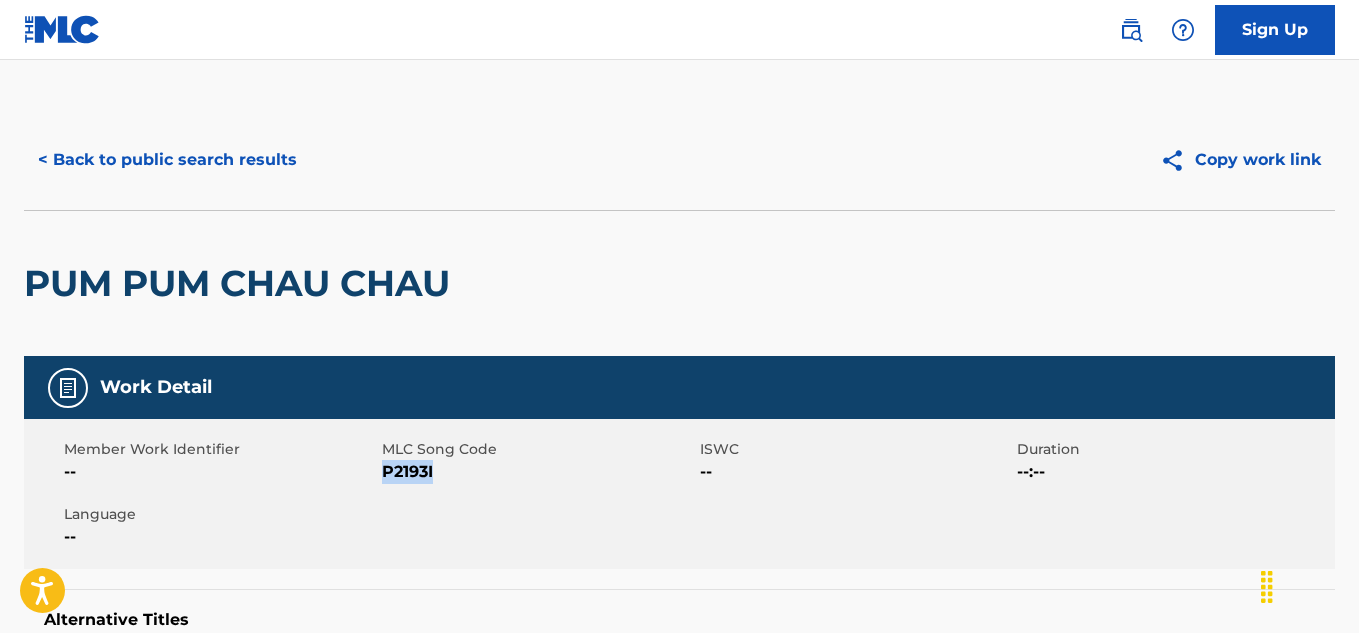 click on "< Back to public search results" at bounding box center (167, 160) 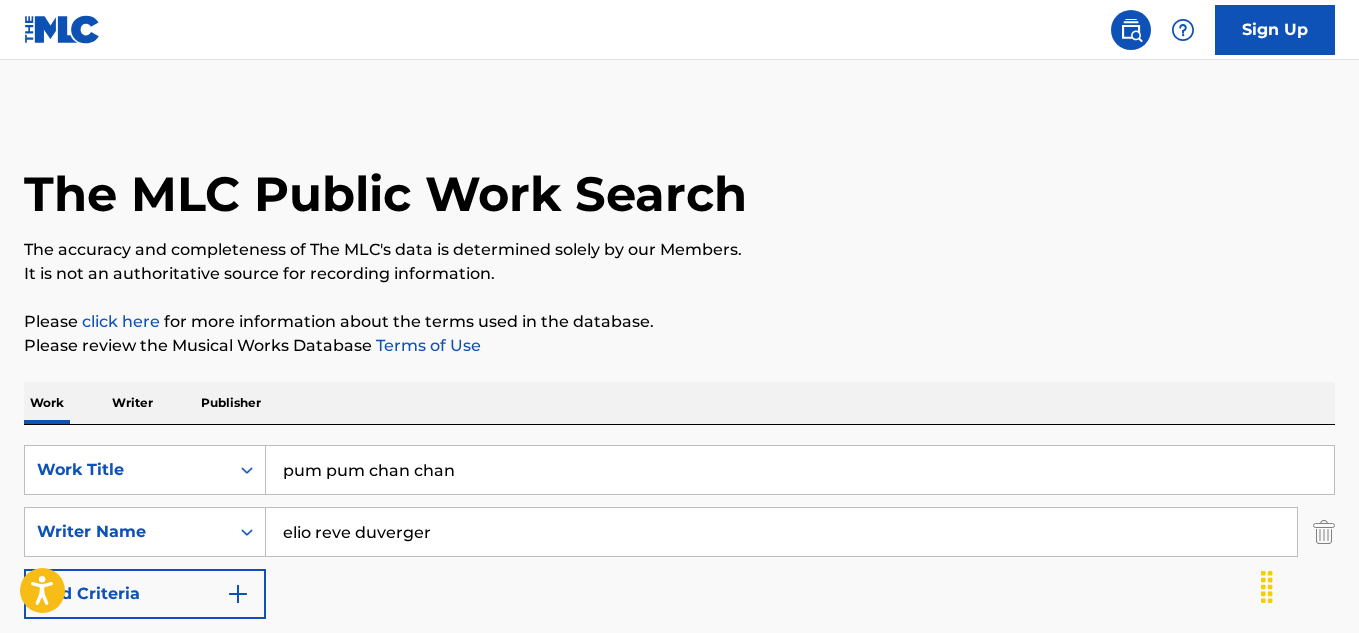 scroll, scrollTop: 612, scrollLeft: 0, axis: vertical 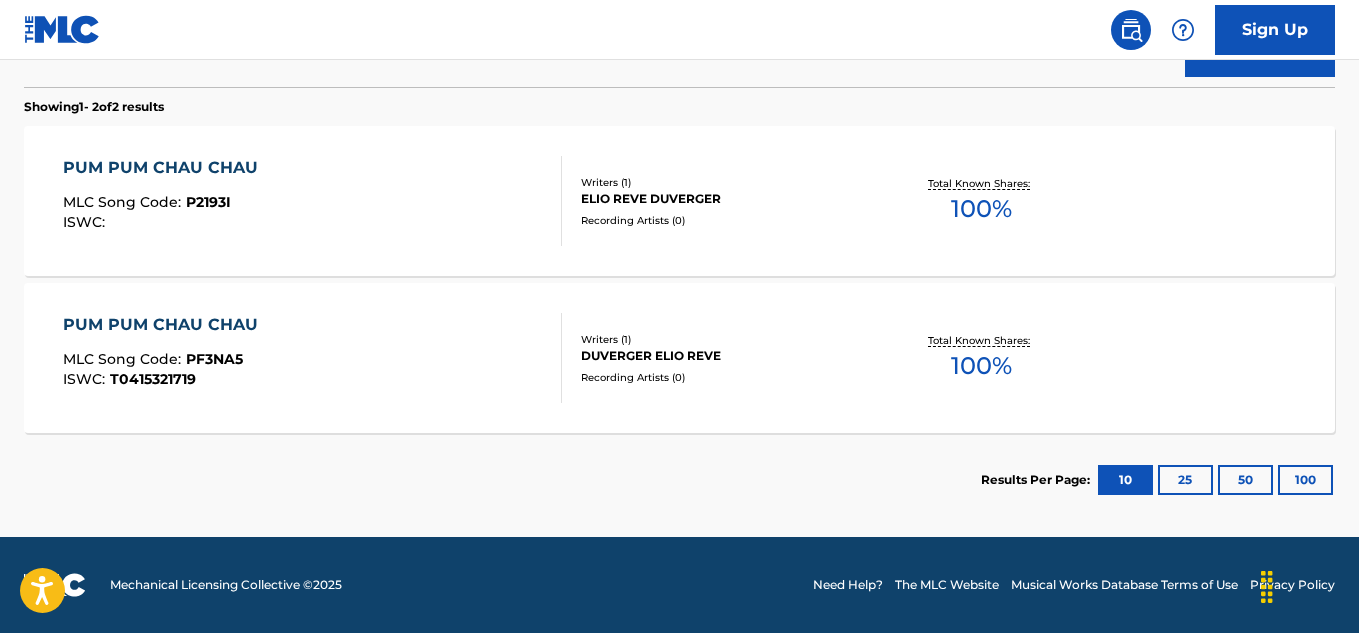 click on "PUM PUM CHAU CHAU" at bounding box center [165, 325] 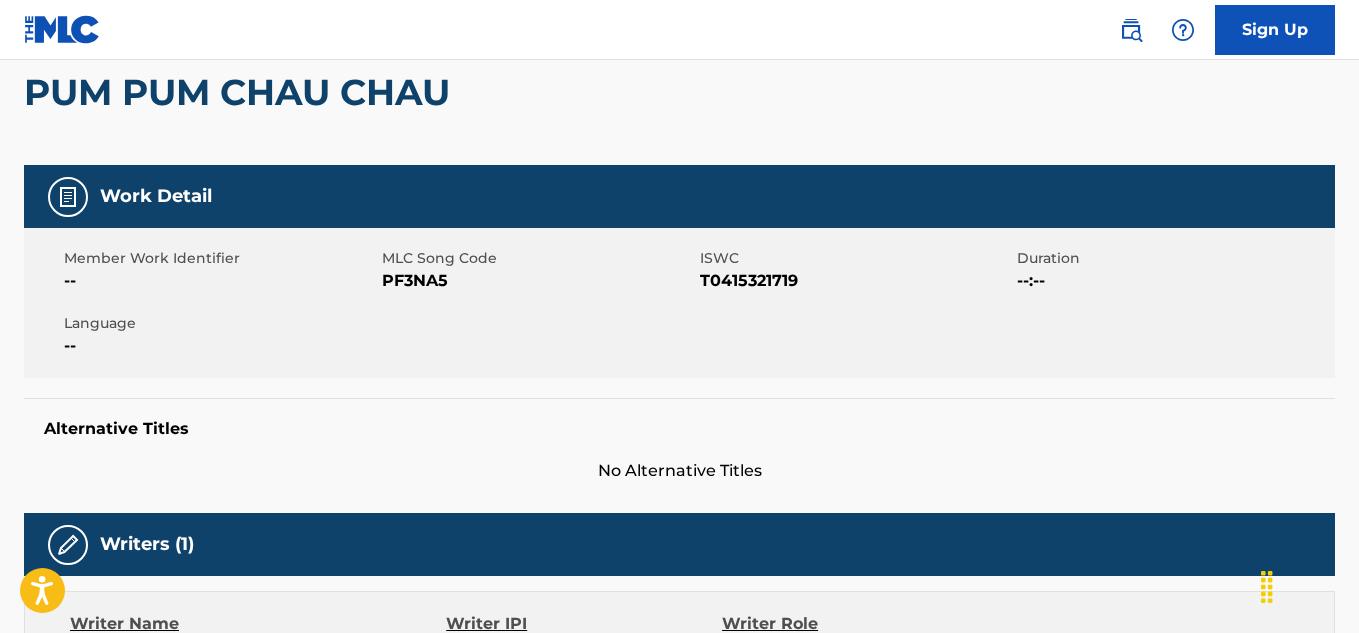 scroll, scrollTop: 200, scrollLeft: 0, axis: vertical 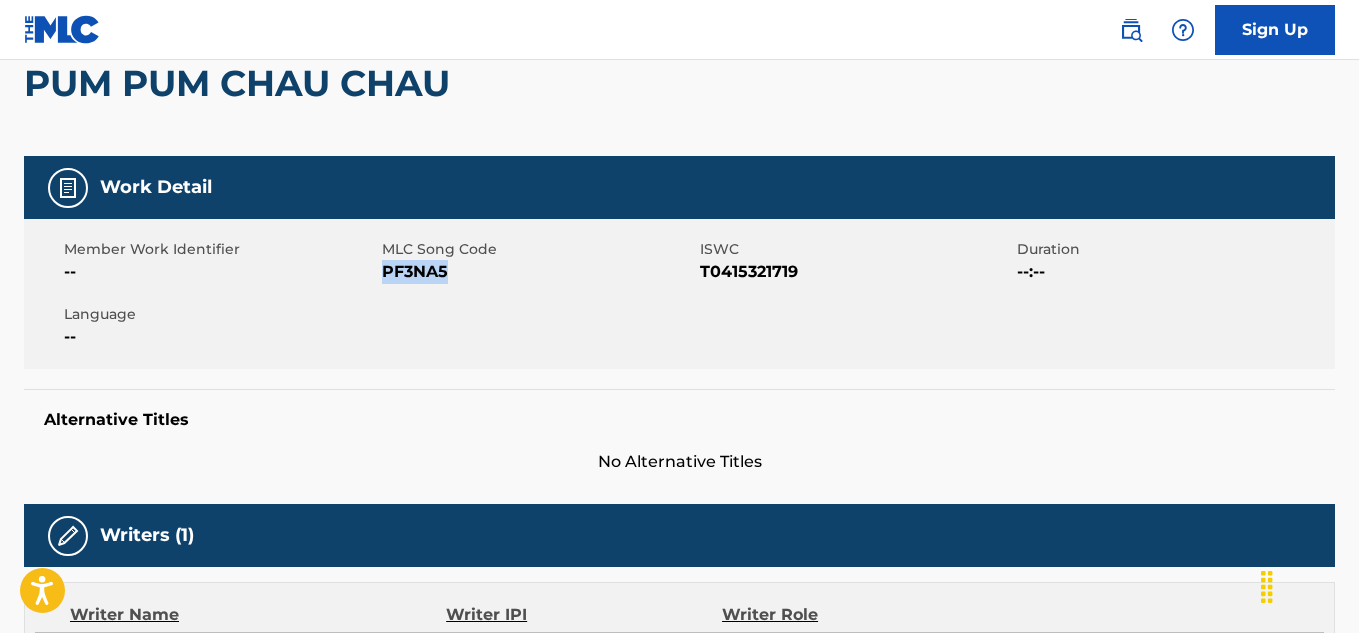 drag, startPoint x: 447, startPoint y: 273, endPoint x: 383, endPoint y: 274, distance: 64.00781 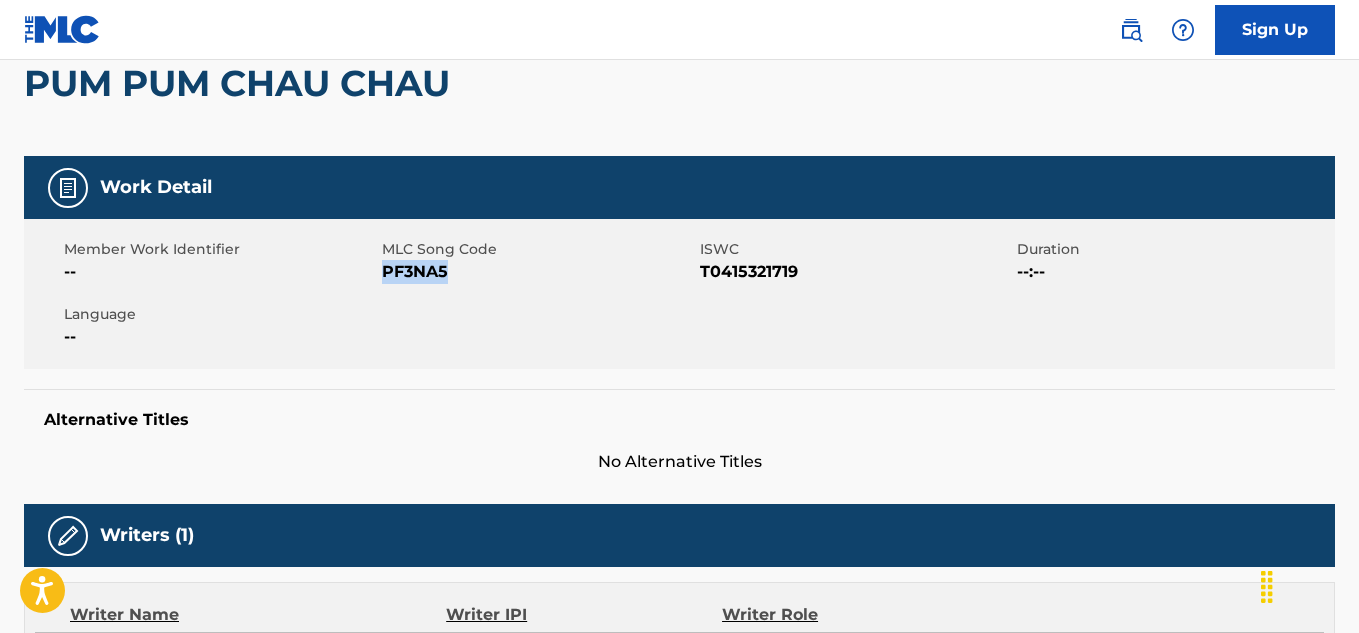 copy on "PF3NA5" 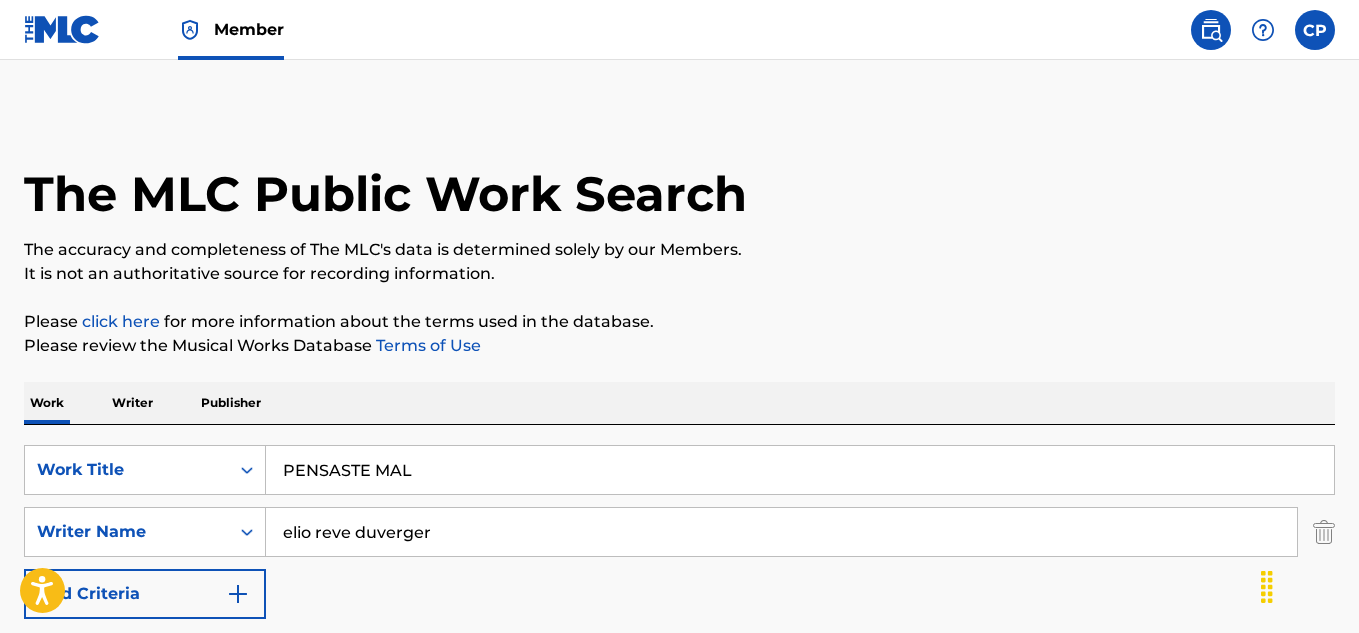 scroll, scrollTop: 235, scrollLeft: 0, axis: vertical 